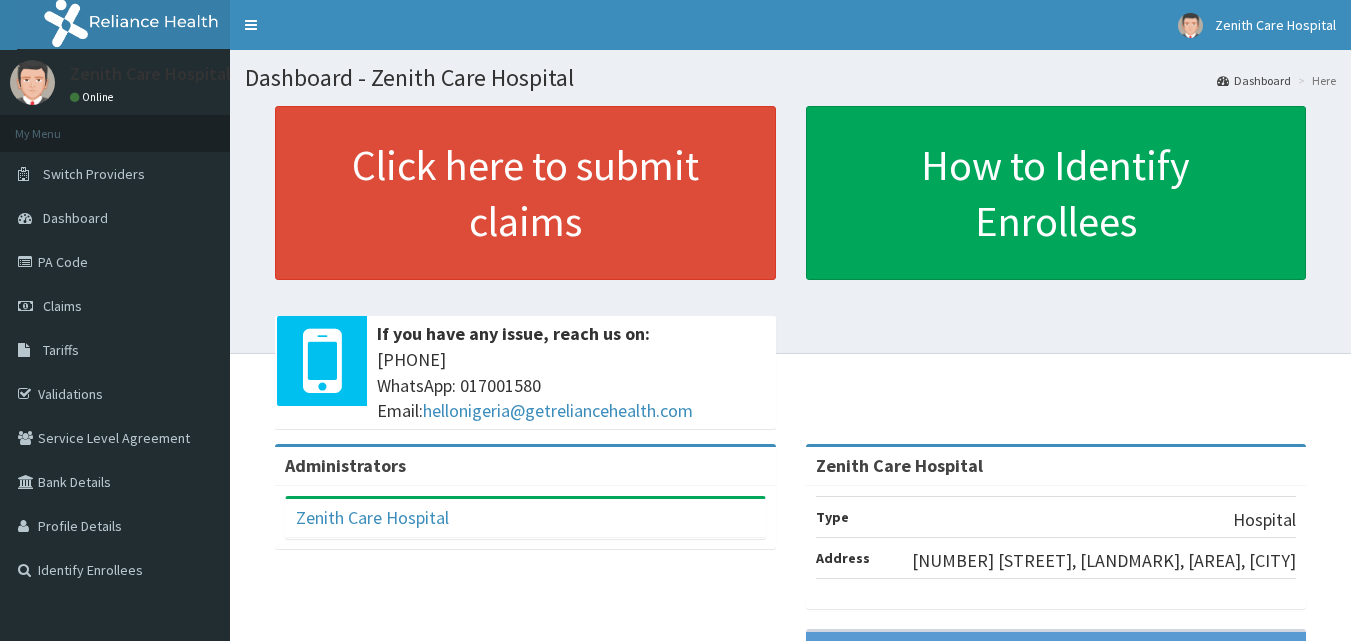 scroll, scrollTop: 0, scrollLeft: 0, axis: both 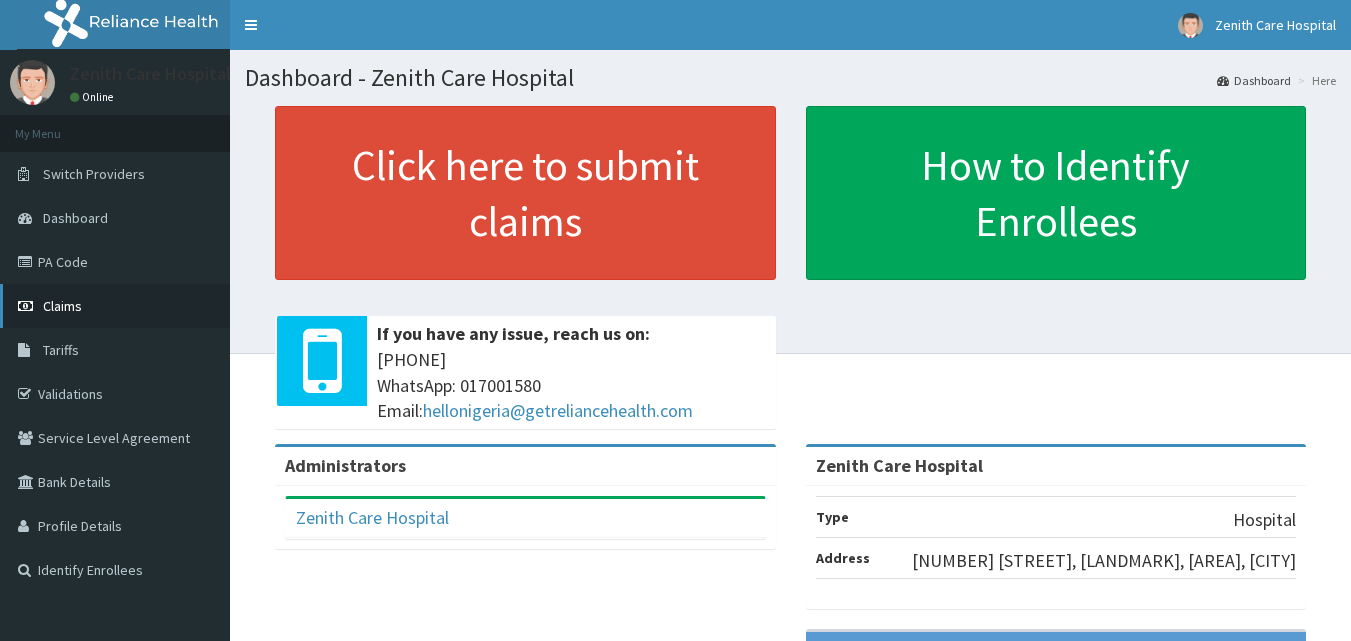 click on "Claims" at bounding box center (115, 306) 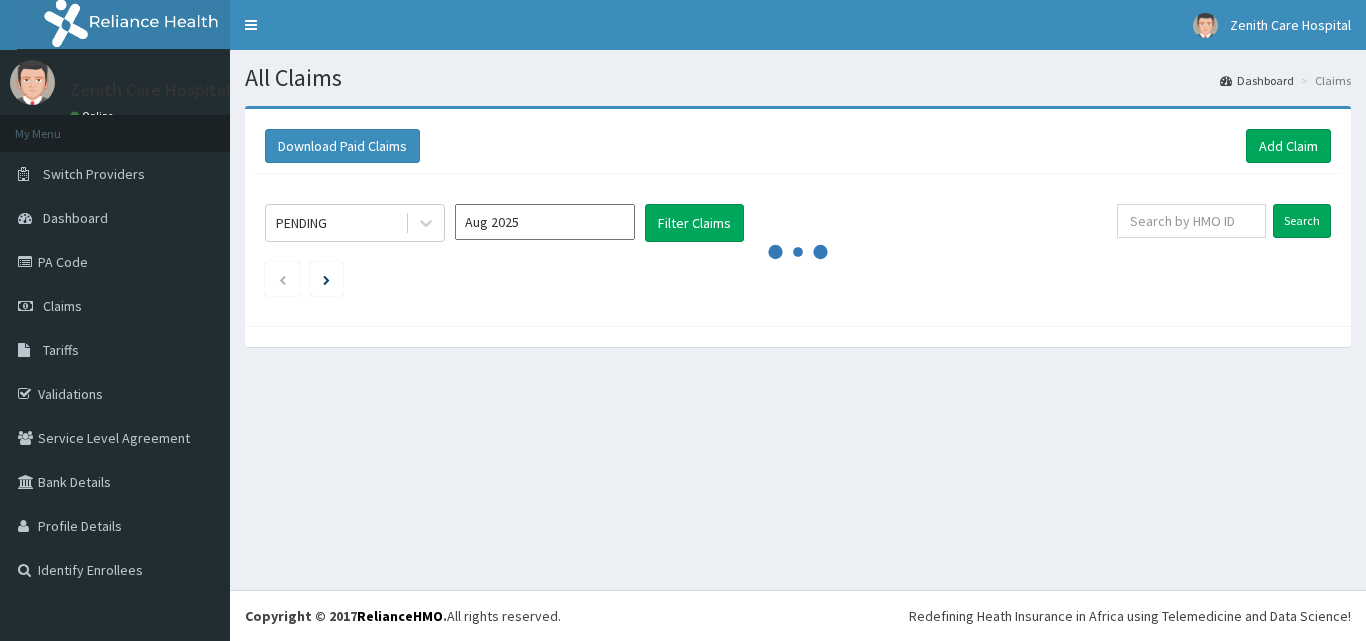 scroll, scrollTop: 0, scrollLeft: 0, axis: both 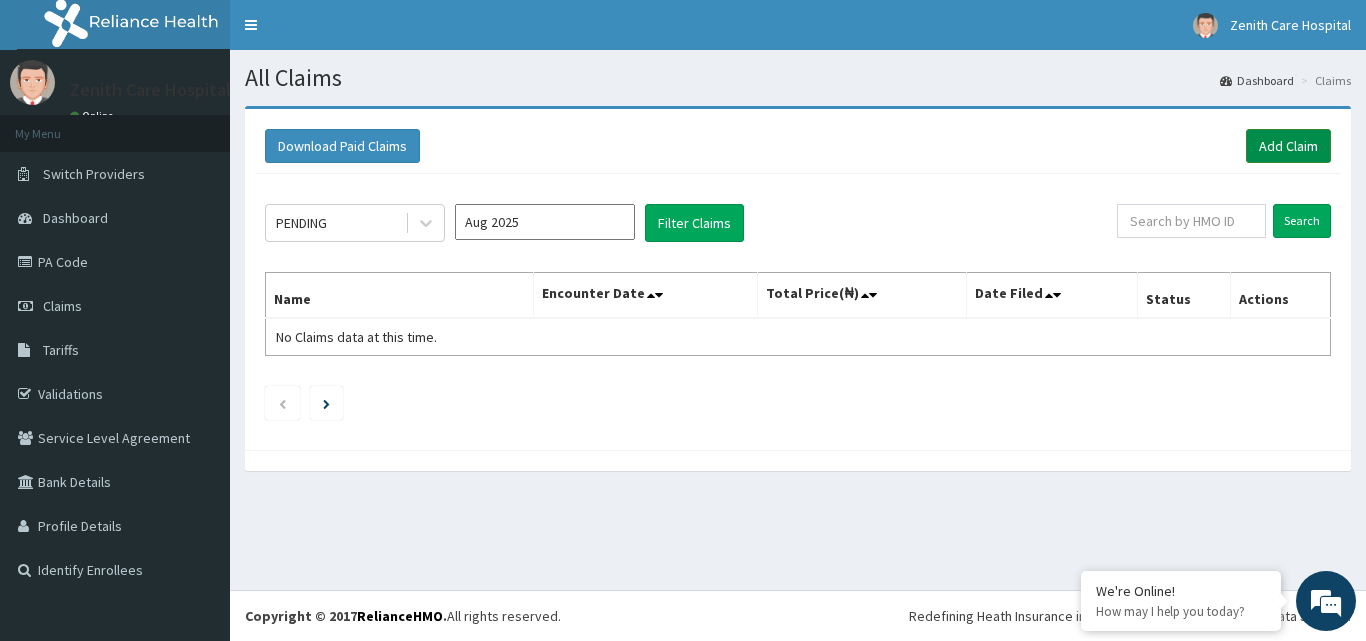 click on "Add Claim" at bounding box center (1288, 146) 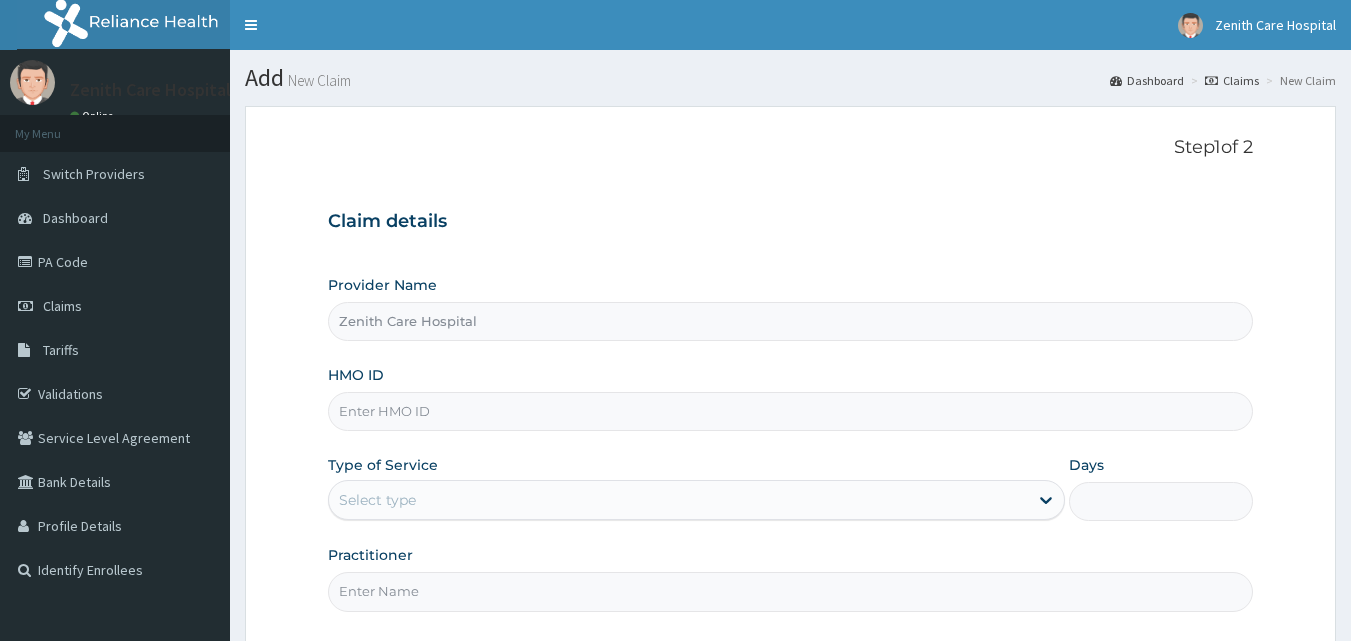 scroll, scrollTop: 187, scrollLeft: 0, axis: vertical 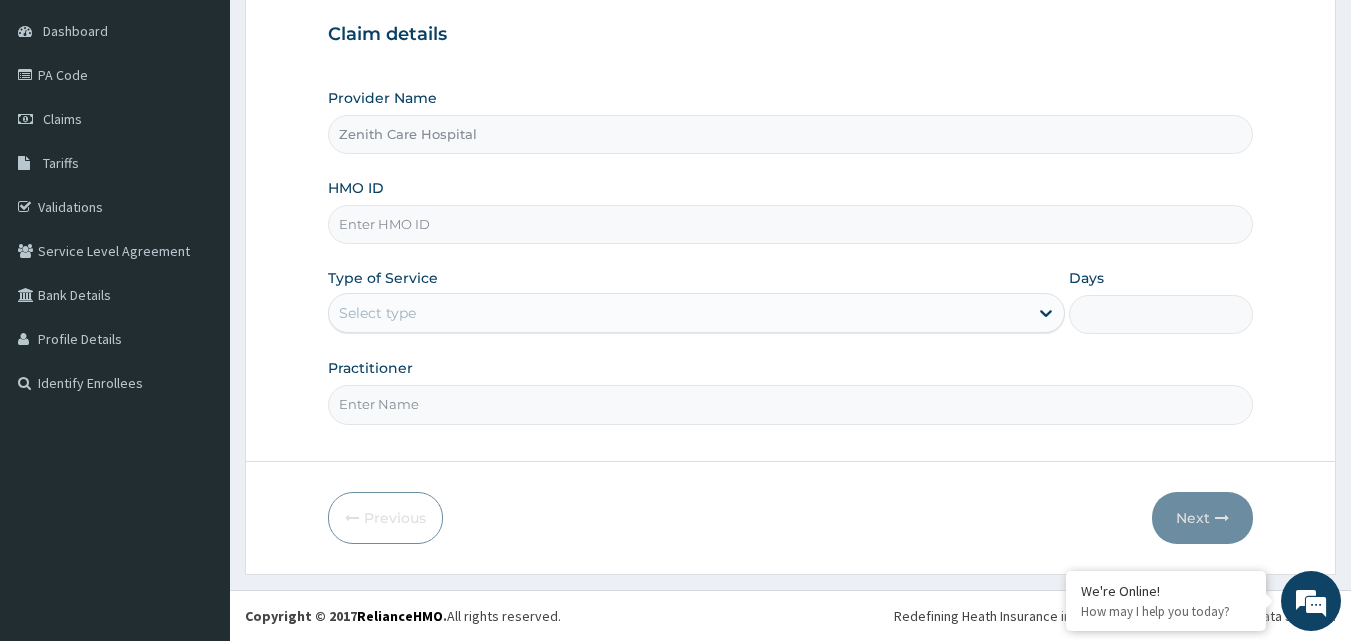 click on "HMO ID" at bounding box center (791, 224) 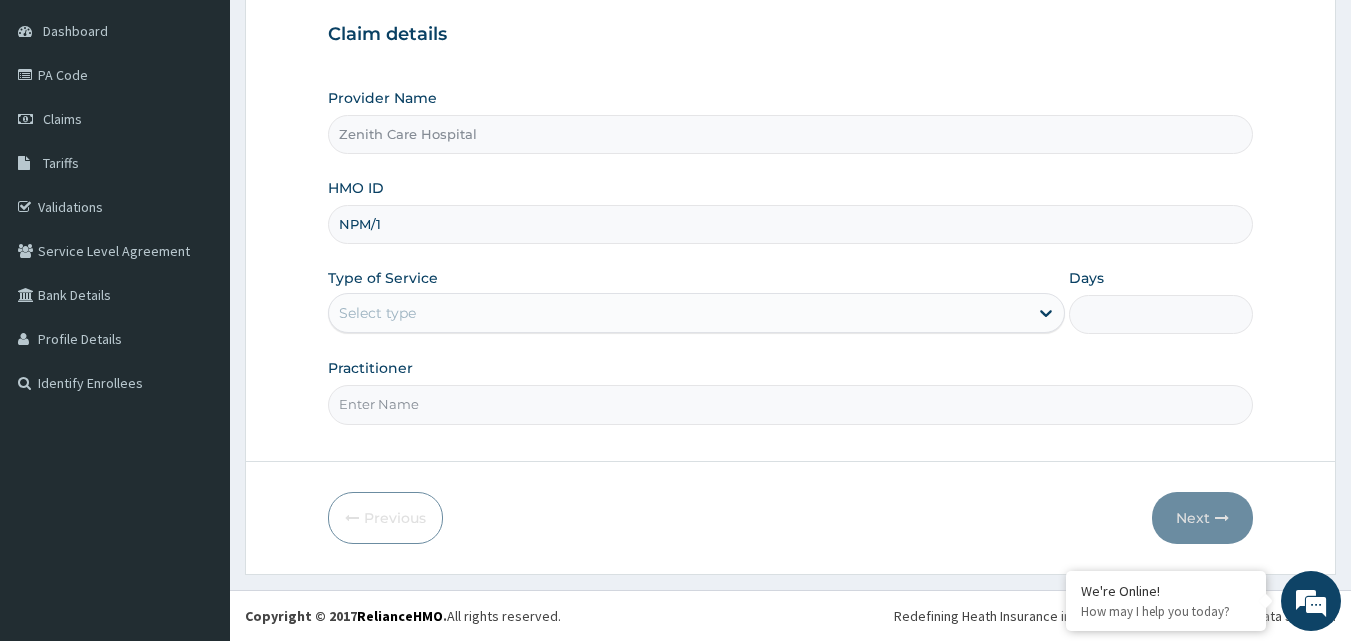 type on "NPM/[ID]" 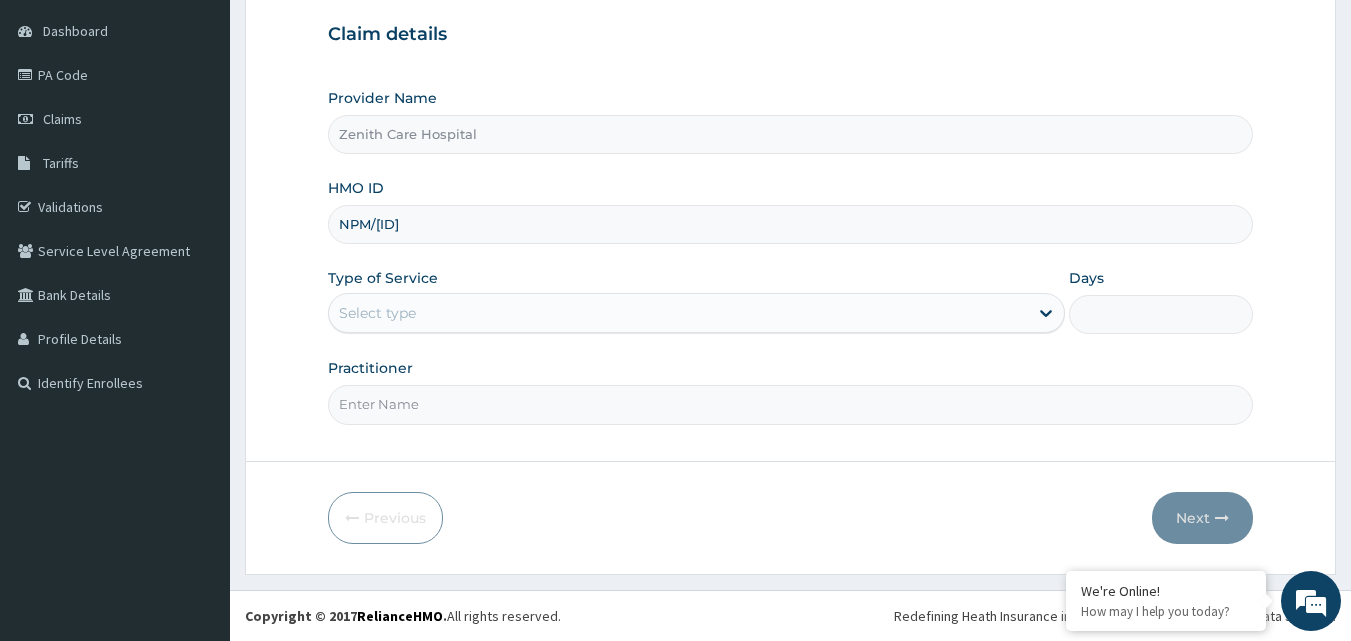 click on "Select type" at bounding box center (678, 313) 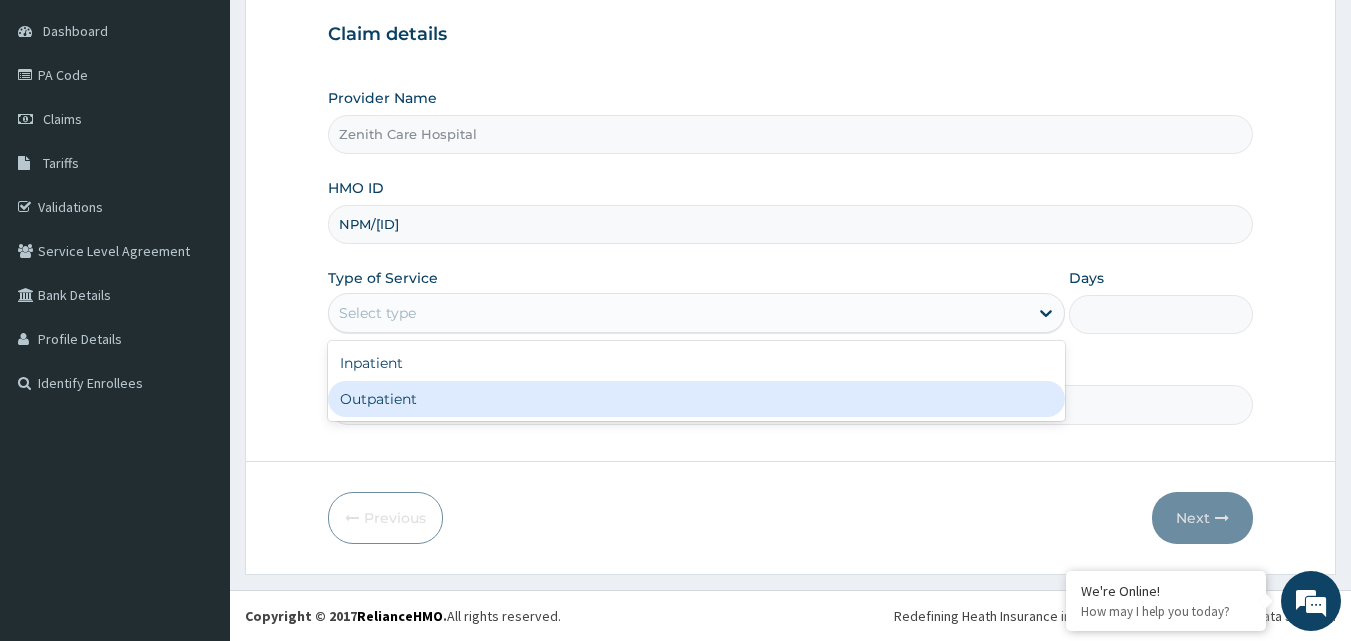 click on "Outpatient" at bounding box center [696, 399] 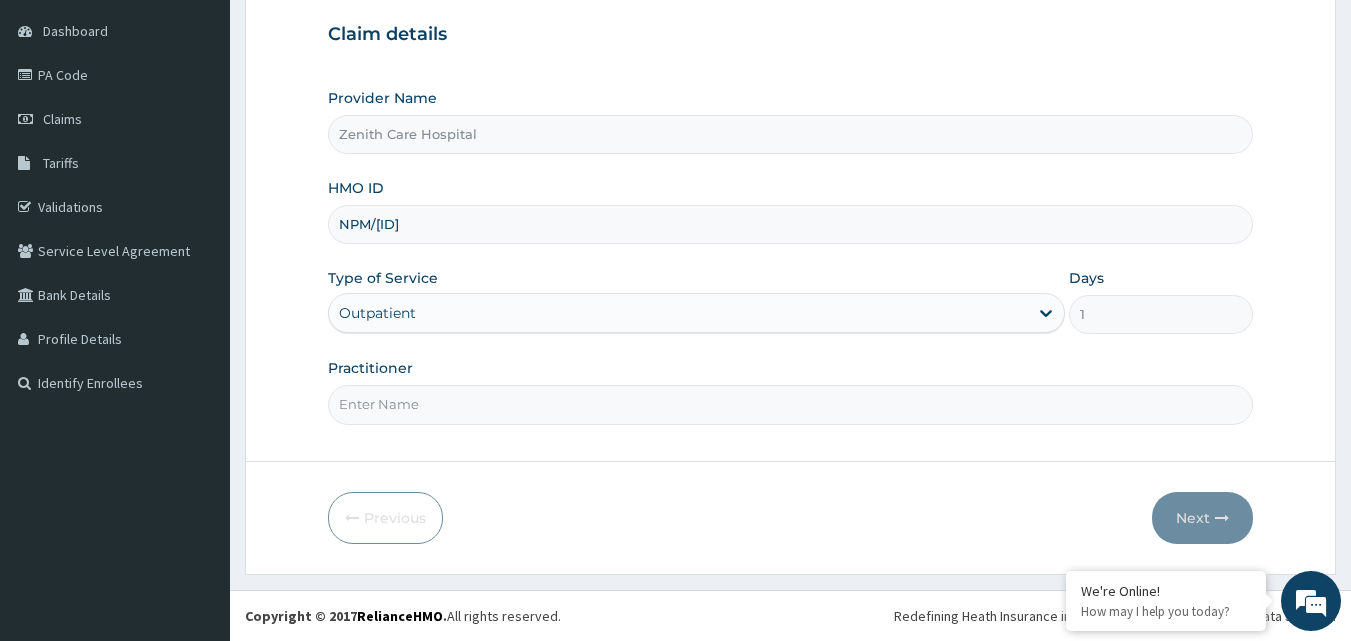 click on "Practitioner" at bounding box center (791, 404) 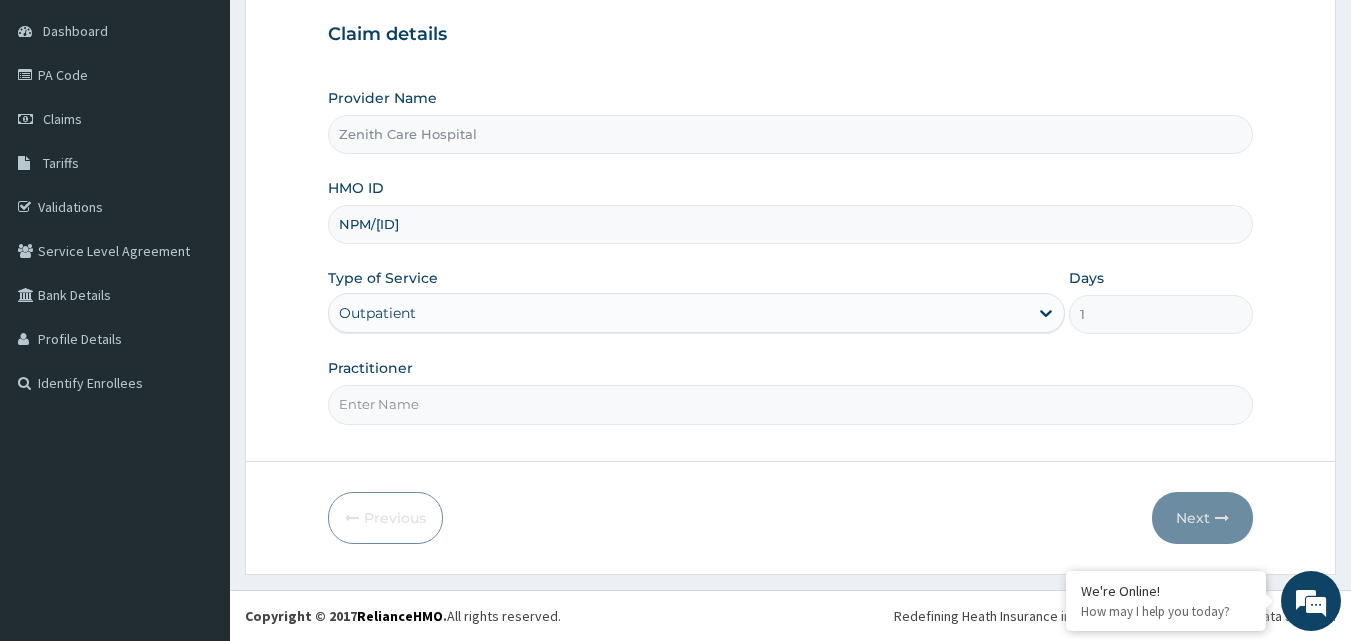 type on "DR SHONDE" 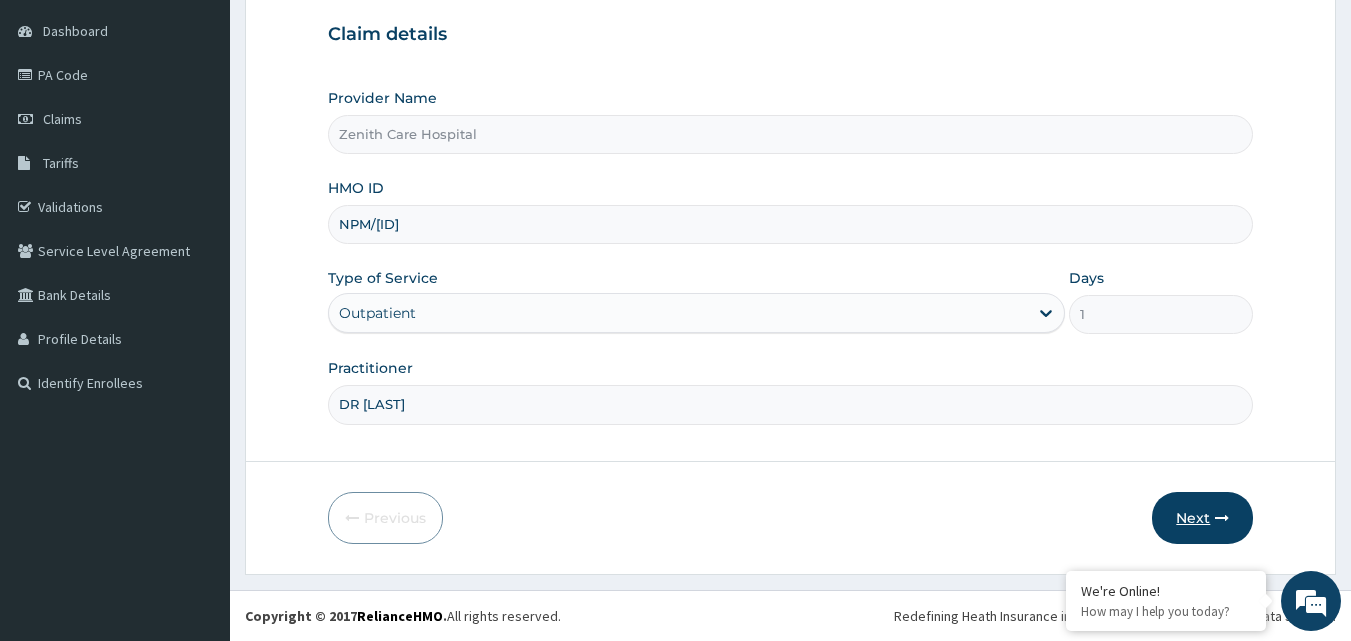click on "Next" at bounding box center [1202, 518] 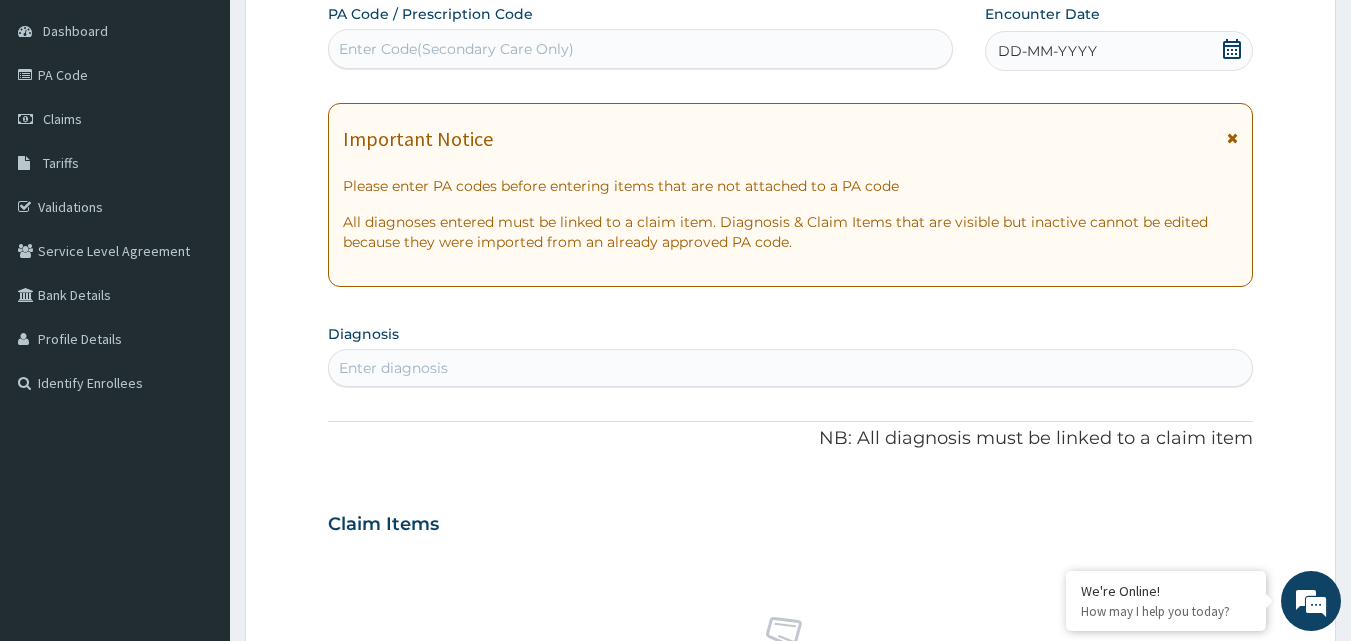 click on "Enter Code(Secondary Care Only)" at bounding box center (456, 49) 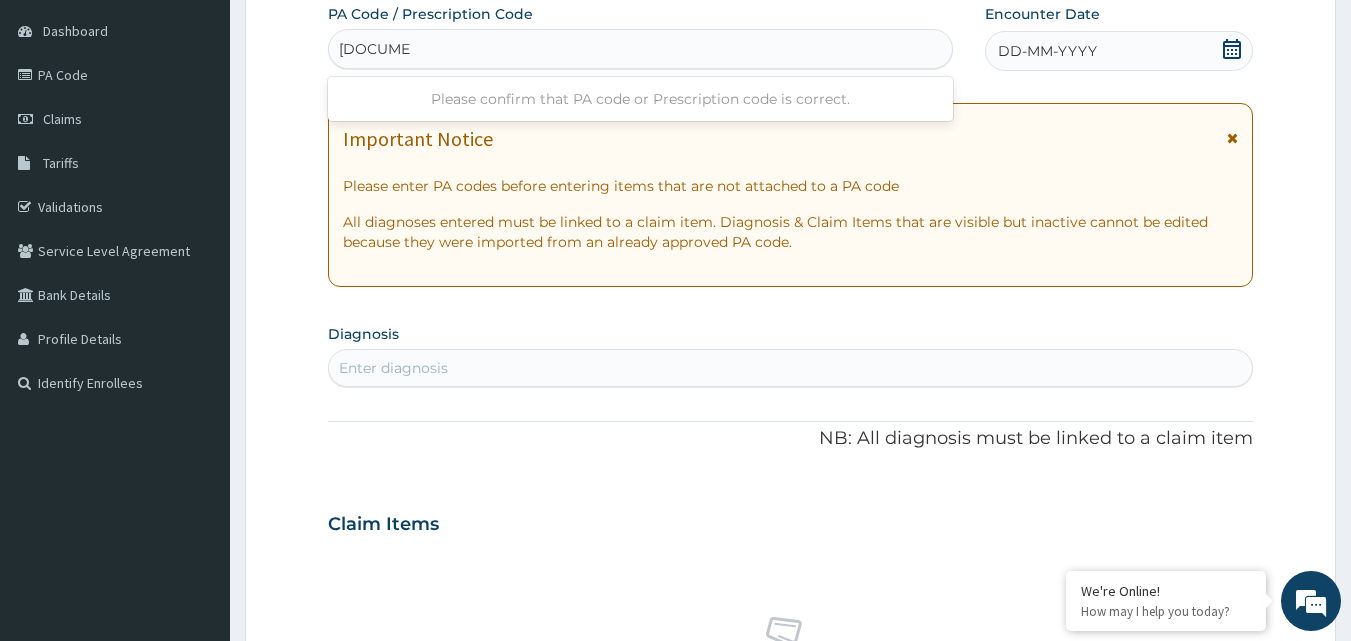 type on "PA/5843B6" 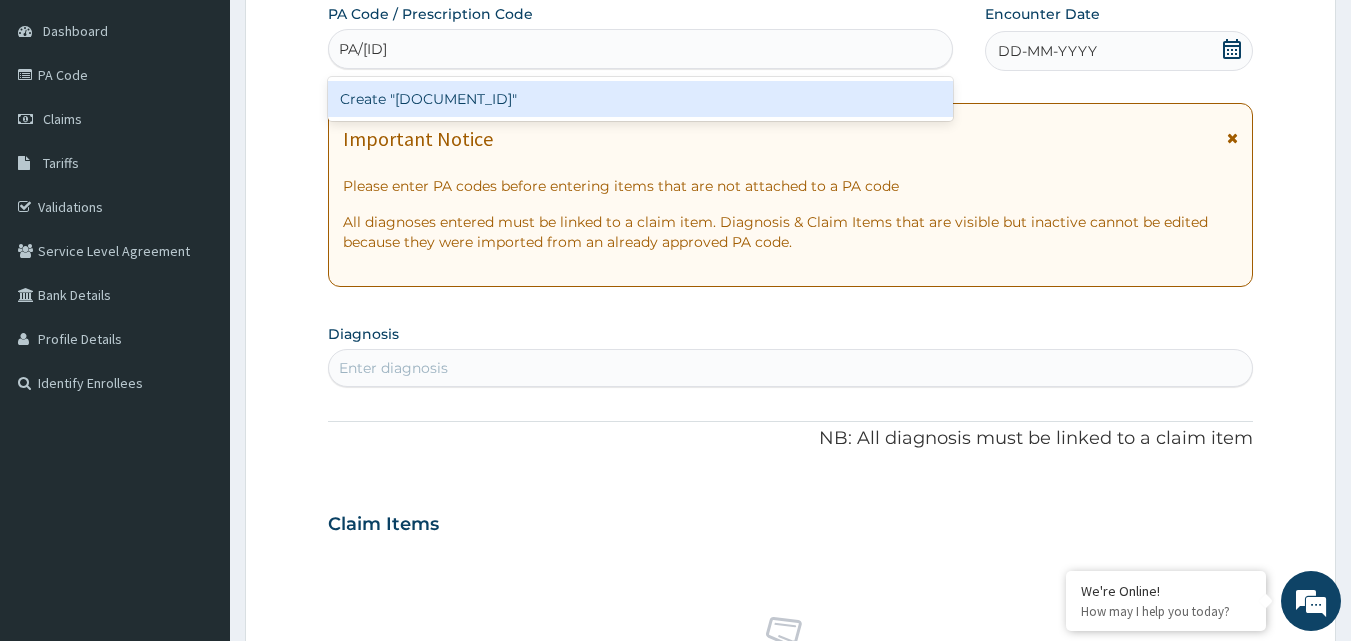 click on "Create "PA/5843B6"" at bounding box center (641, 99) 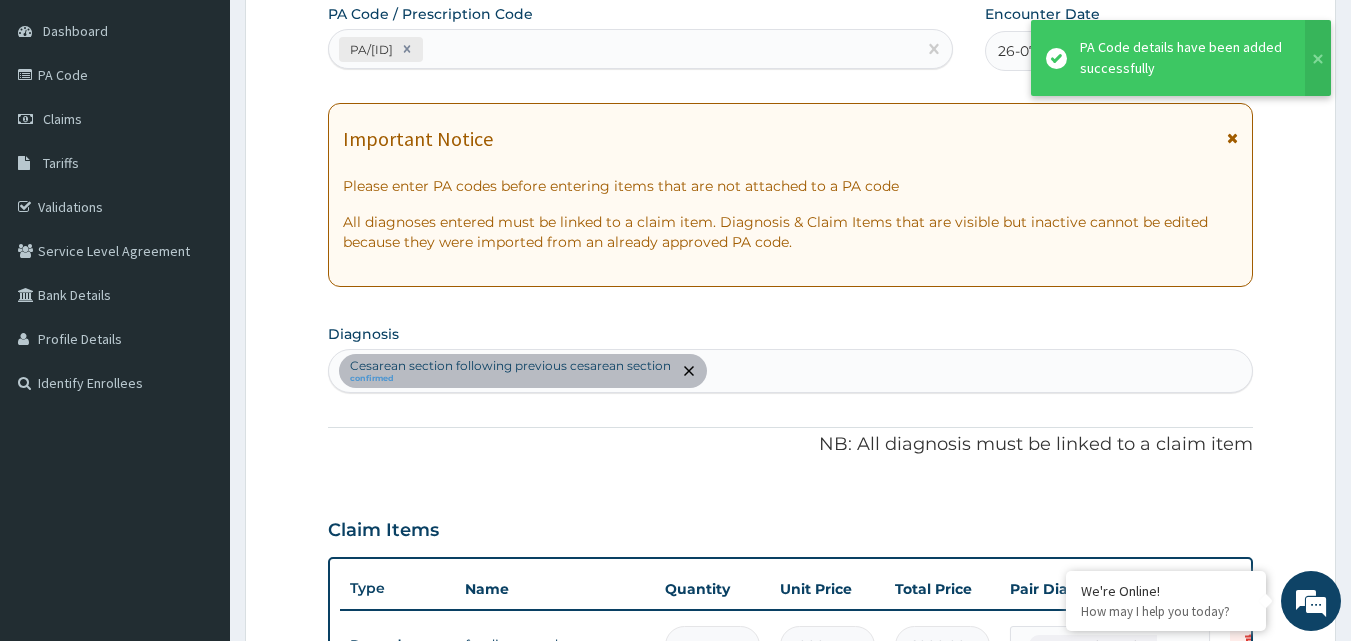 scroll, scrollTop: 719, scrollLeft: 0, axis: vertical 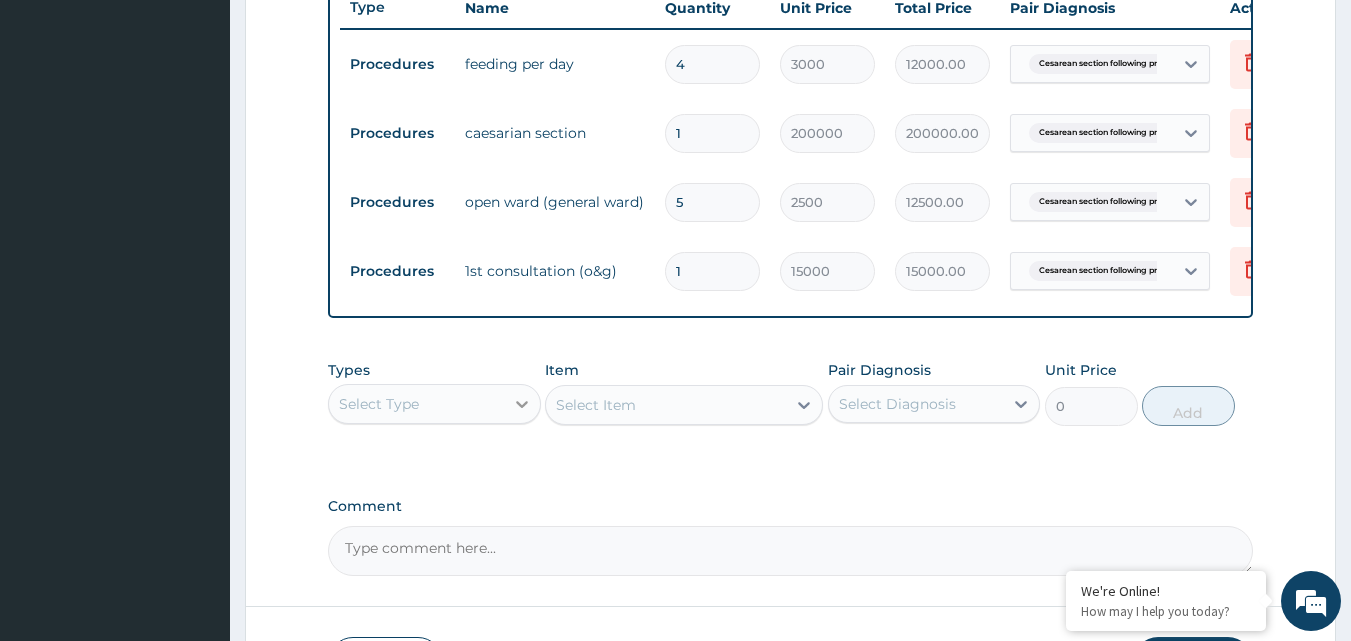 click 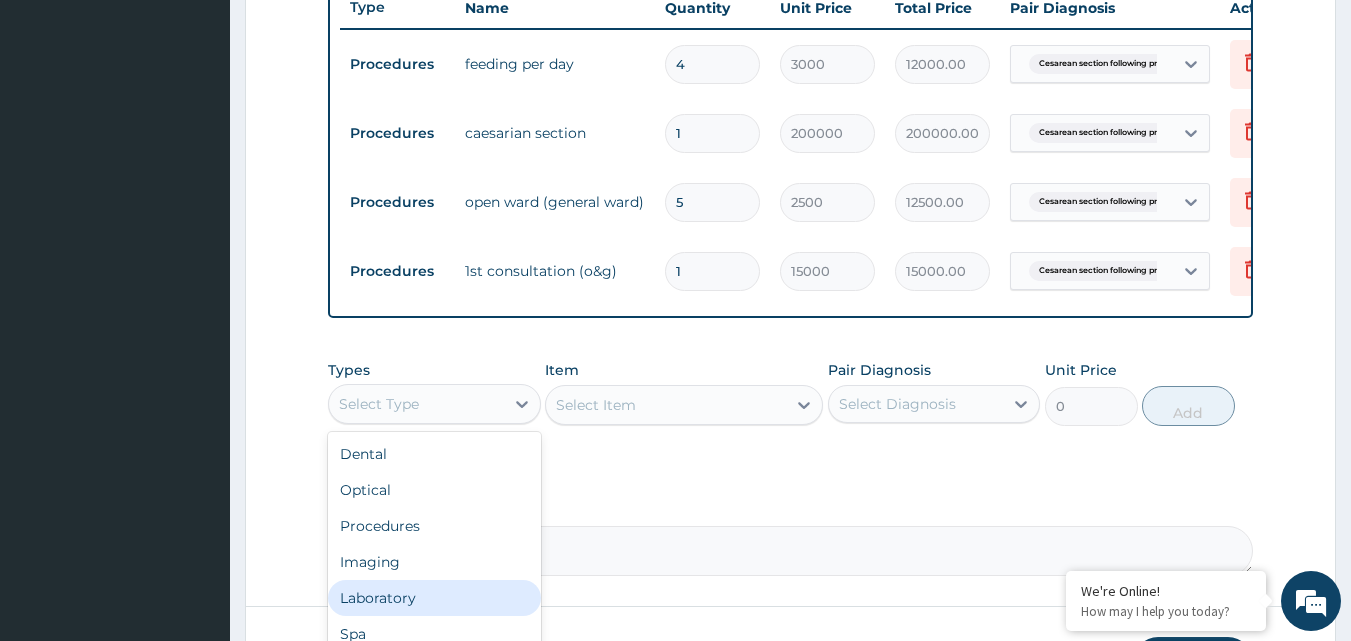 click on "Laboratory" at bounding box center (434, 598) 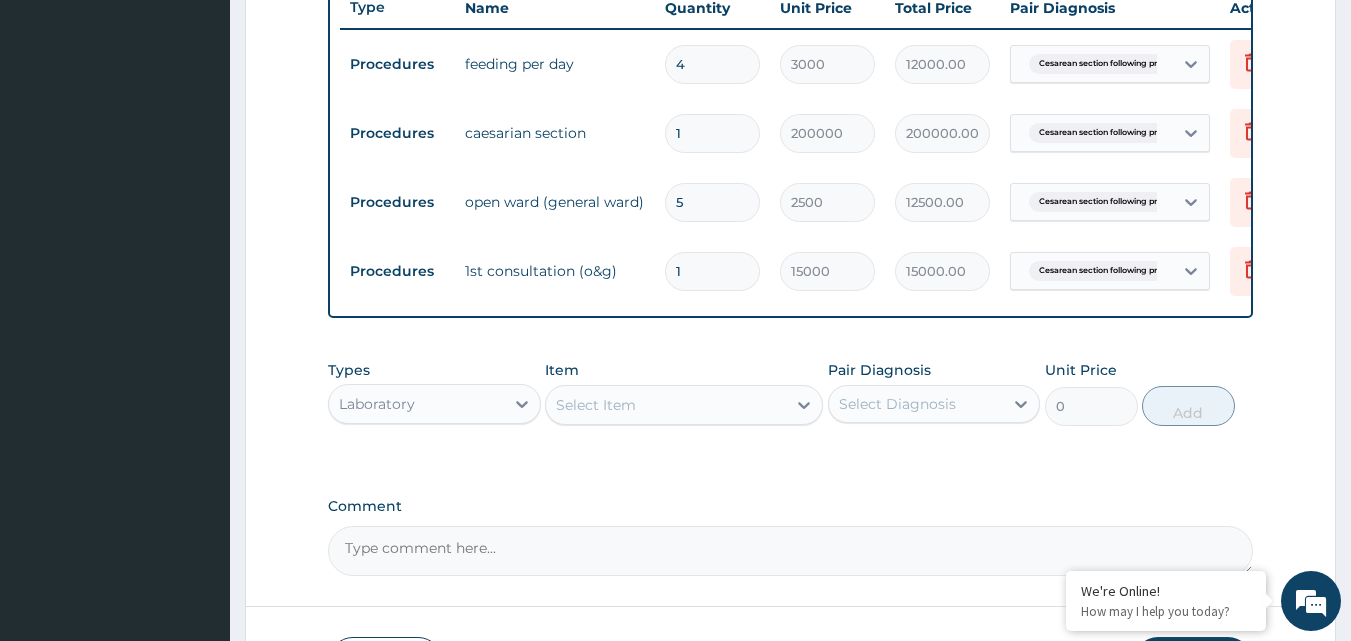 click on "Select Item" at bounding box center (666, 405) 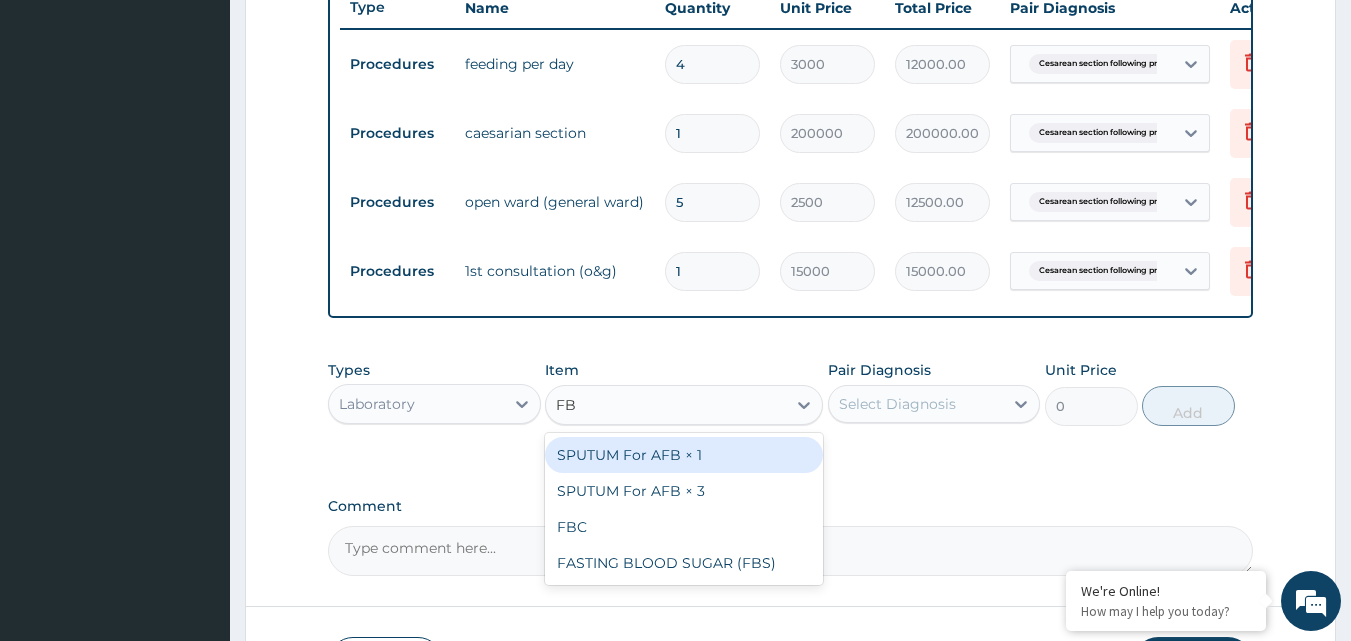 type on "FBC" 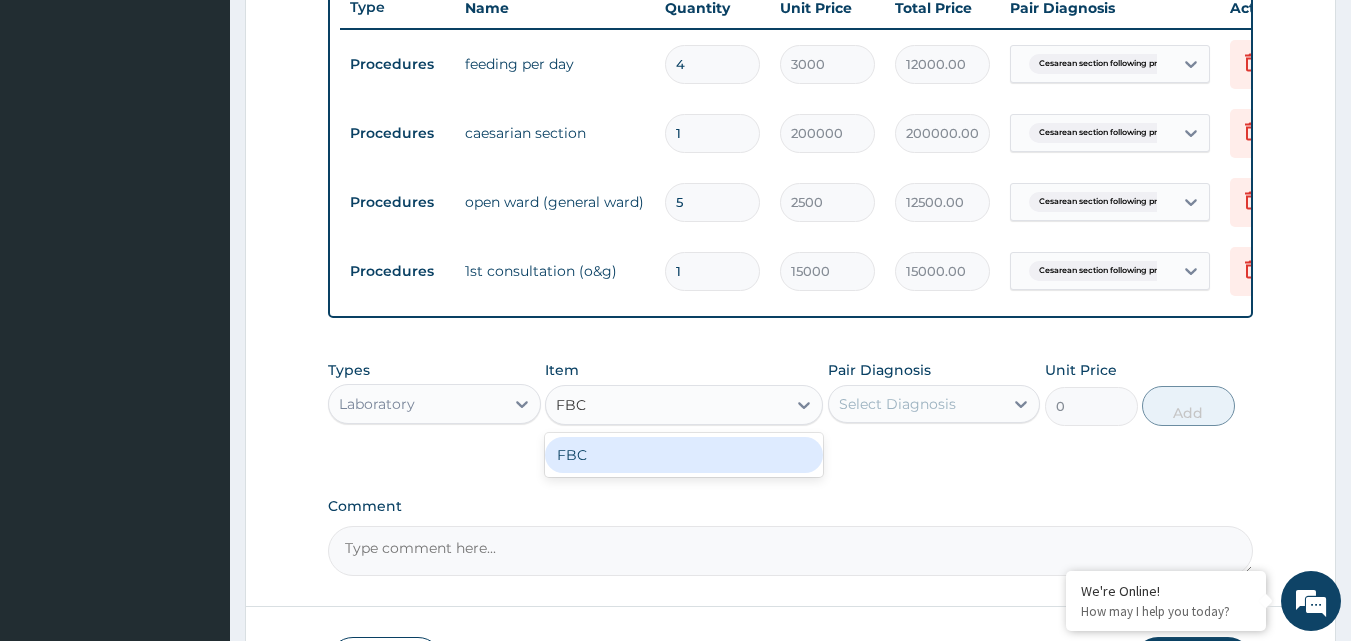 click on "FBC" at bounding box center (684, 455) 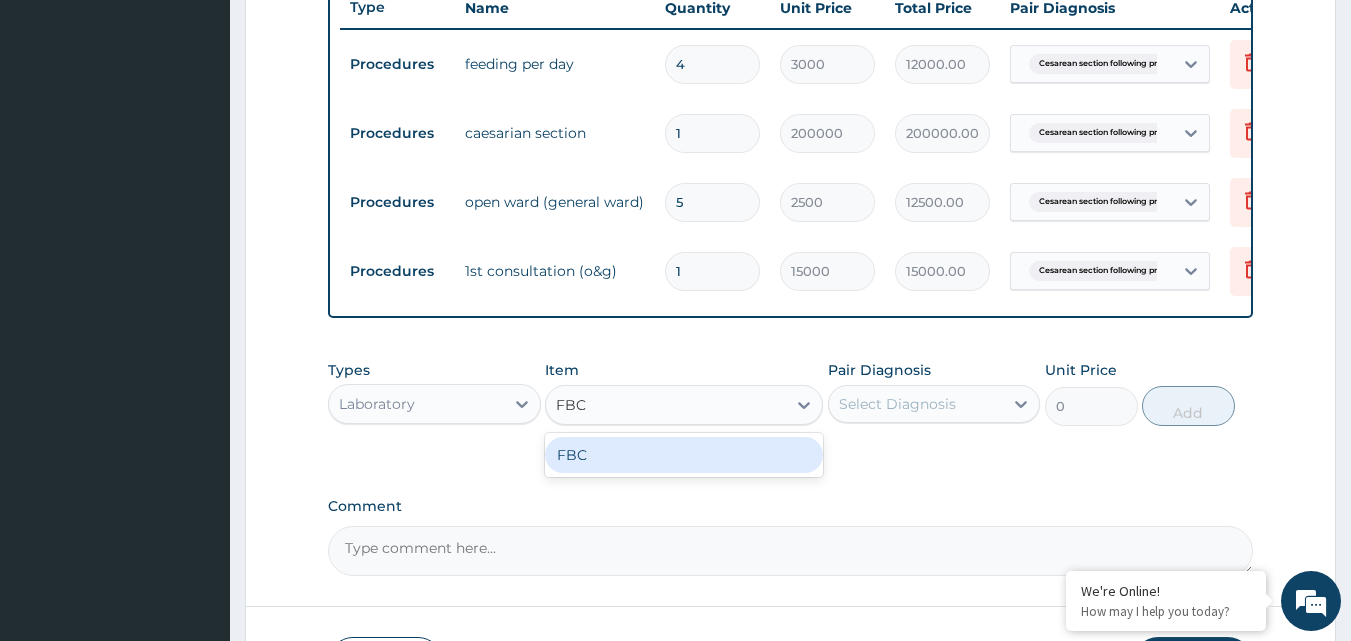 type 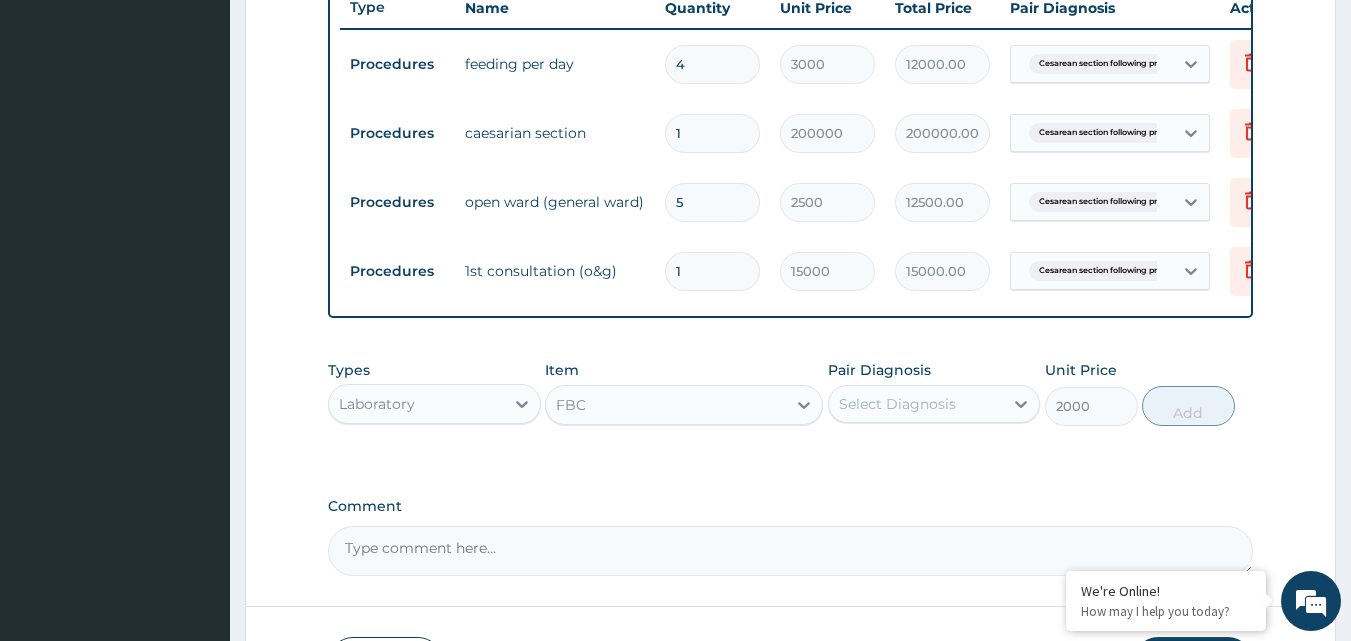 click on "Select Diagnosis" at bounding box center [897, 404] 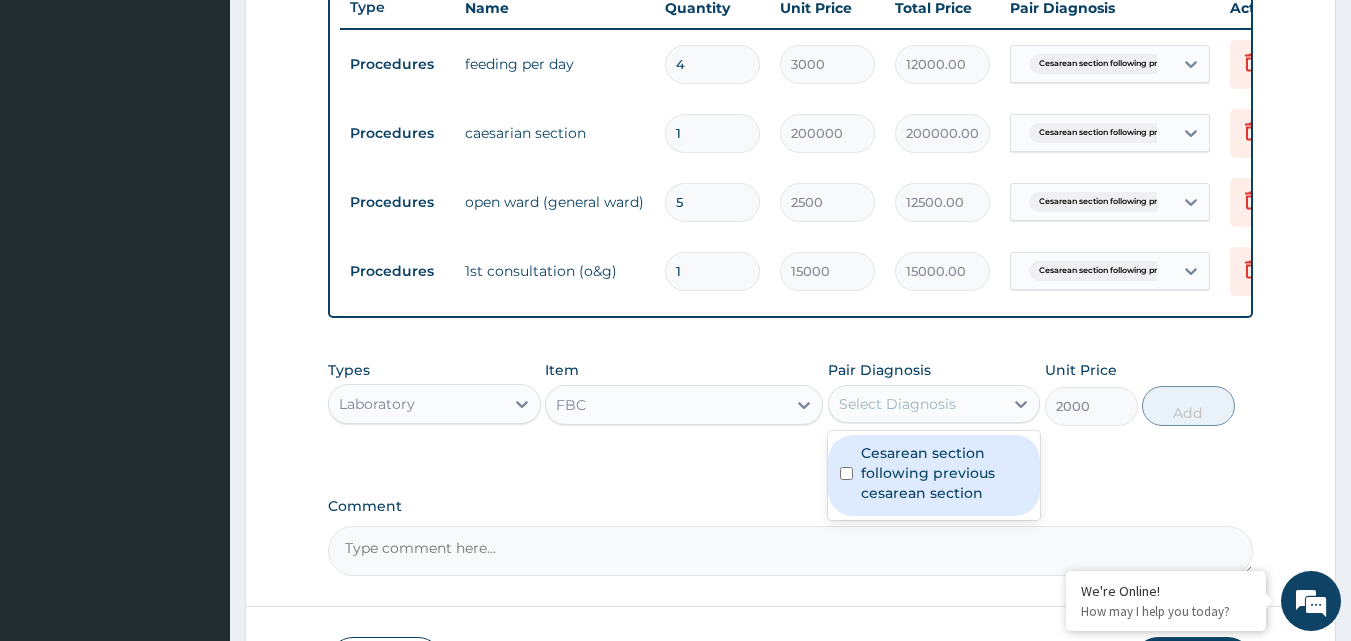 click at bounding box center (846, 473) 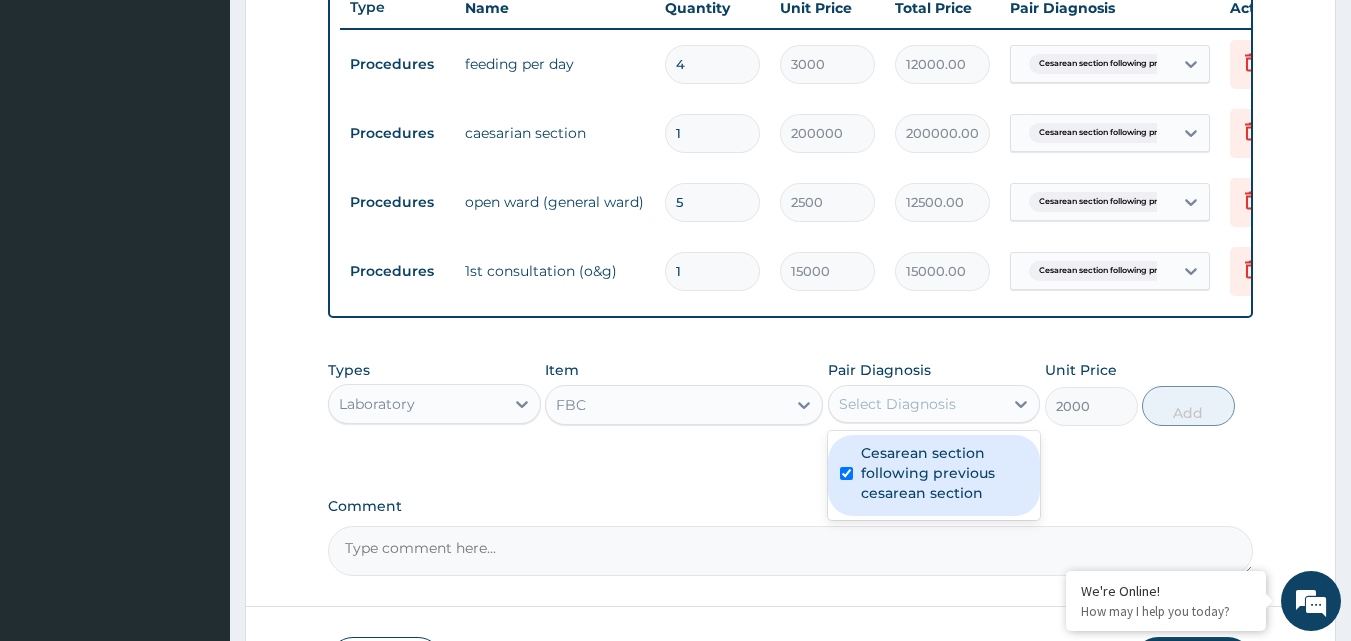 checkbox on "true" 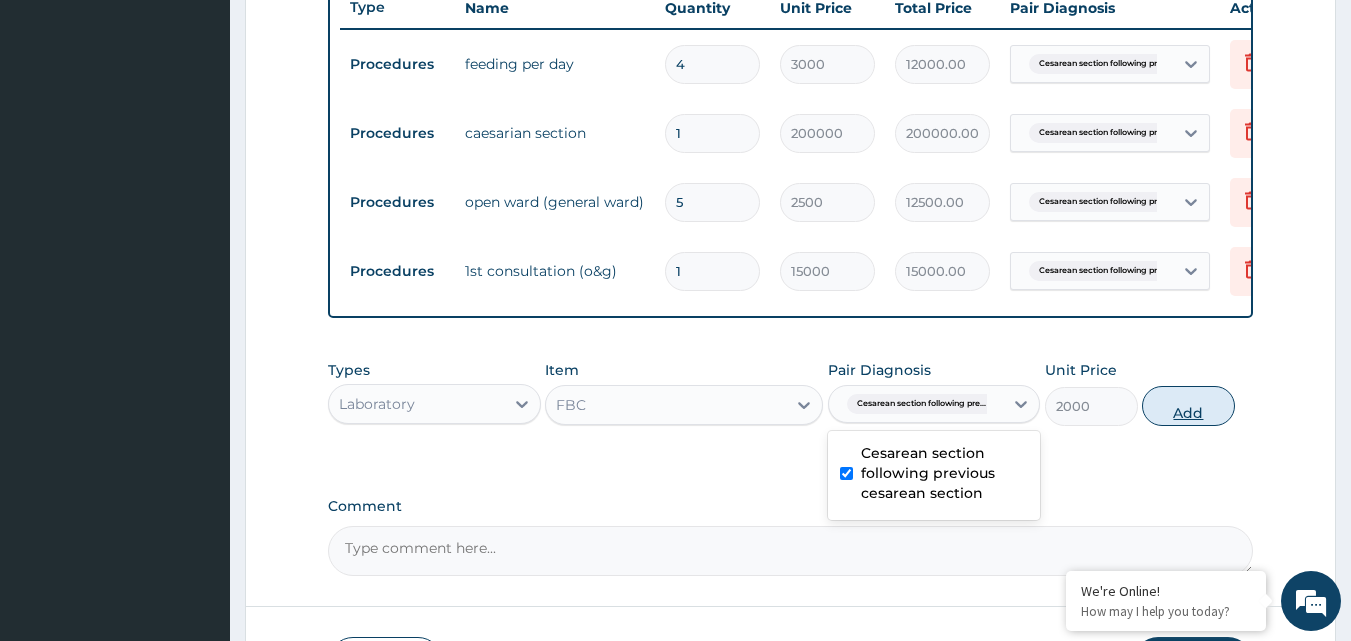 click on "Add" at bounding box center [1188, 406] 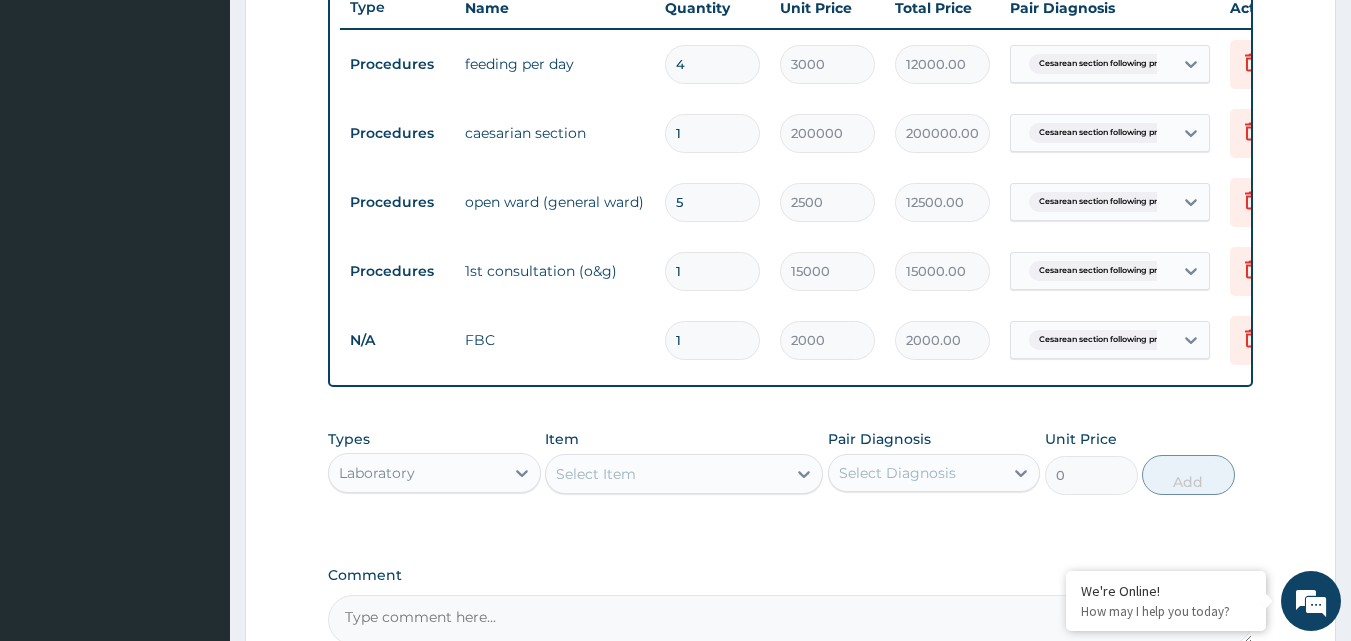 click on "Select Item" at bounding box center [666, 474] 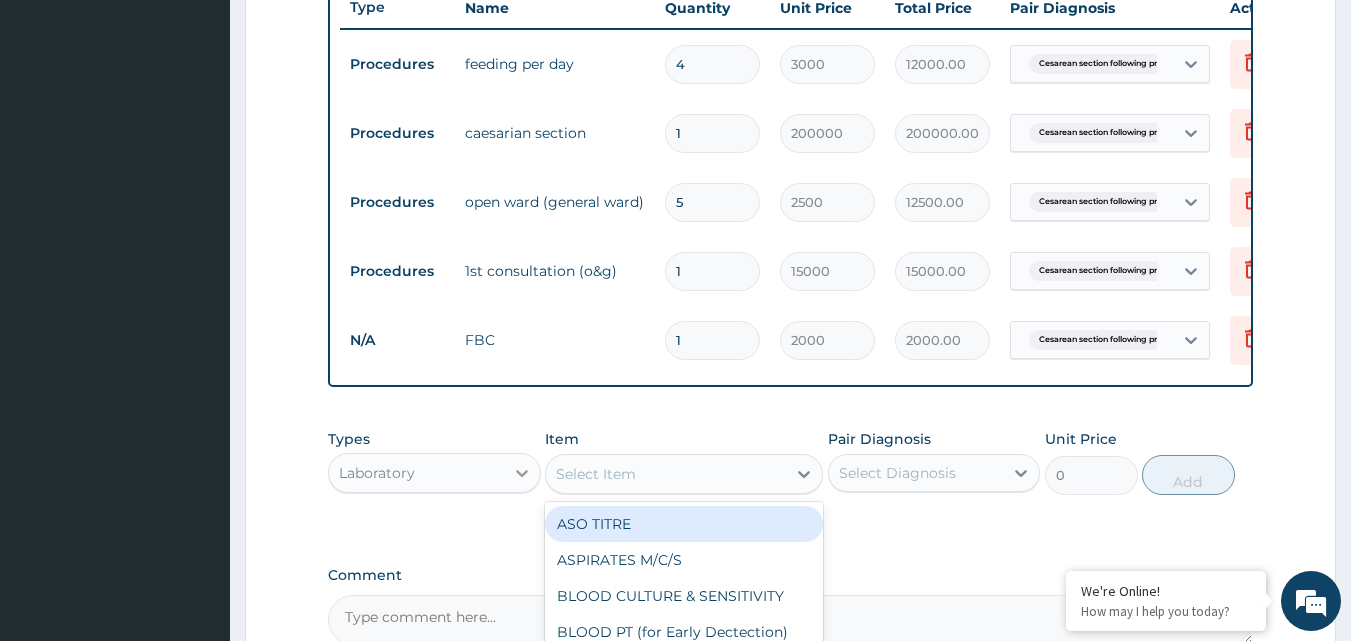 click at bounding box center (522, 473) 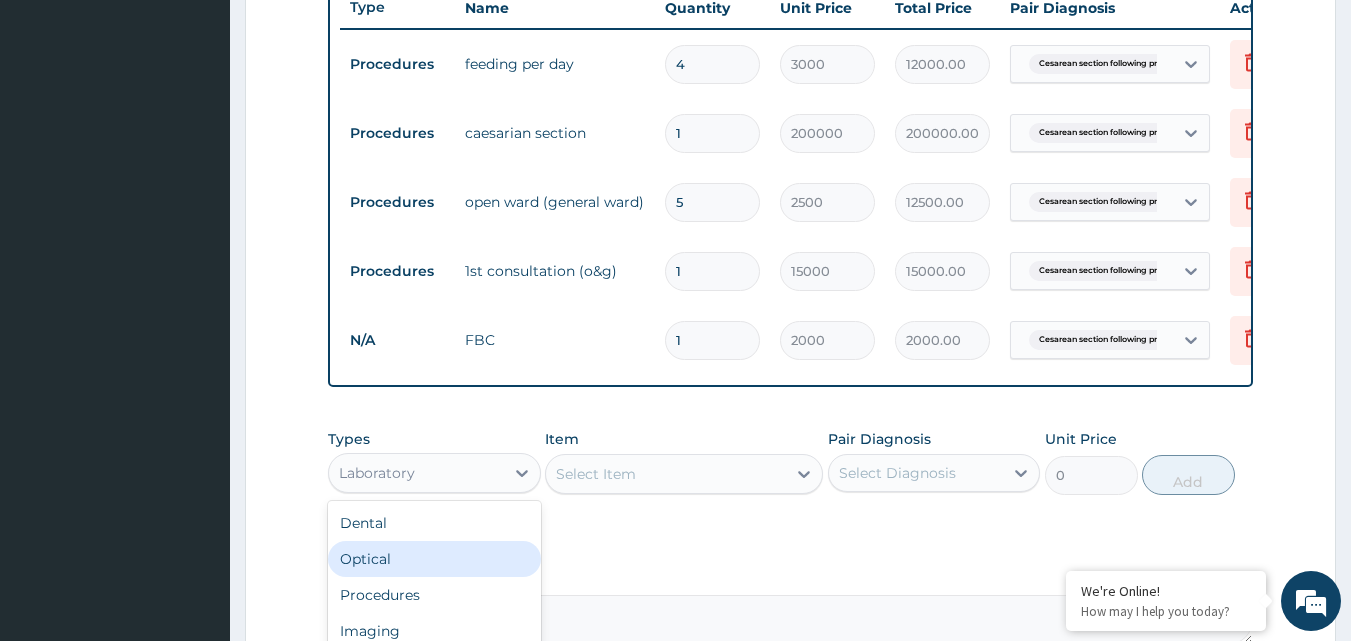 scroll, scrollTop: 997, scrollLeft: 0, axis: vertical 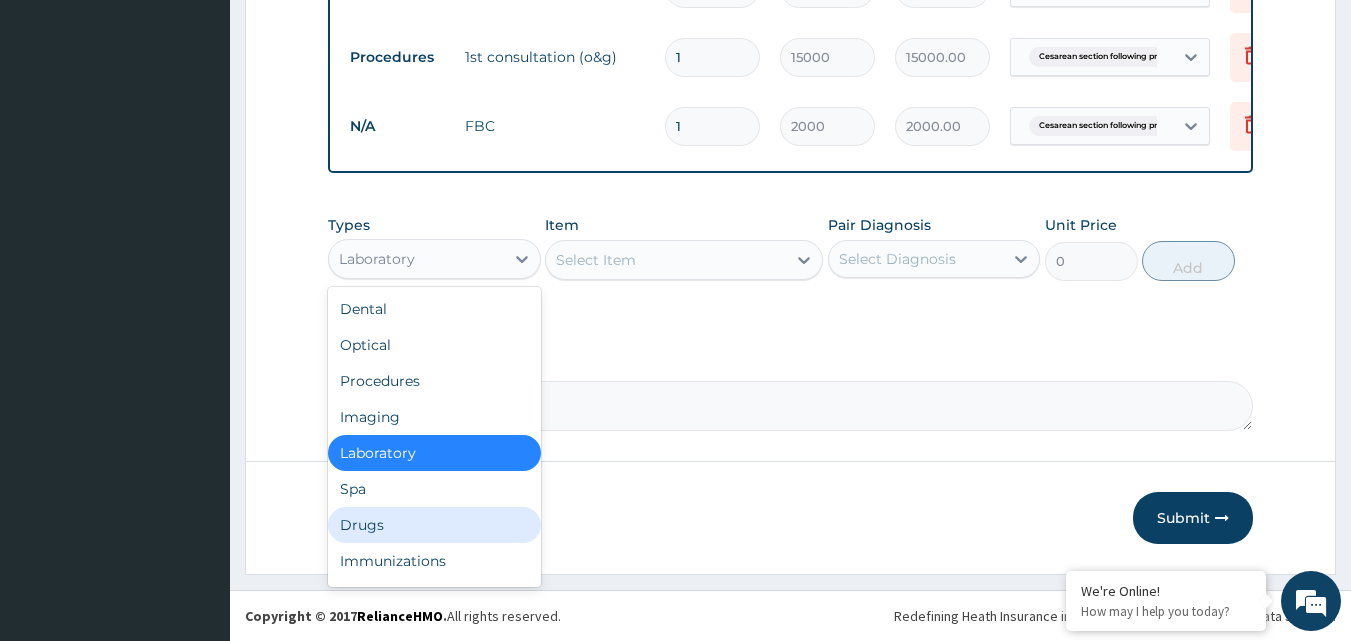 click on "Drugs" at bounding box center (434, 525) 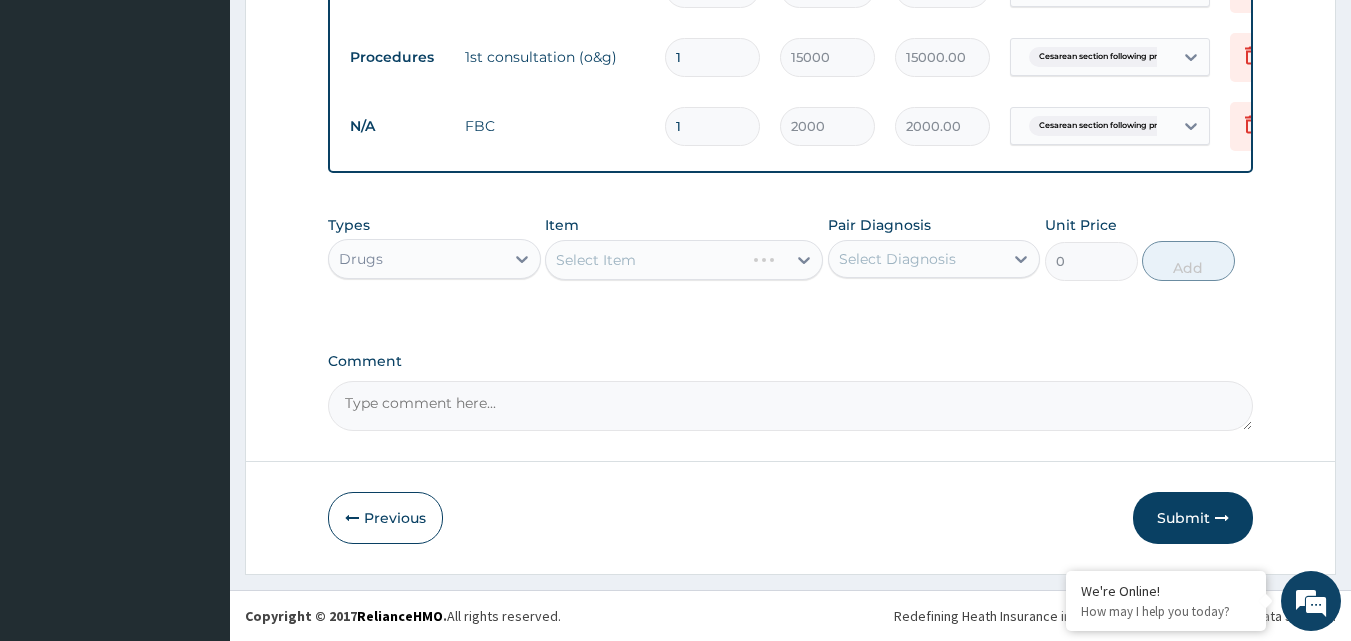 click on "Select Item" at bounding box center [684, 260] 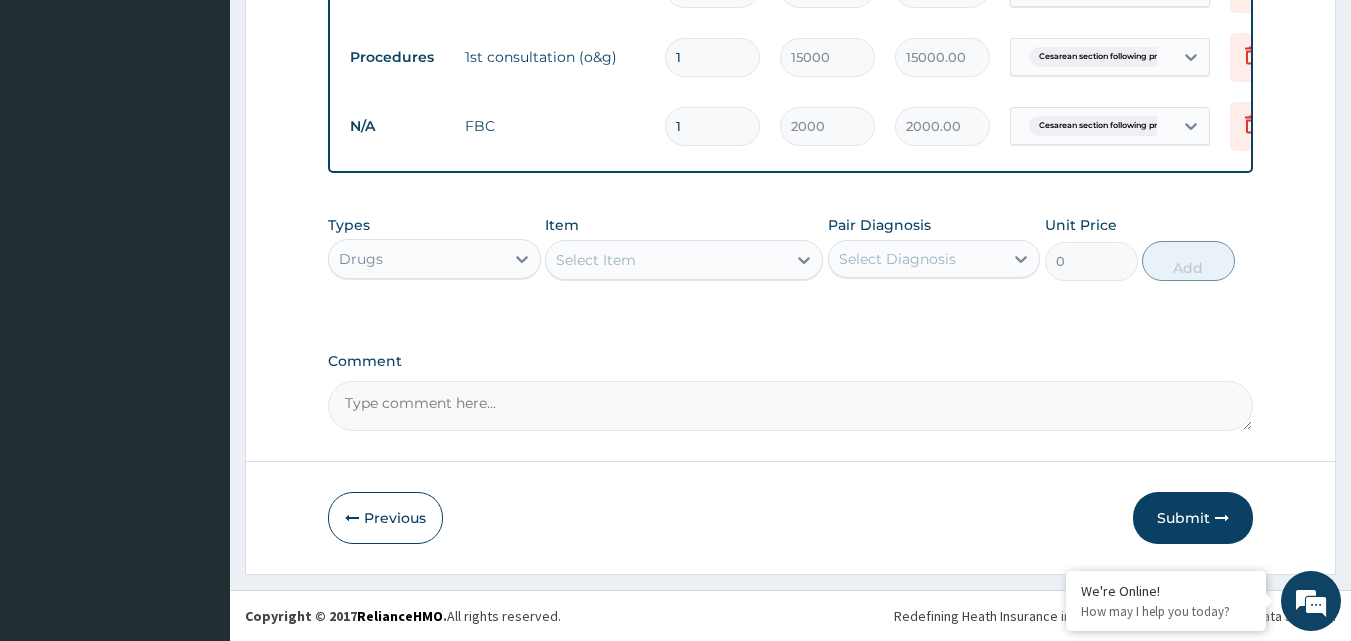 click on "Select Item" at bounding box center (666, 260) 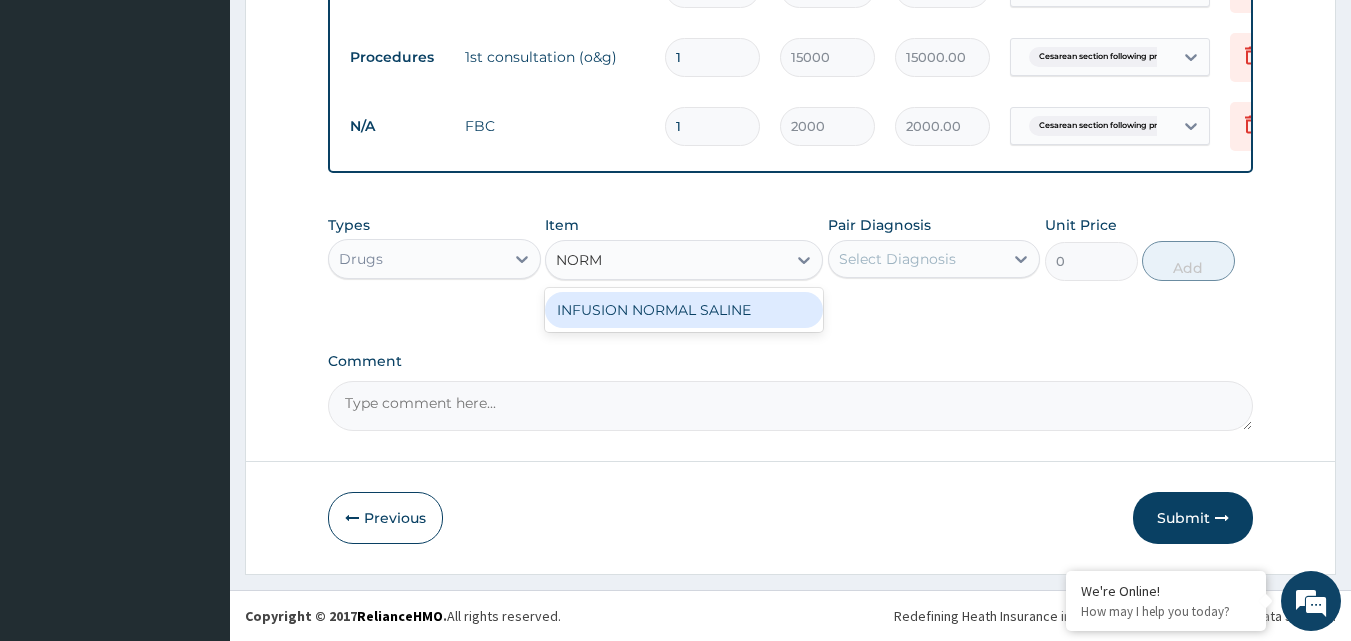 type on "NORMA" 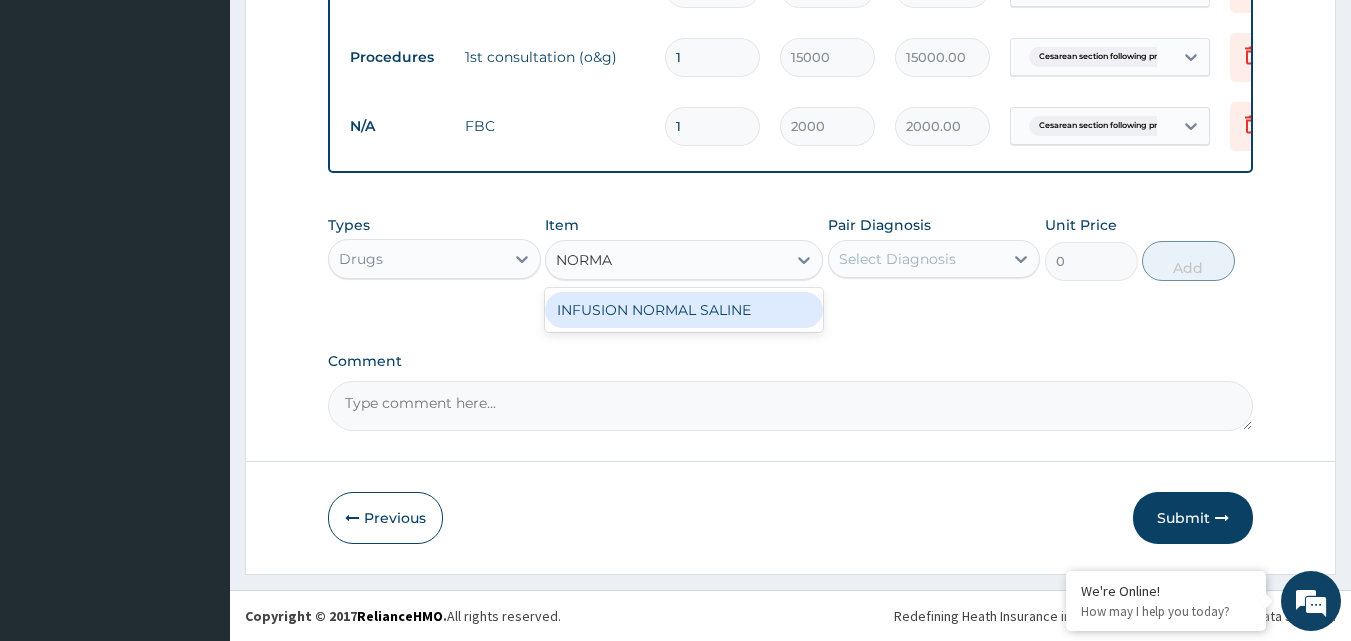 click on "INFUSION NORMAL SALINE" at bounding box center (684, 310) 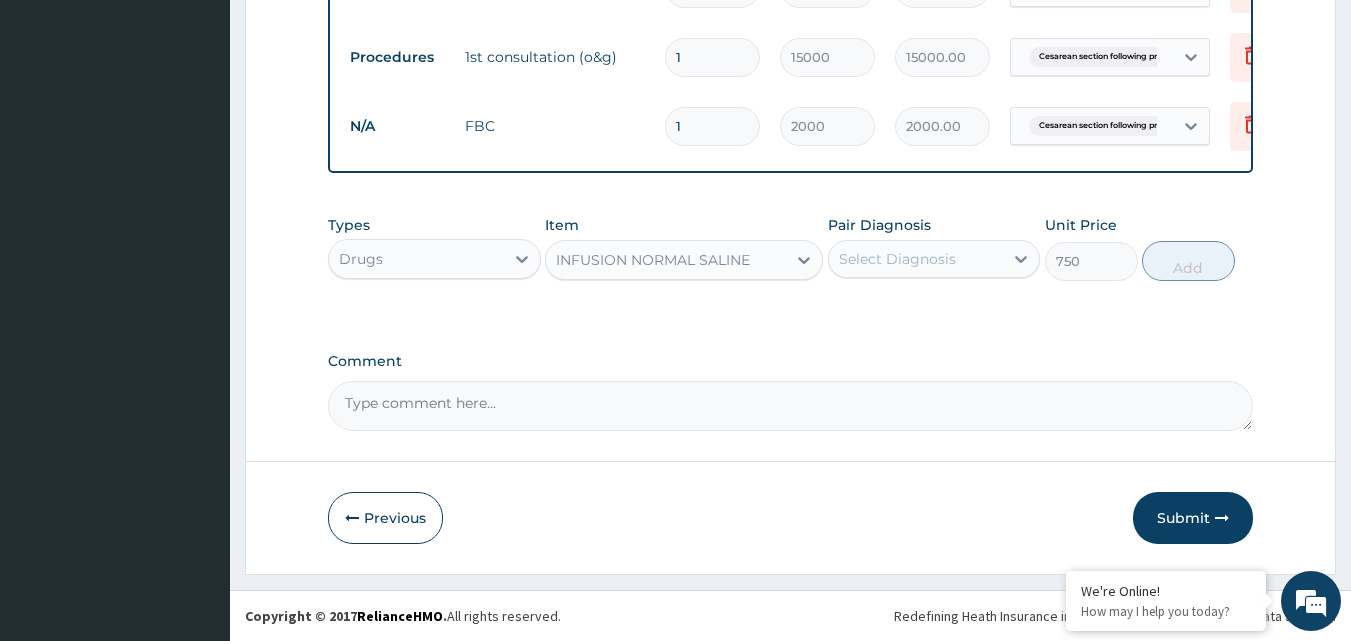 click on "Select Diagnosis" at bounding box center [897, 259] 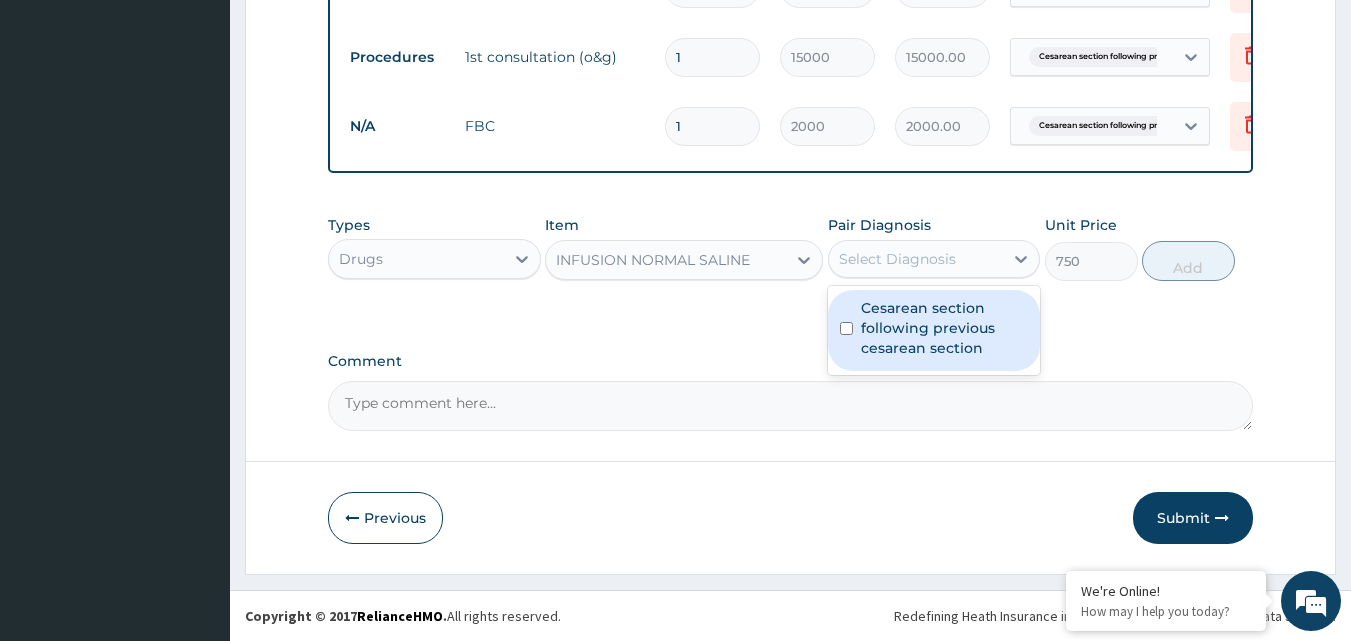 click at bounding box center (846, 328) 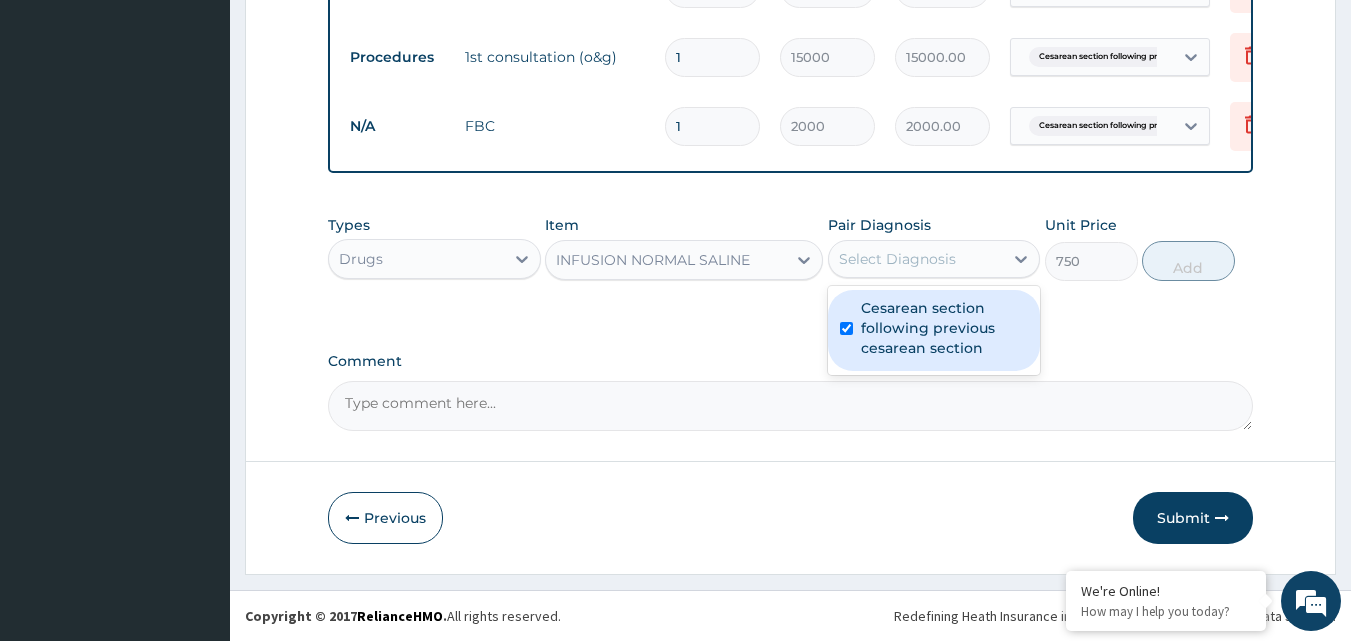 checkbox on "true" 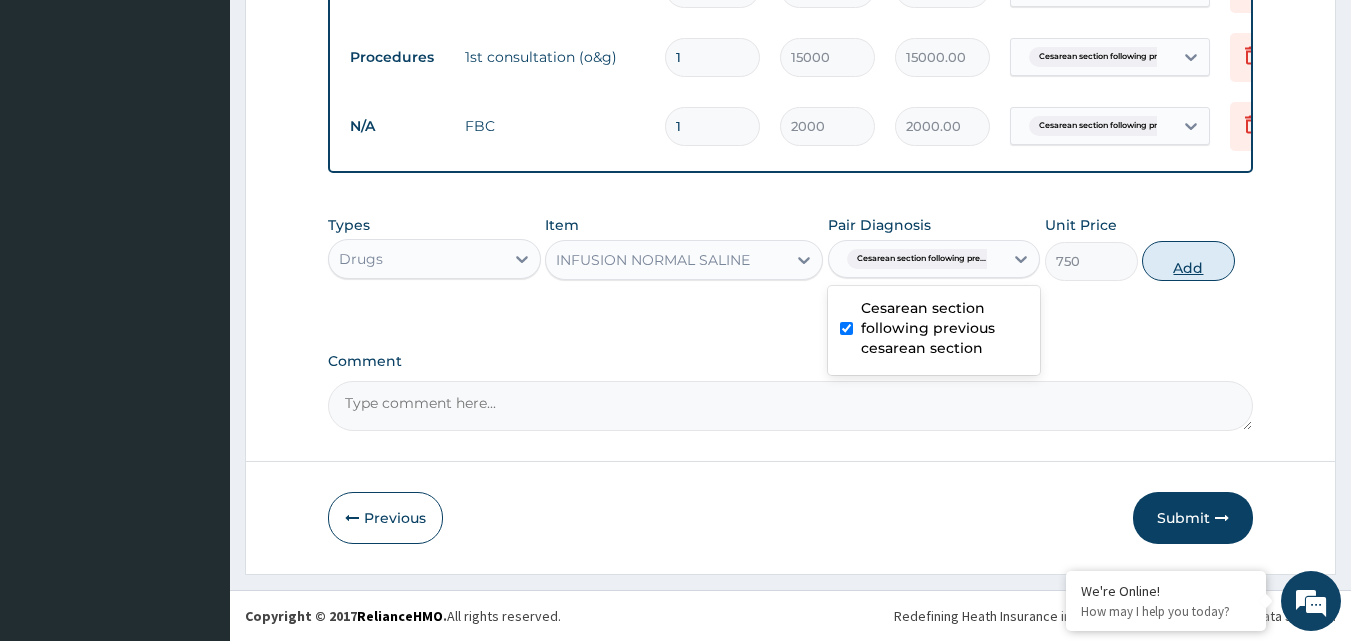 click on "Add" at bounding box center (1188, 261) 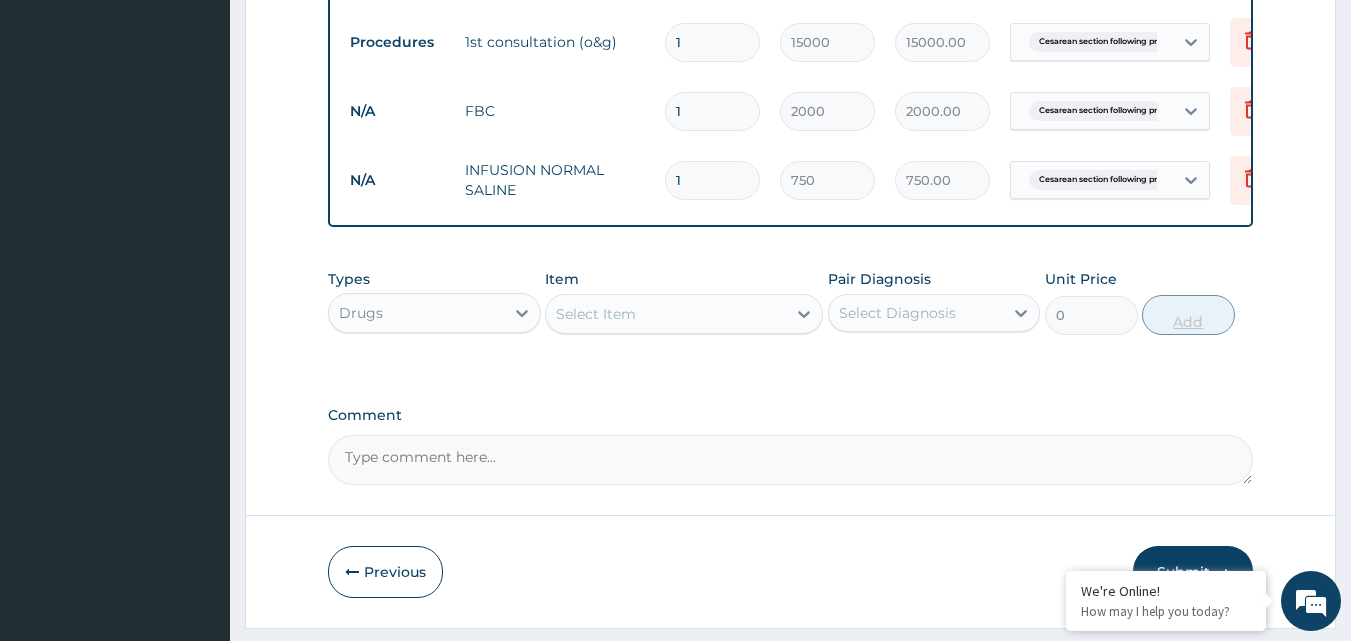 type on "10" 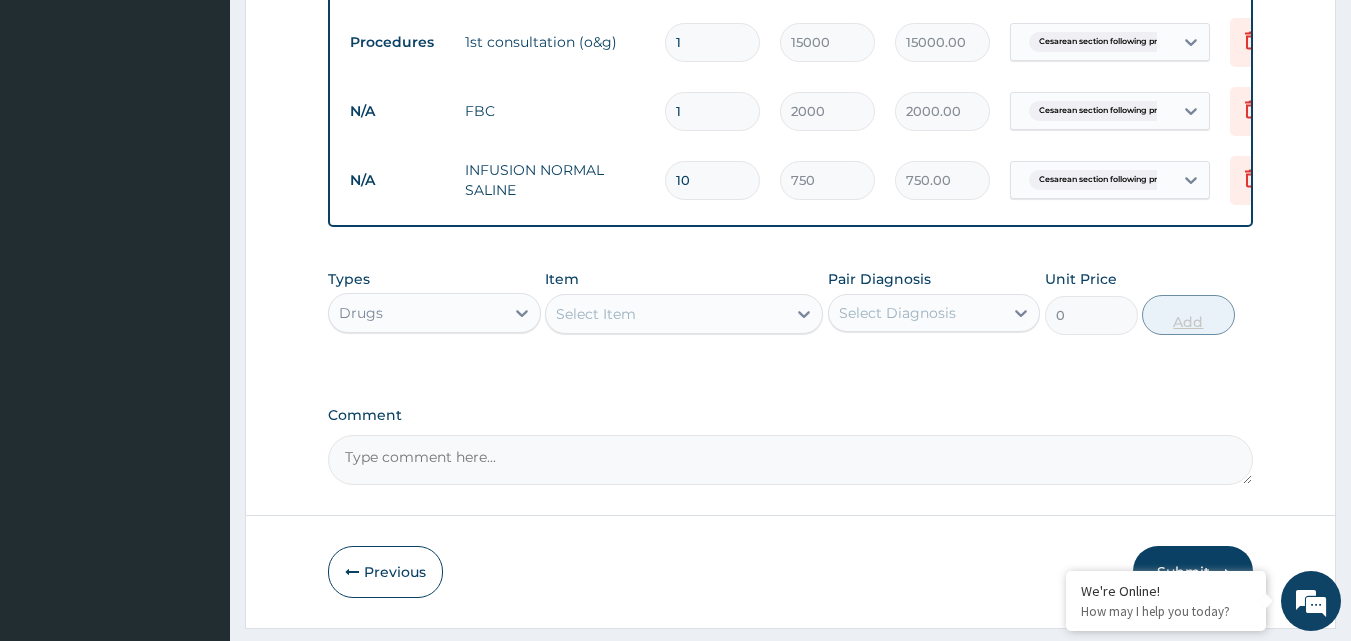type on "7500.00" 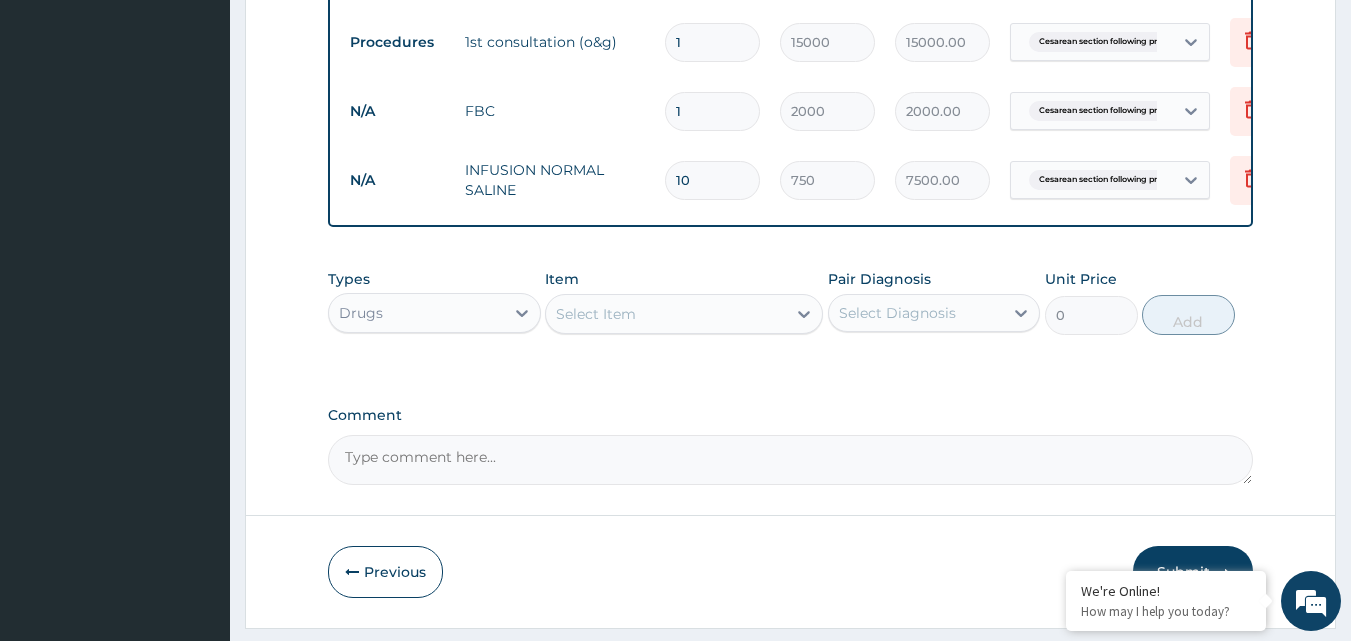 type on "10" 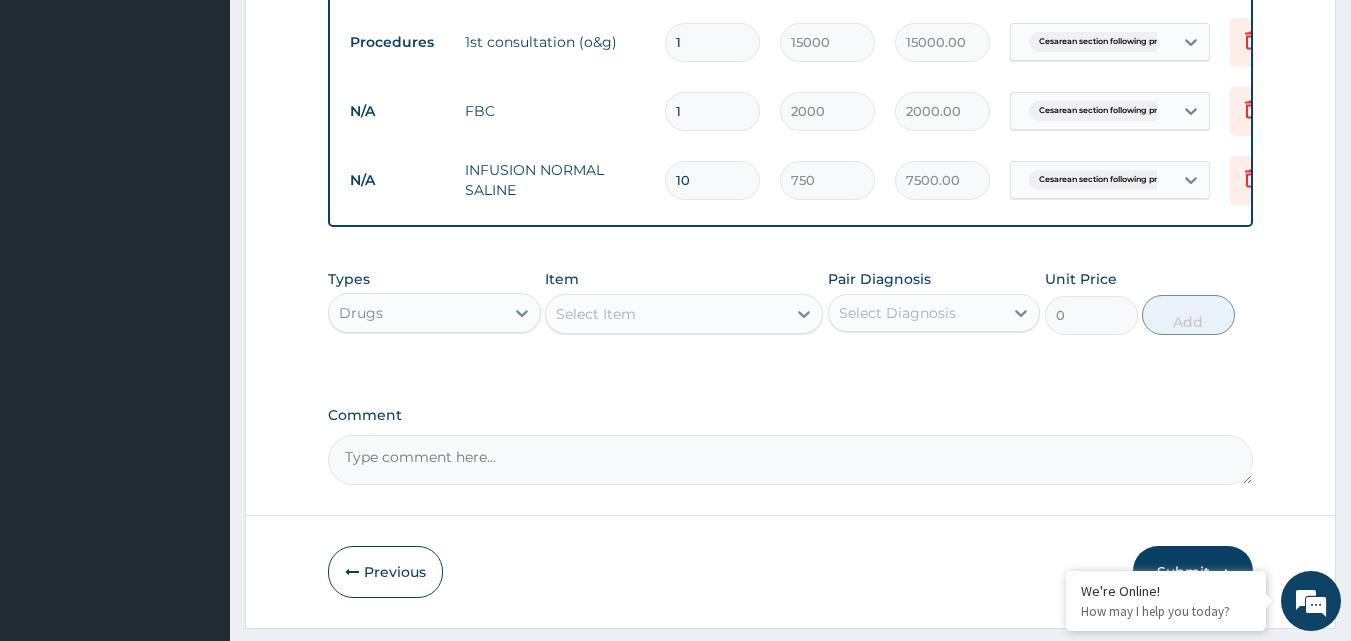 click on "Select Item" at bounding box center [666, 314] 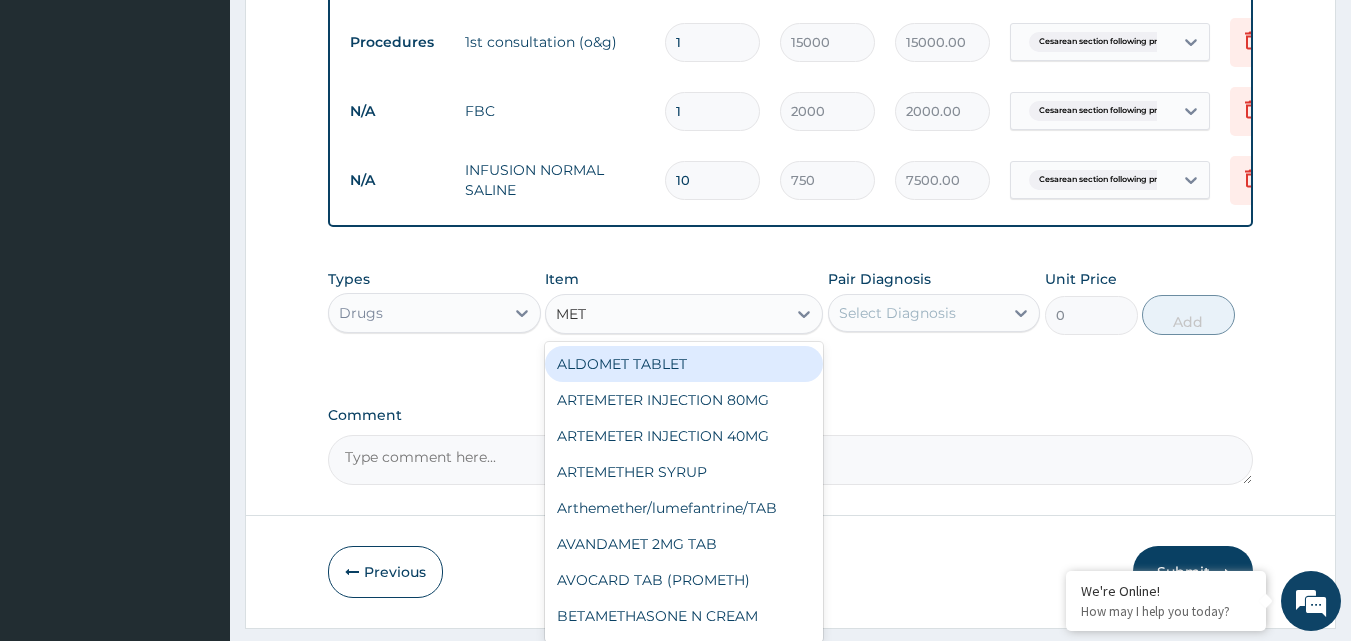 type on "METR" 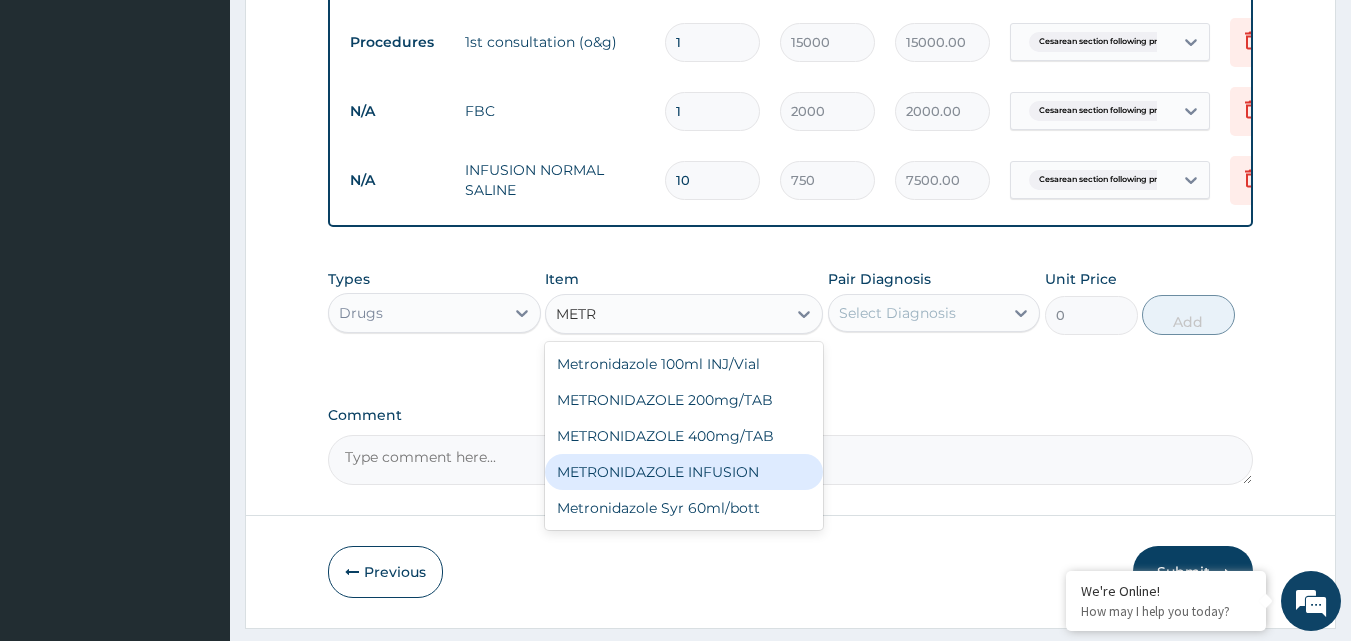 click on "METRONIDAZOLE INFUSION" at bounding box center [684, 472] 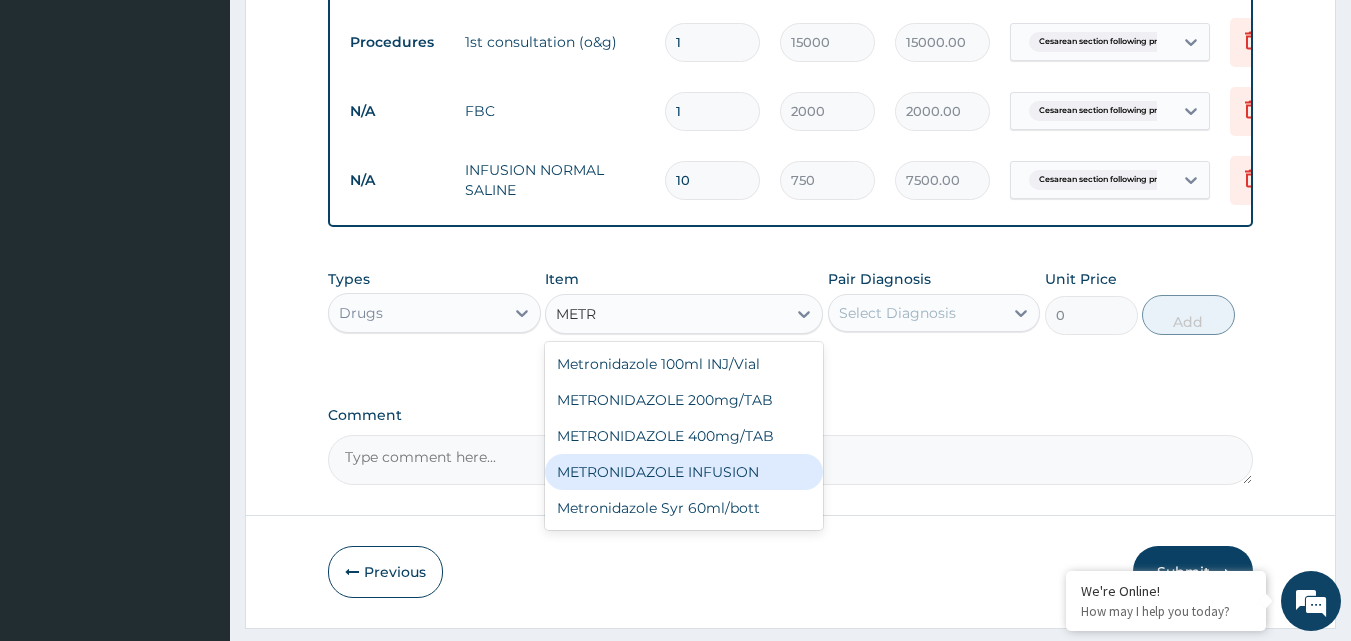 type 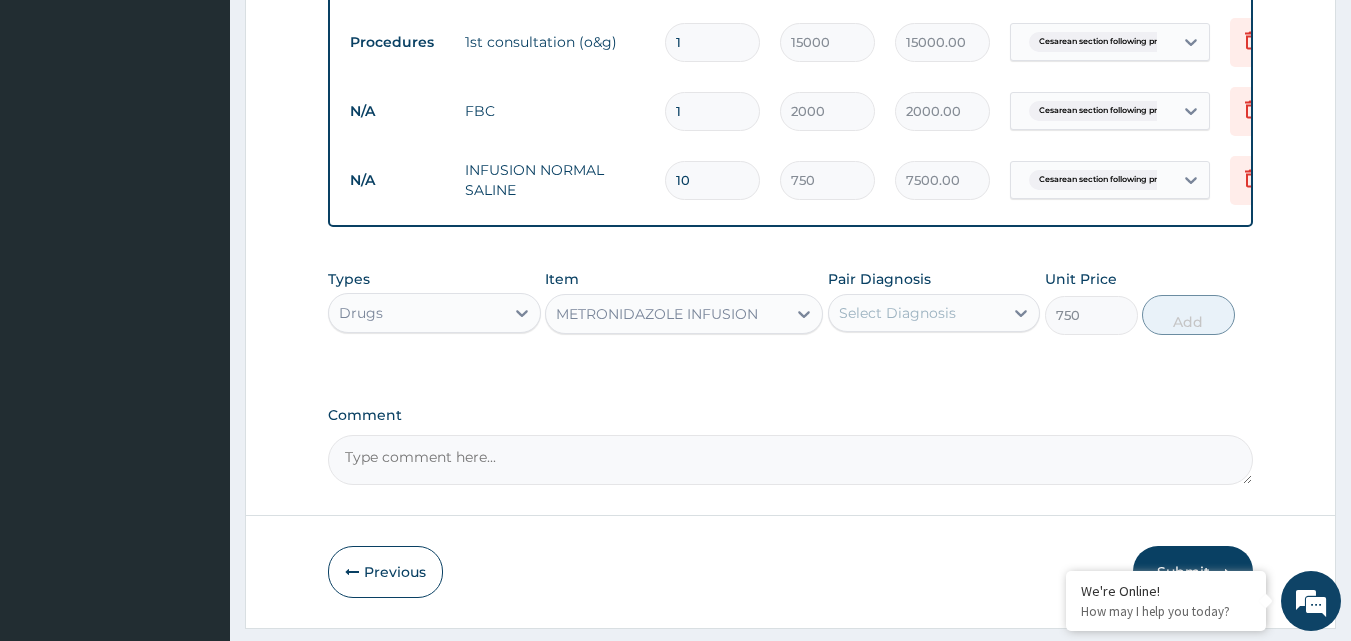 click on "Select Diagnosis" at bounding box center (916, 313) 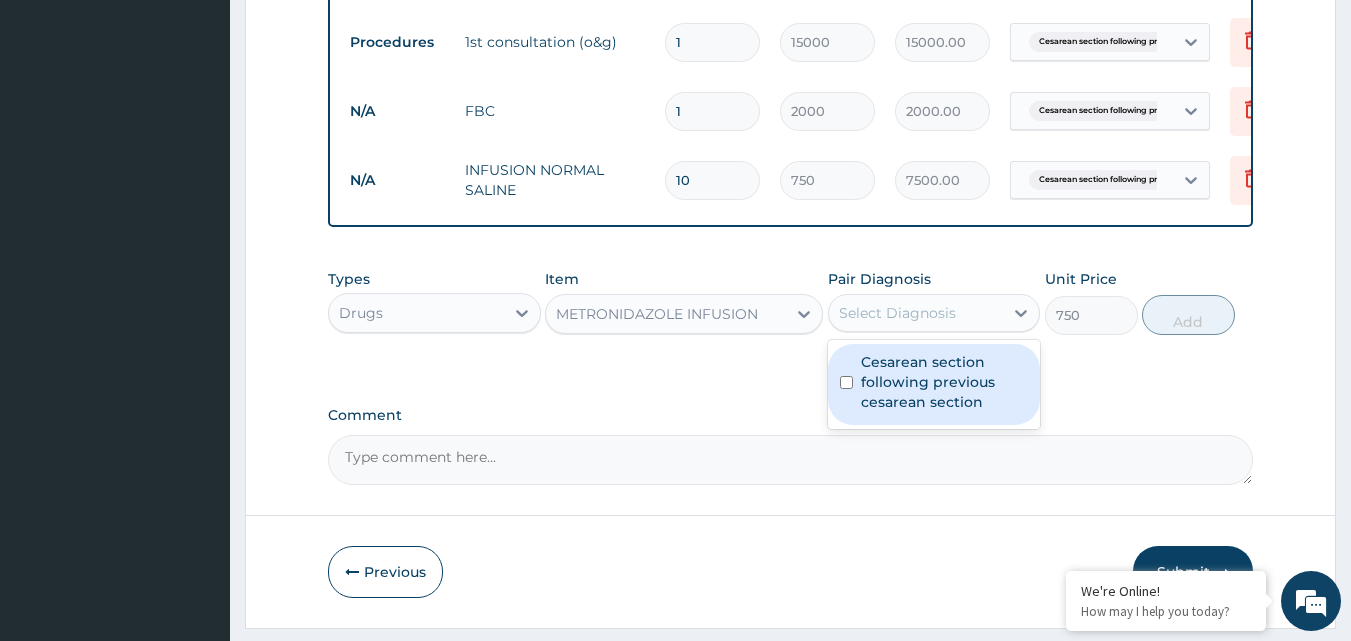 click at bounding box center [846, 382] 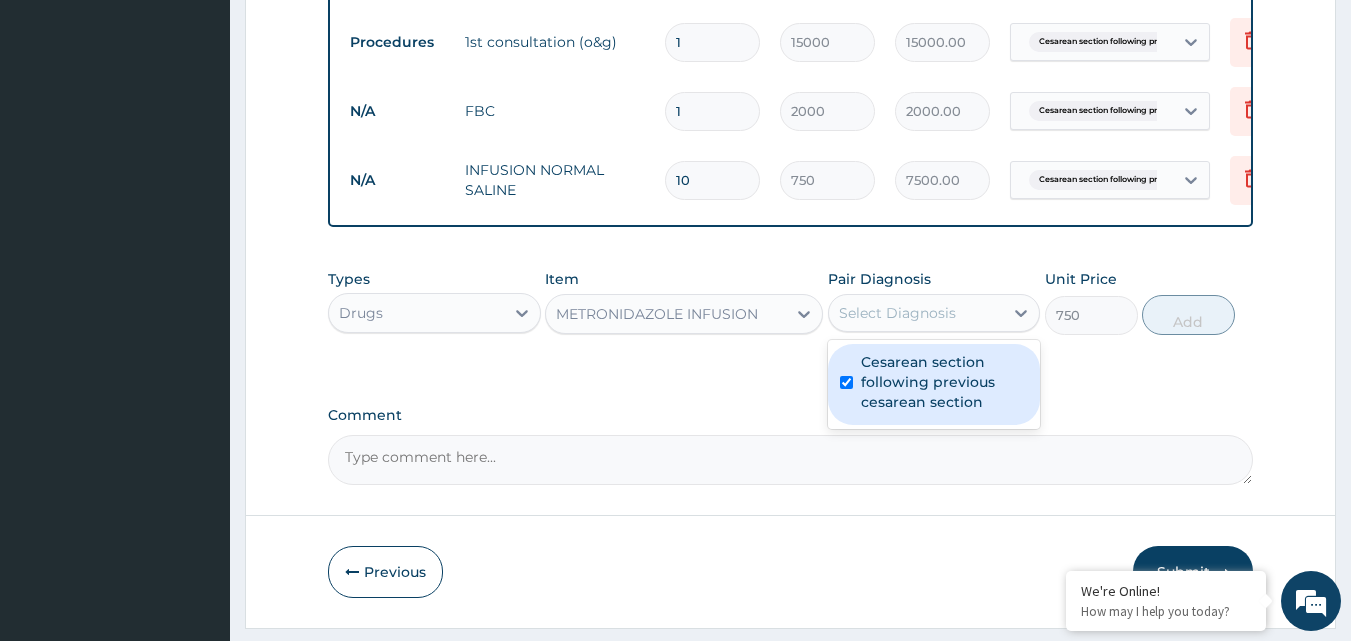 checkbox on "true" 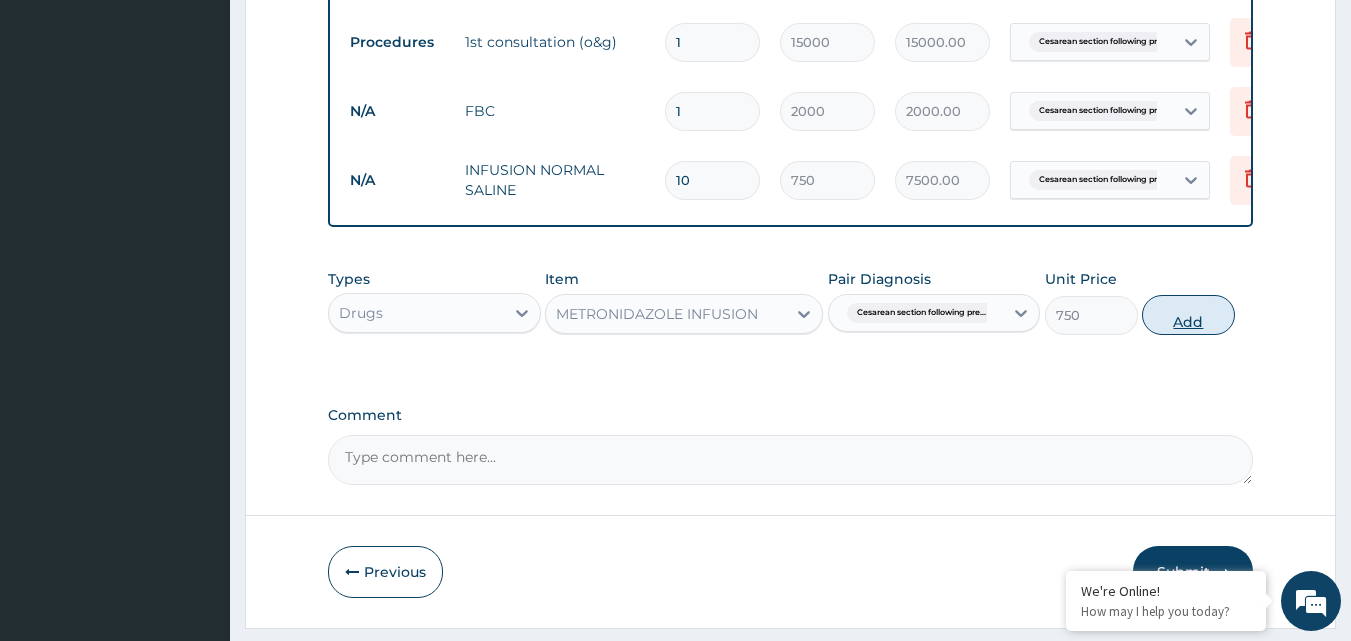 click on "Add" at bounding box center (1188, 315) 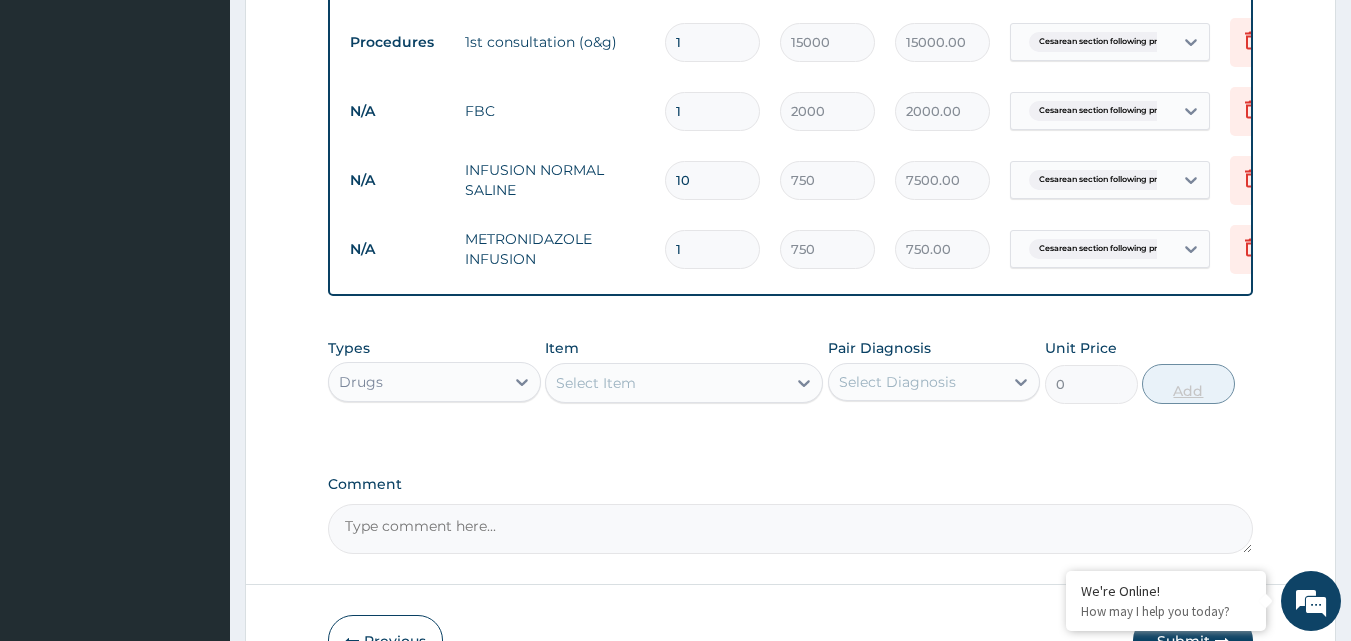type 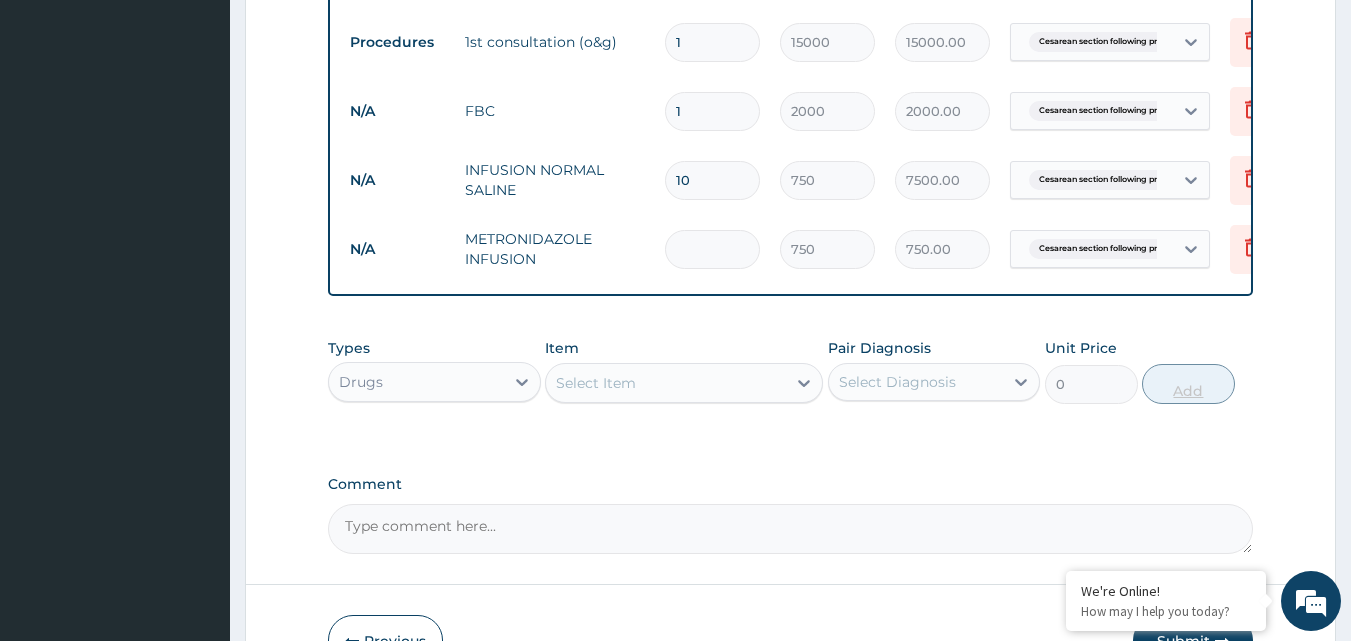 type on "0.00" 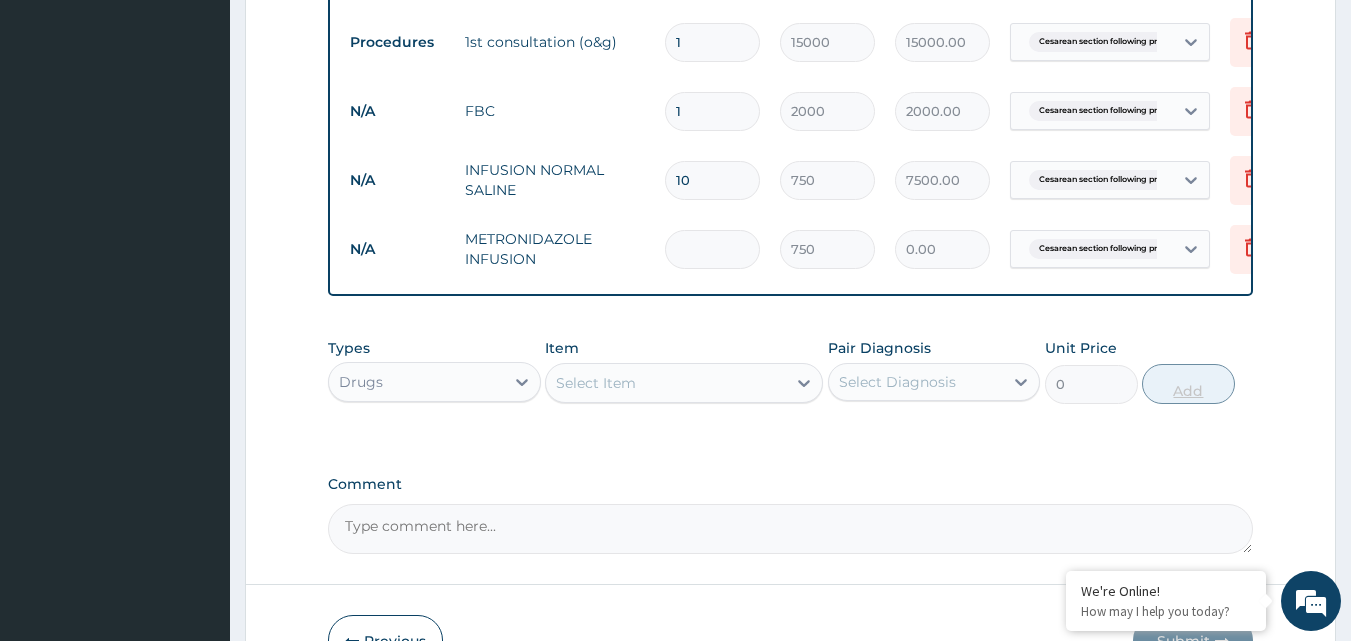 type on "7" 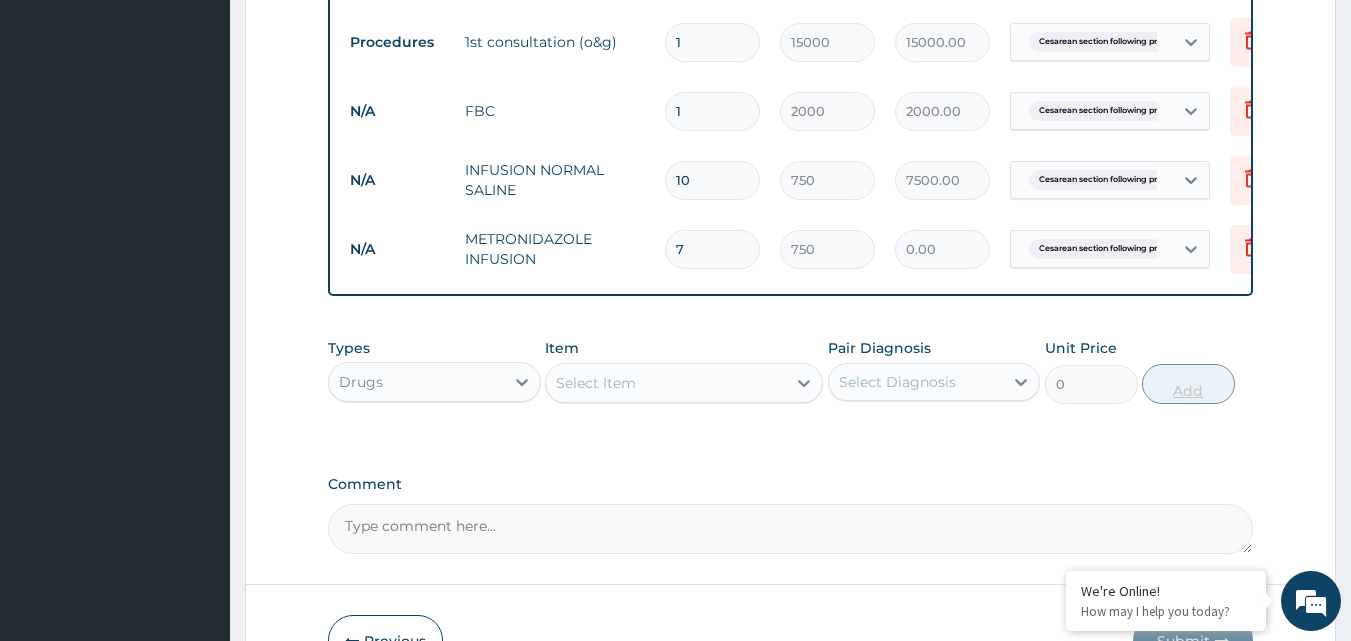 type on "5250.00" 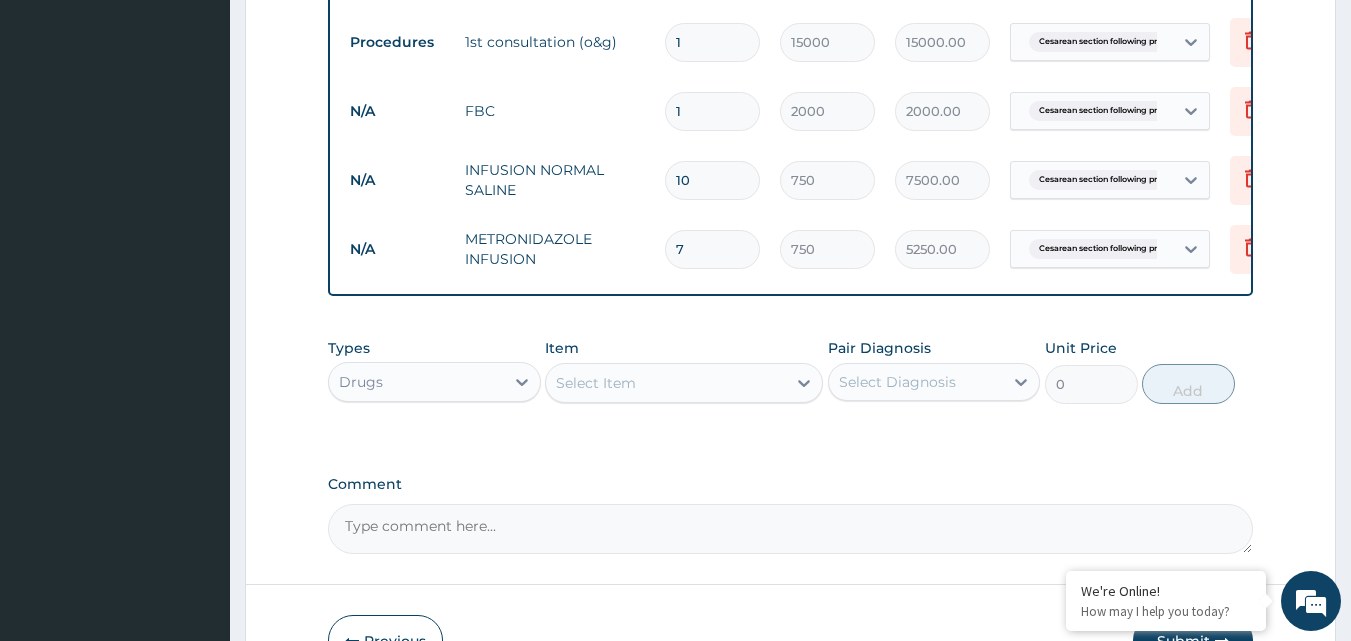 type on "7" 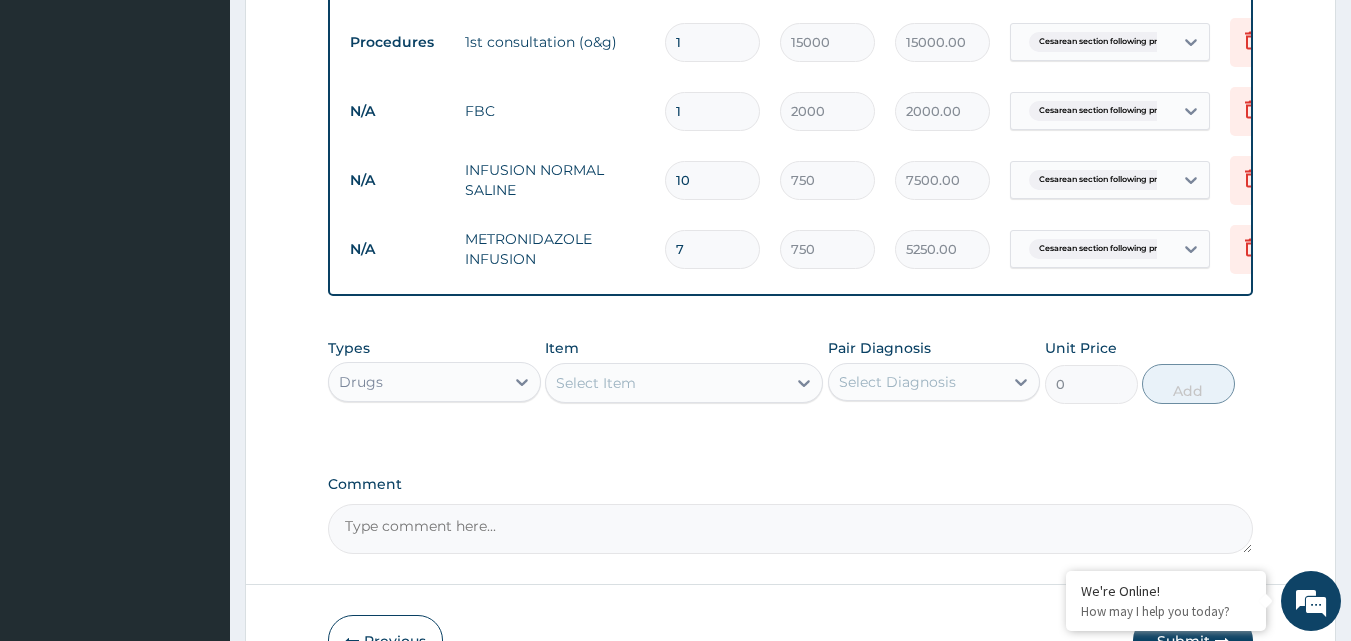 click on "Select Item" at bounding box center (666, 383) 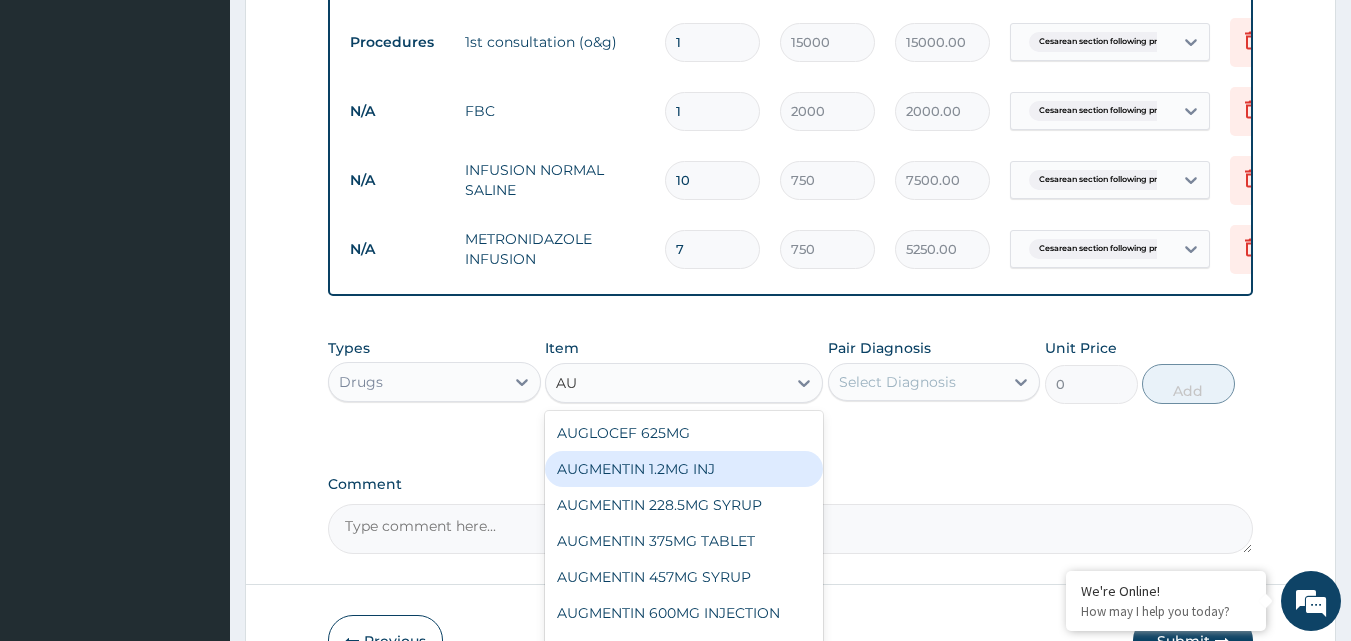 type on "A" 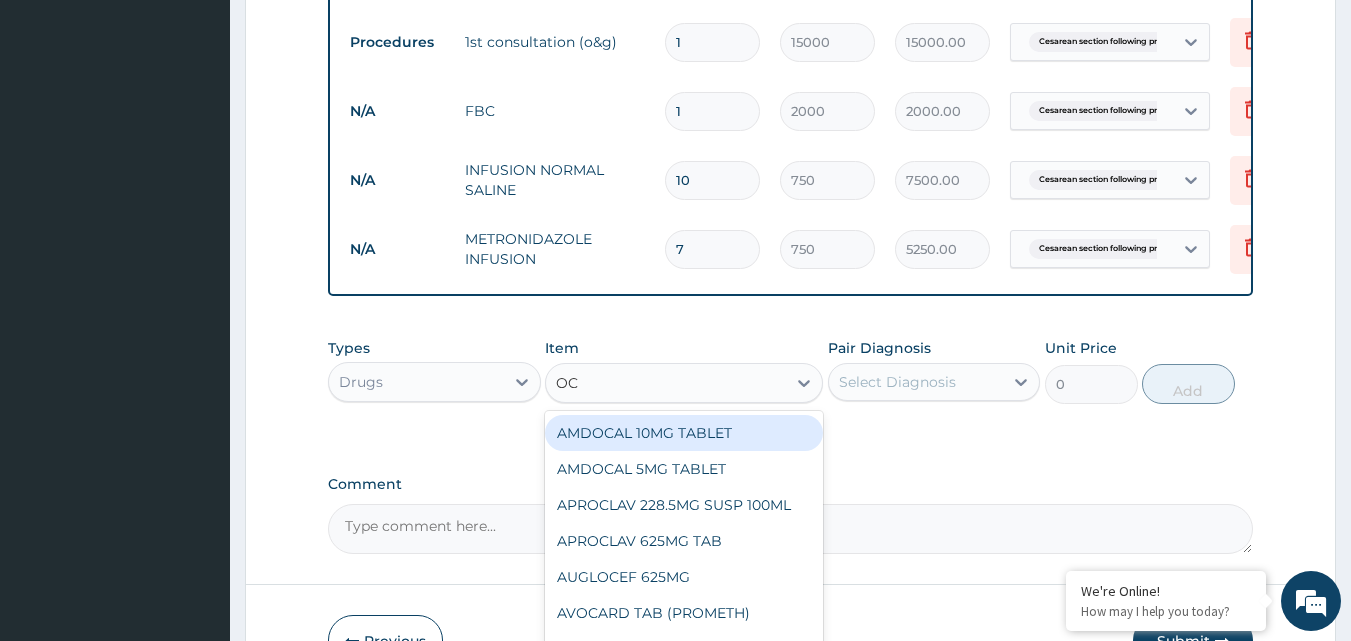type on "OCE" 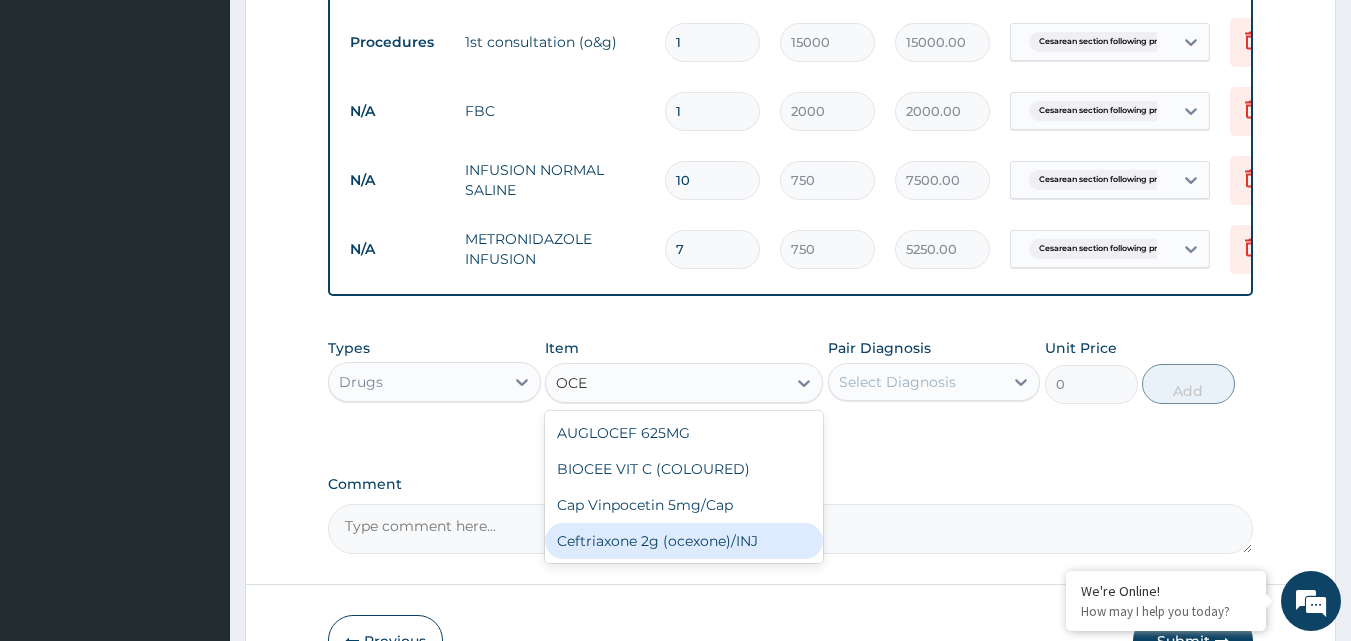 click on "Ceftriaxone 2g (ocexone)/INJ" at bounding box center [684, 541] 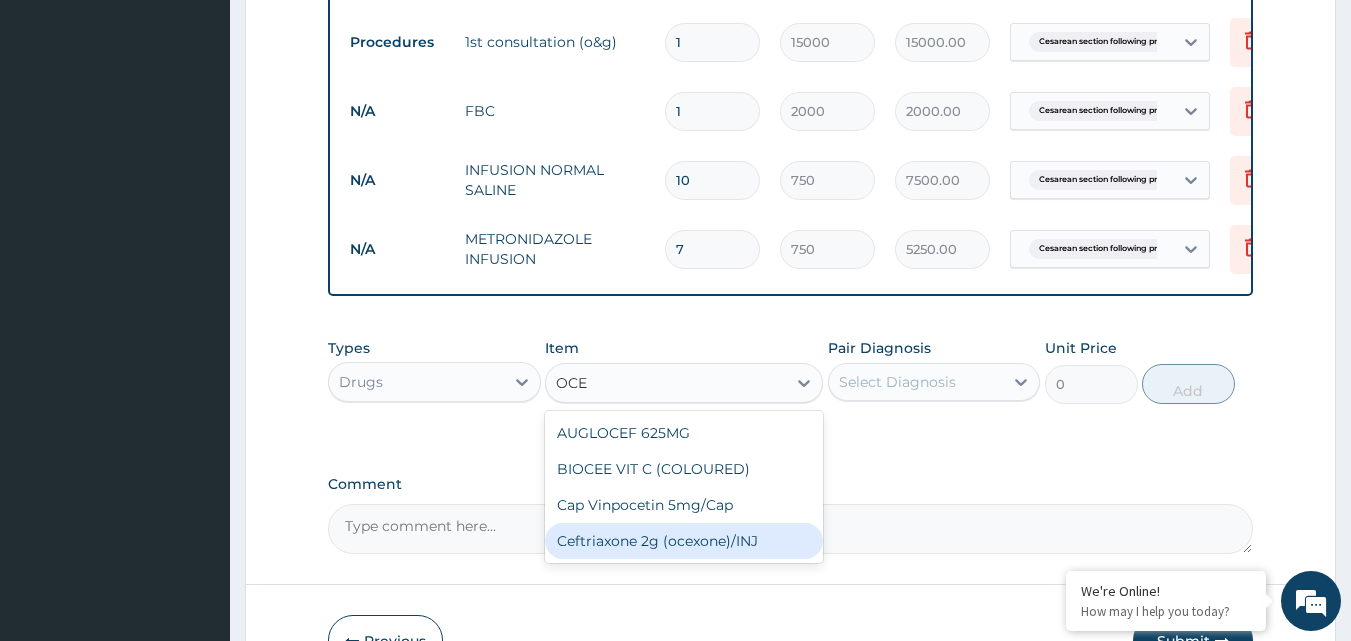 type 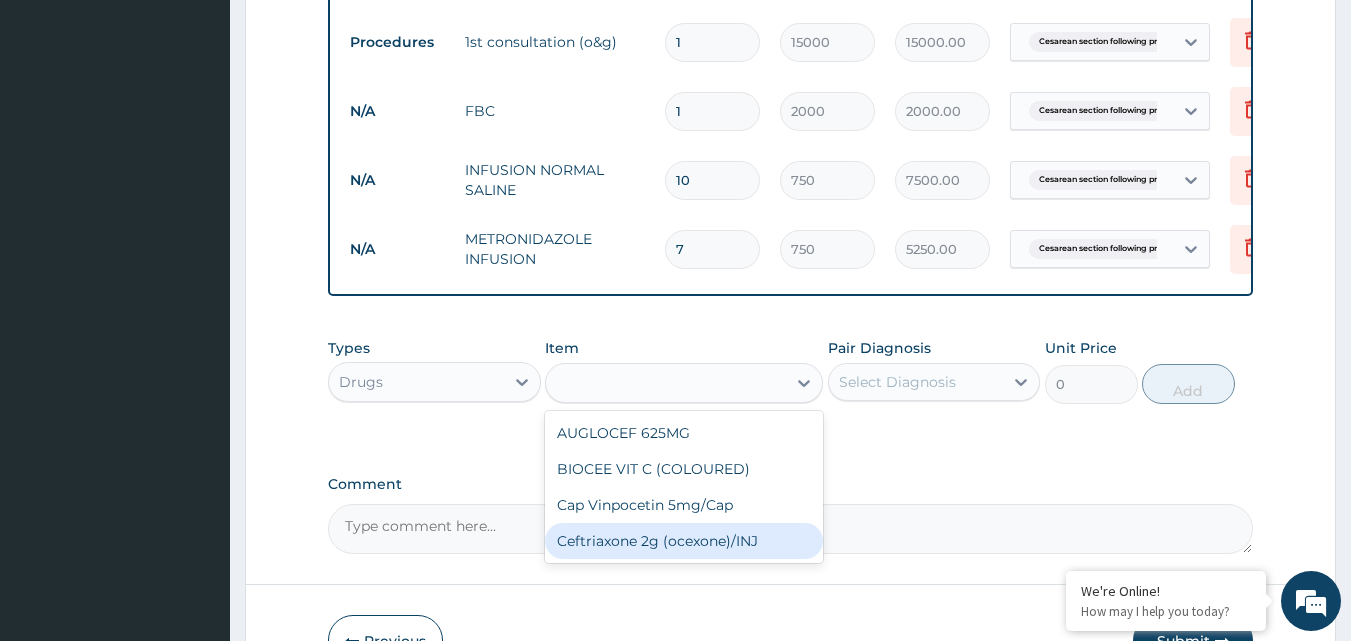 type on "3000" 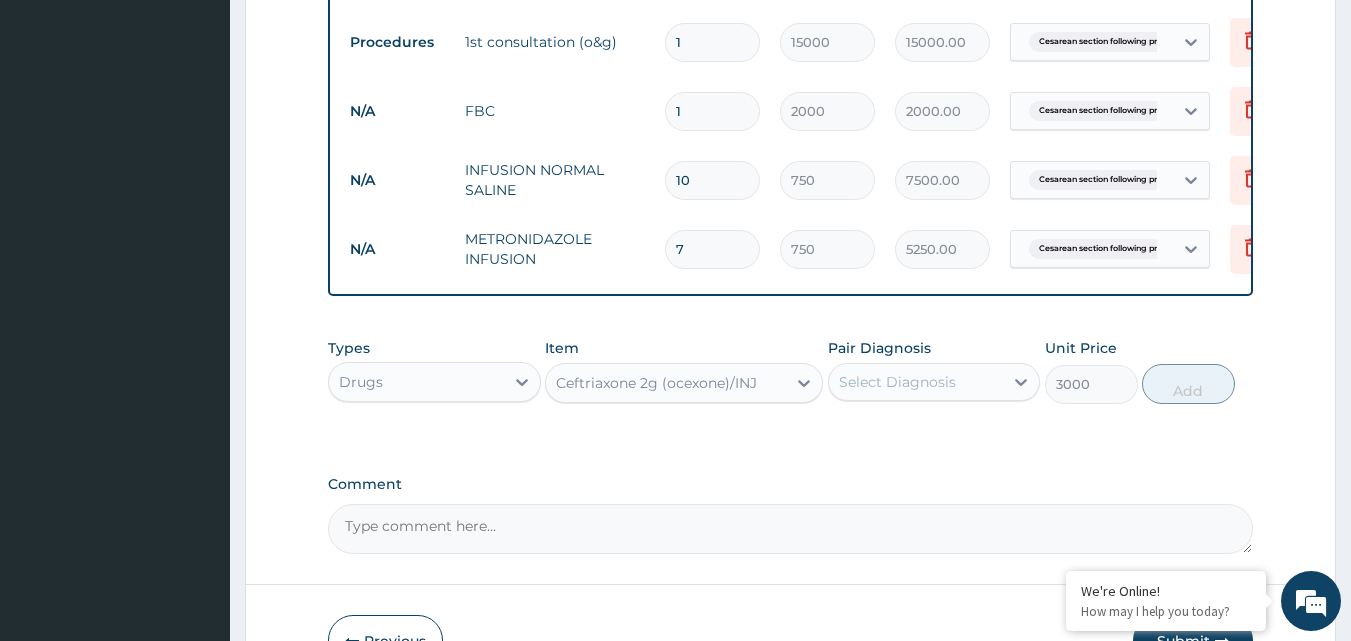 click on "Select Diagnosis" at bounding box center (897, 382) 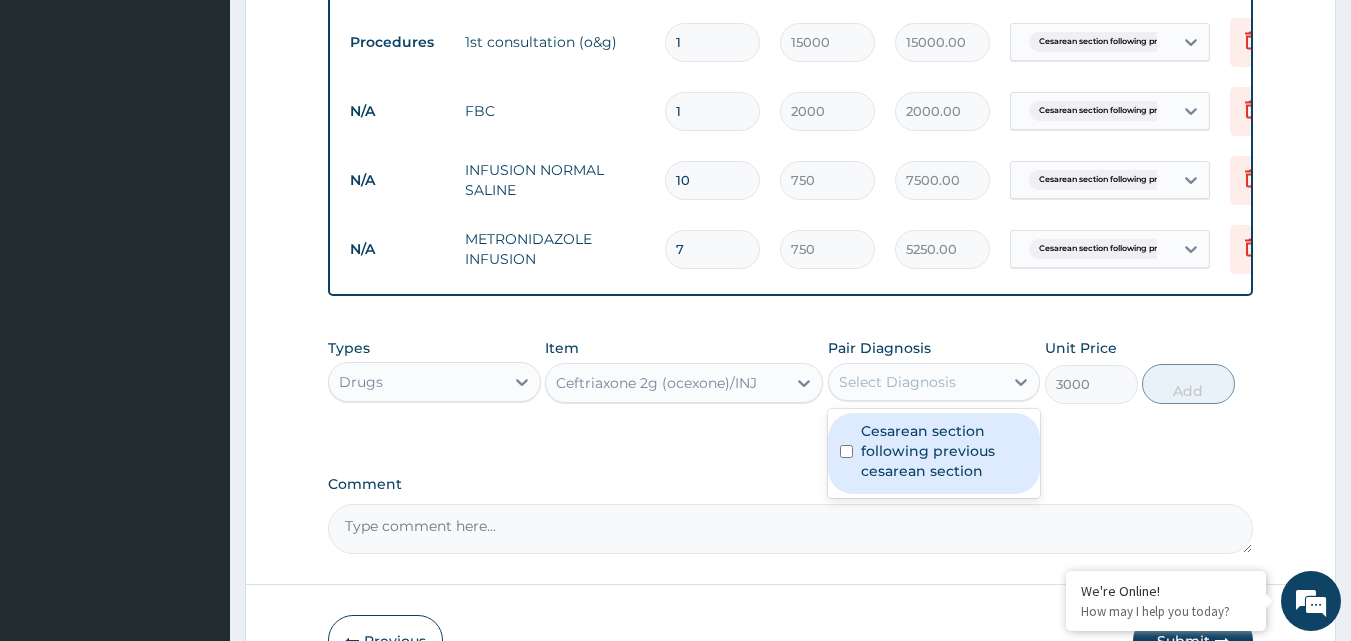 click at bounding box center (846, 451) 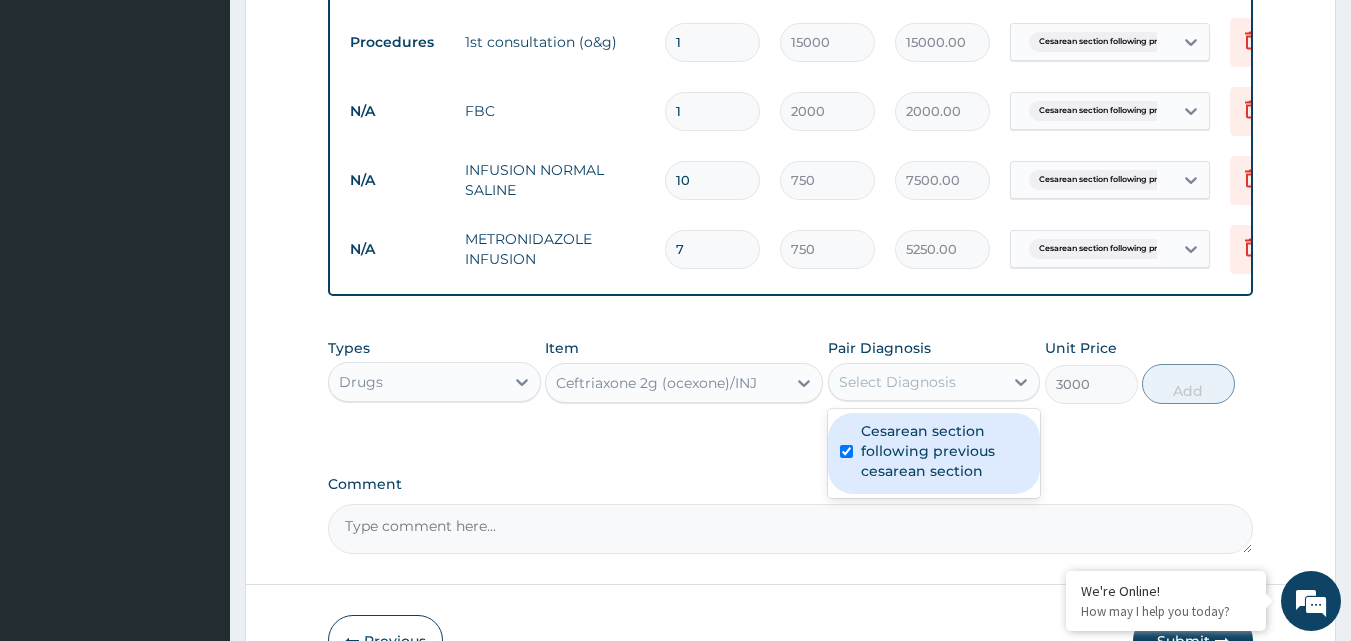 checkbox on "true" 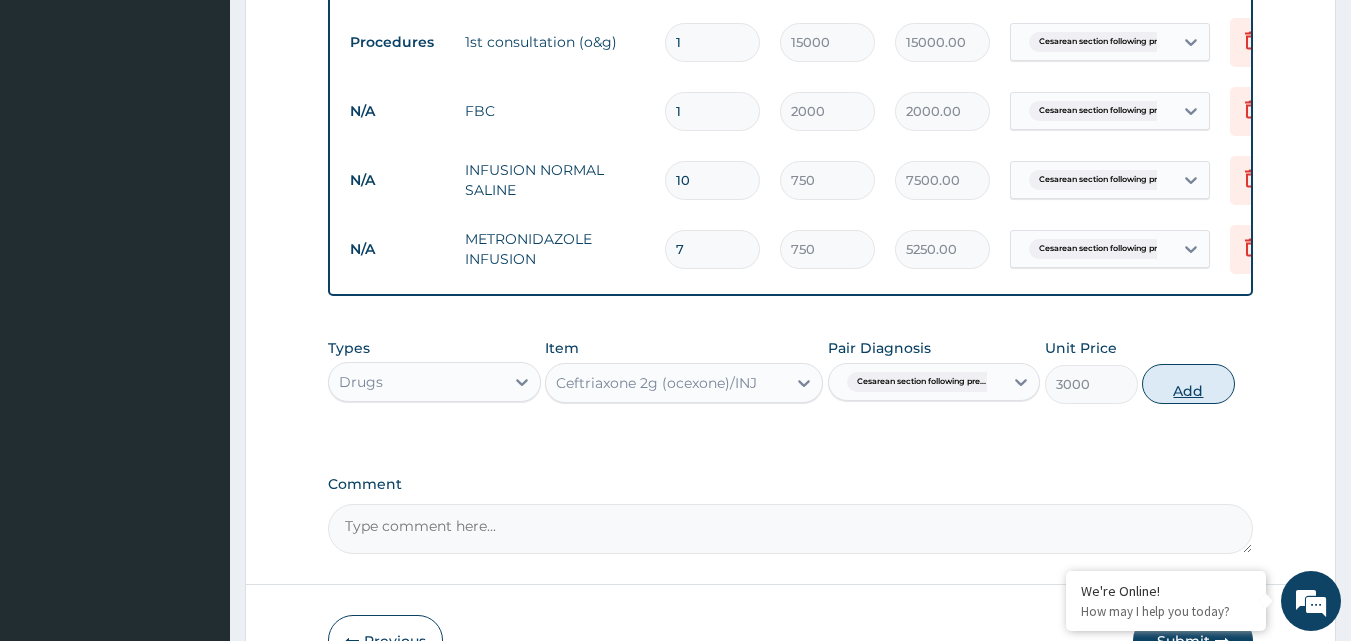 click on "Add" at bounding box center [1188, 384] 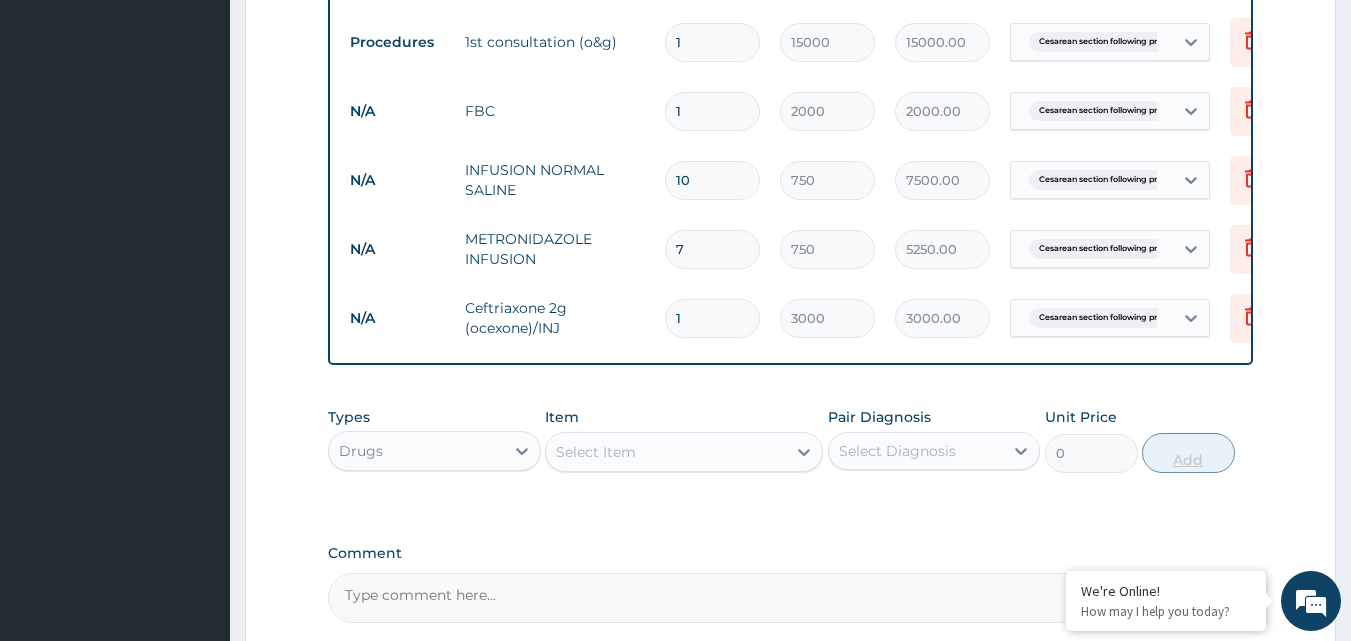 type 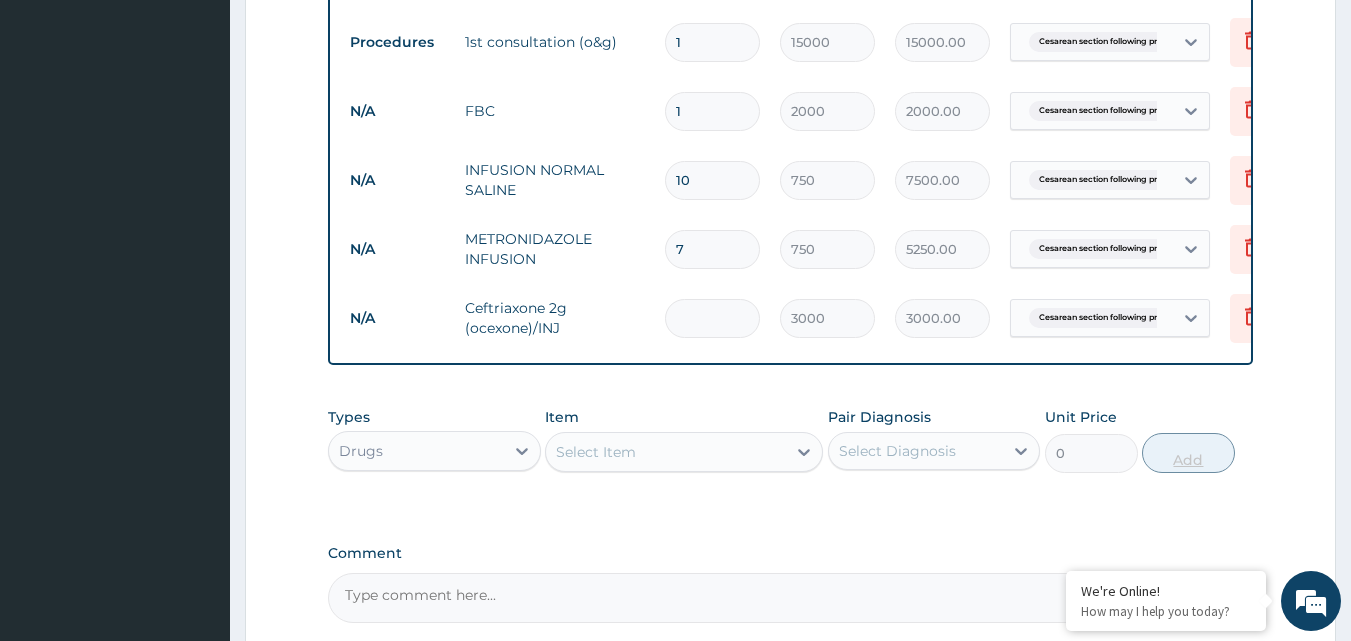 type on "0.00" 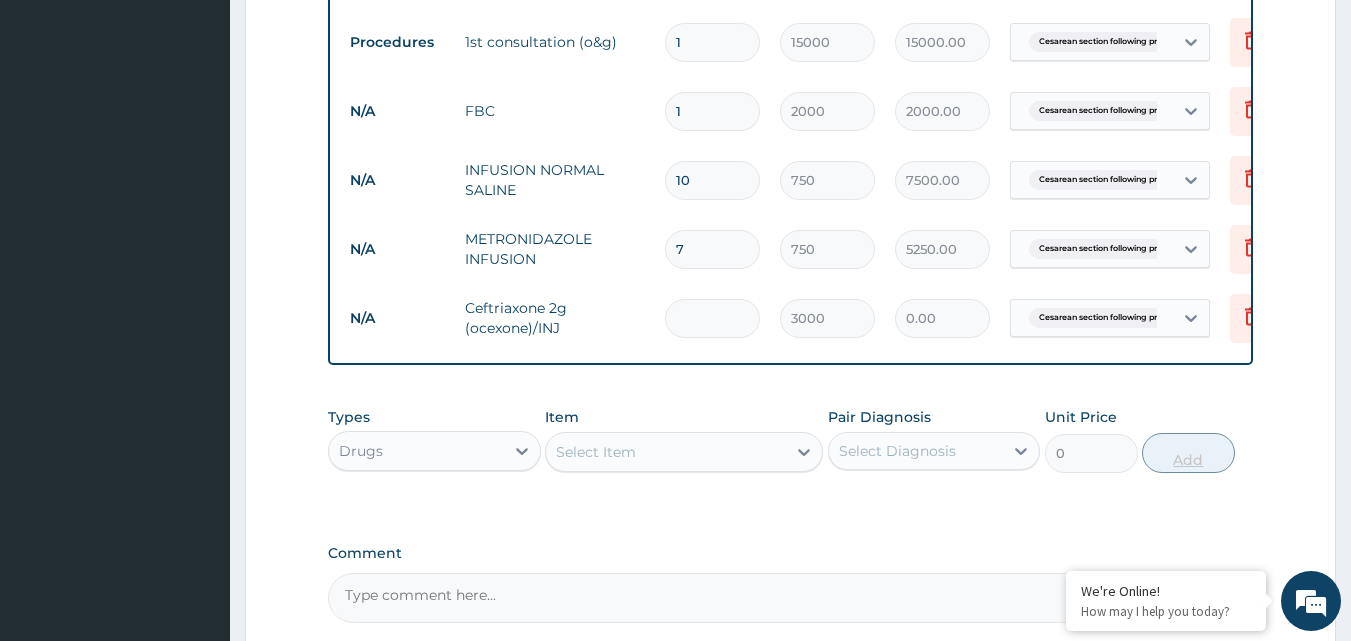 type on "8" 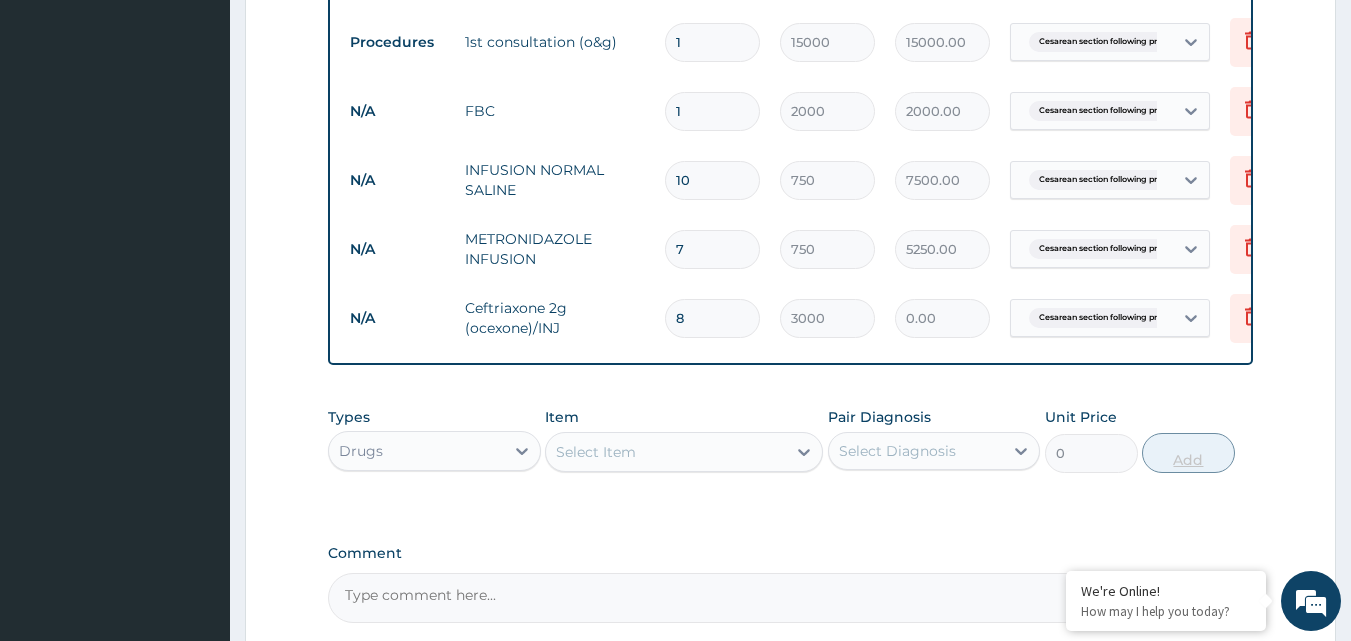 type on "24000.00" 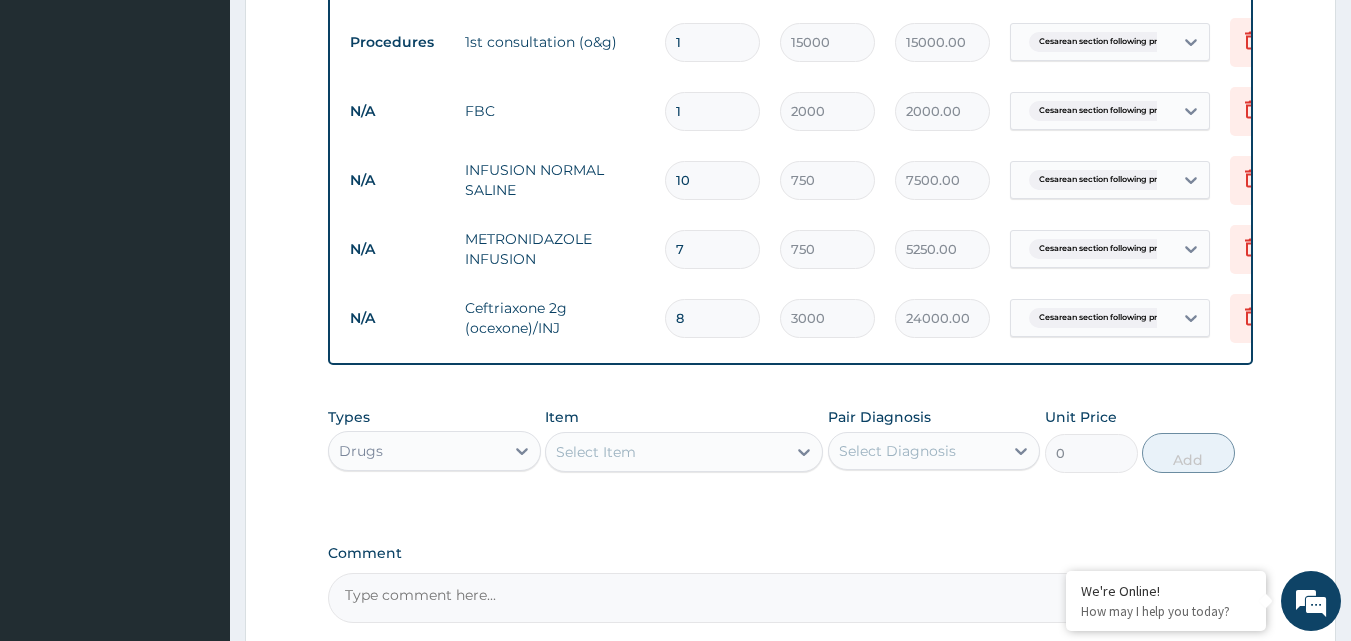 scroll, scrollTop: 1204, scrollLeft: 0, axis: vertical 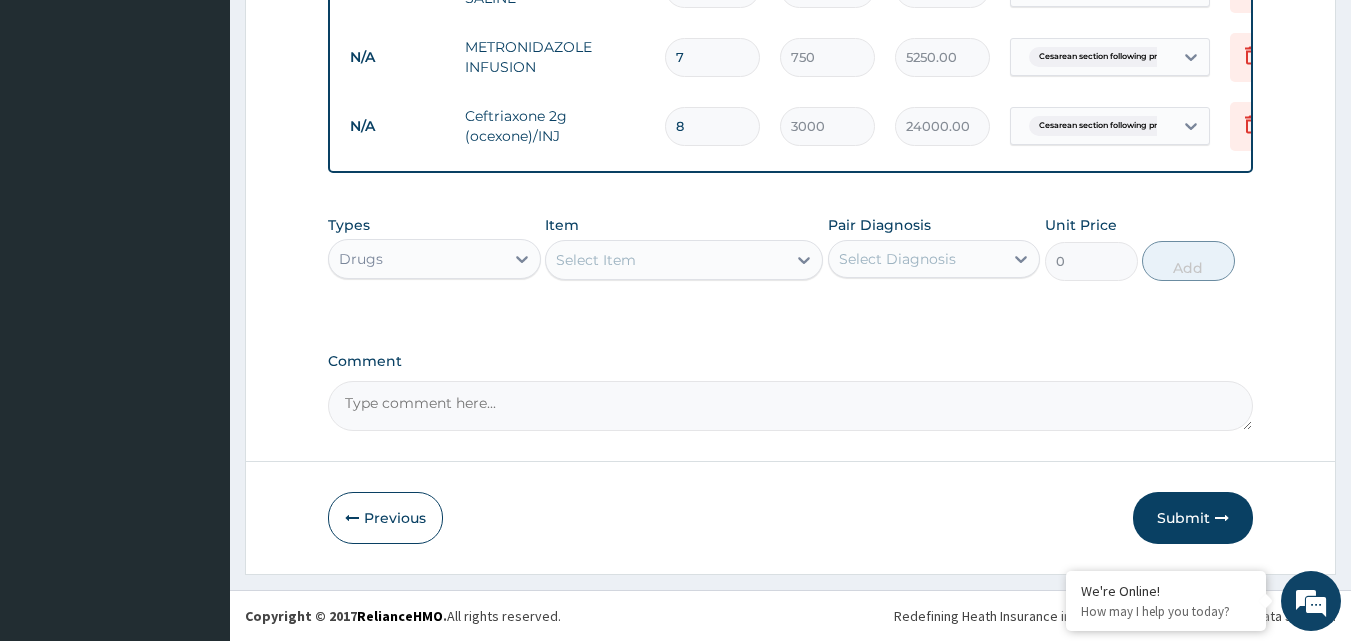 type on "8" 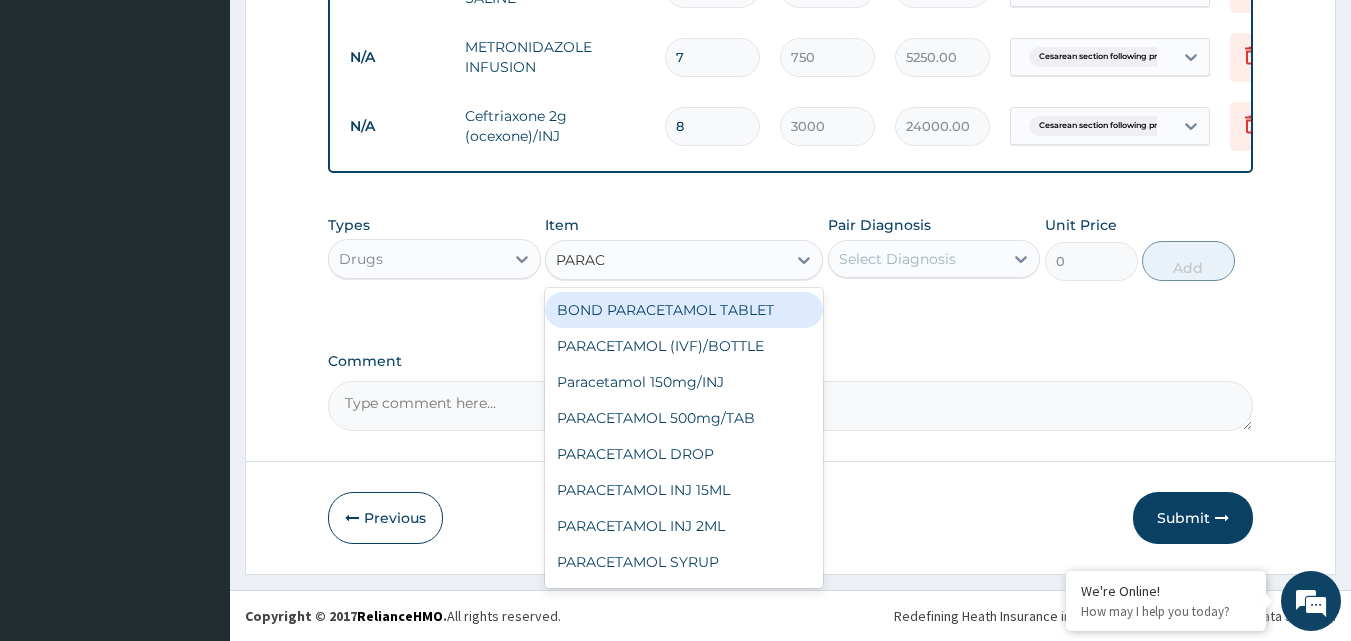 type on "PARACE" 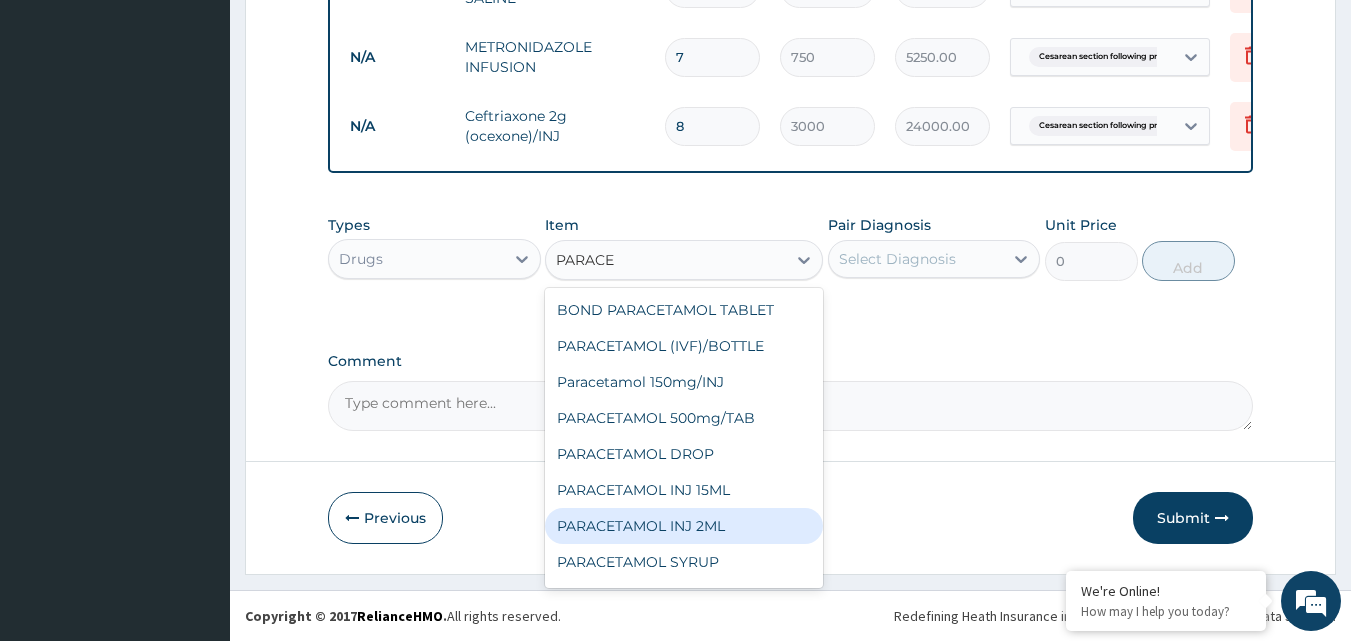 click on "PARACETAMOL INJ 2ML" at bounding box center (684, 526) 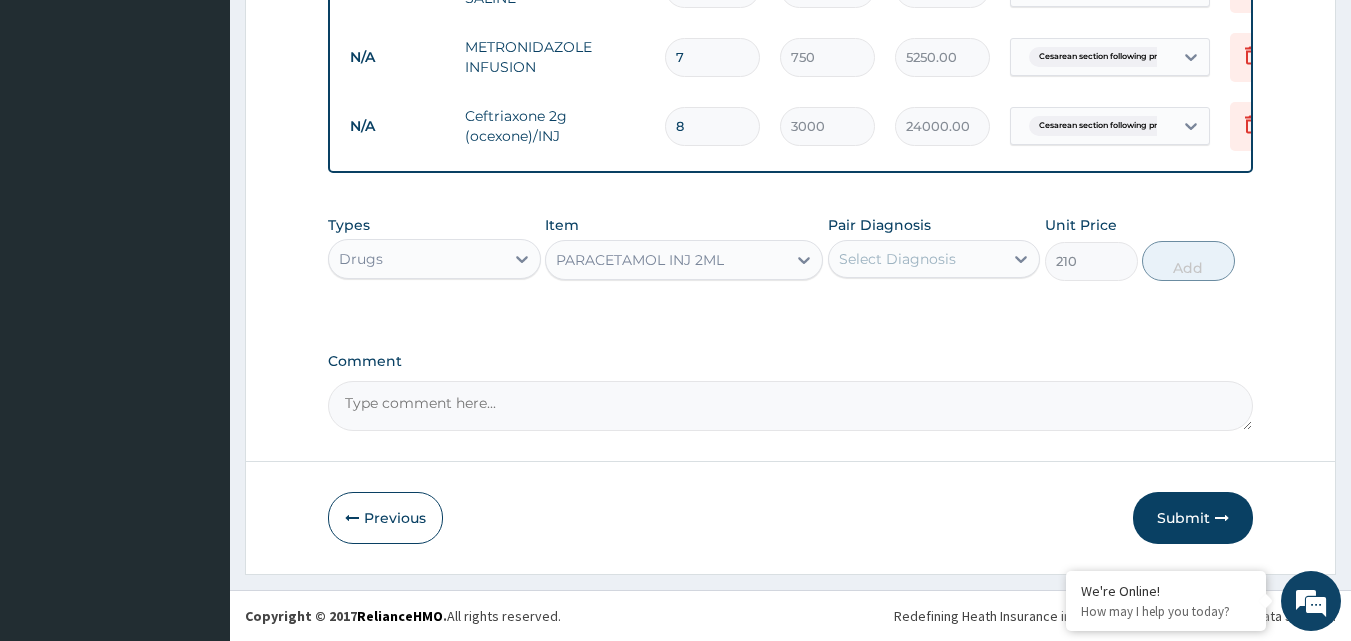 click on "Select Diagnosis" at bounding box center [916, 259] 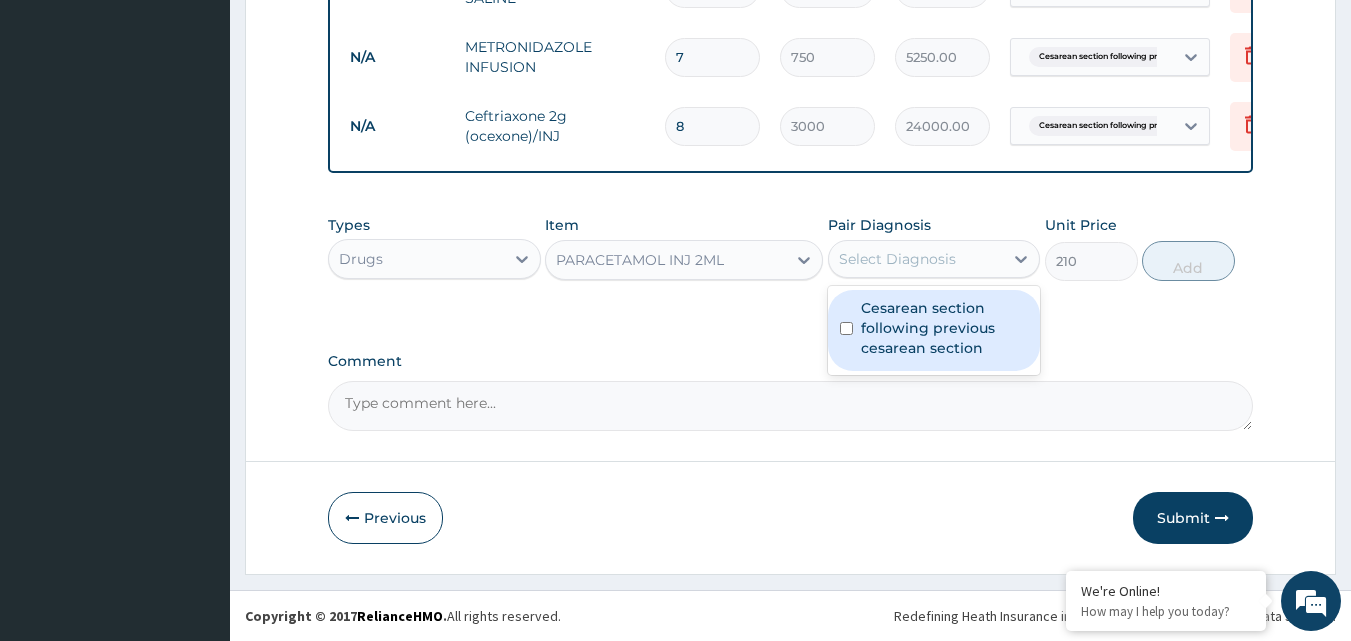 click at bounding box center (846, 328) 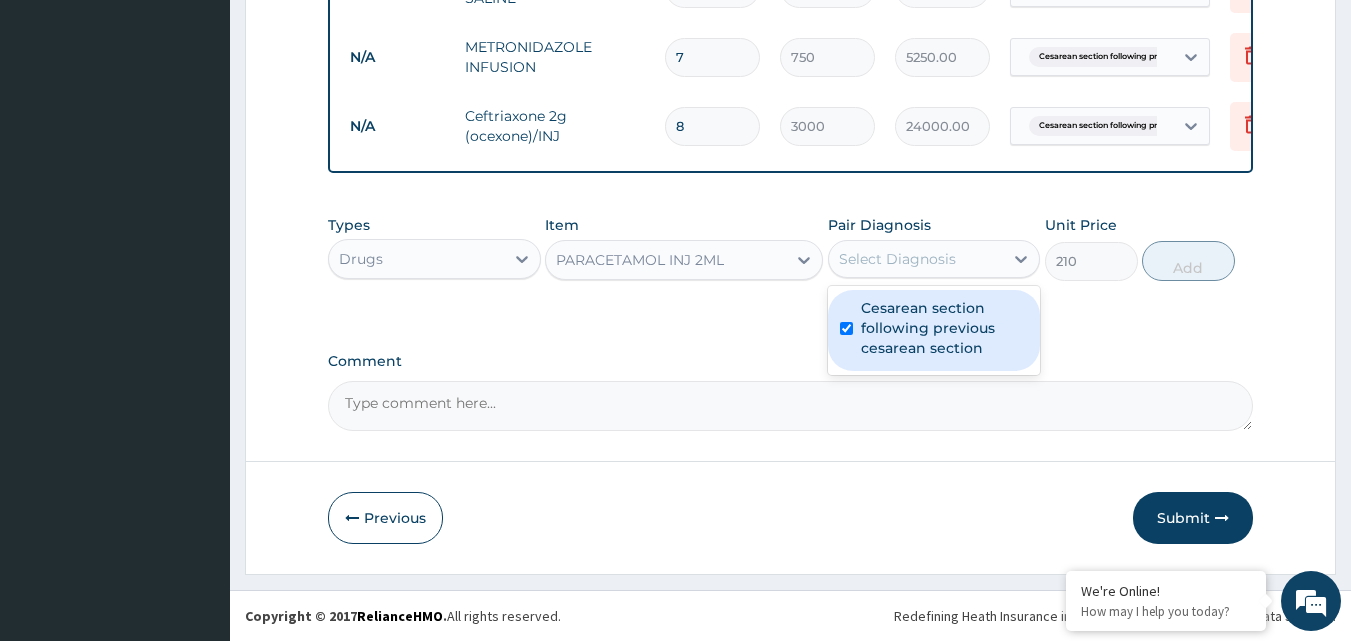 checkbox on "true" 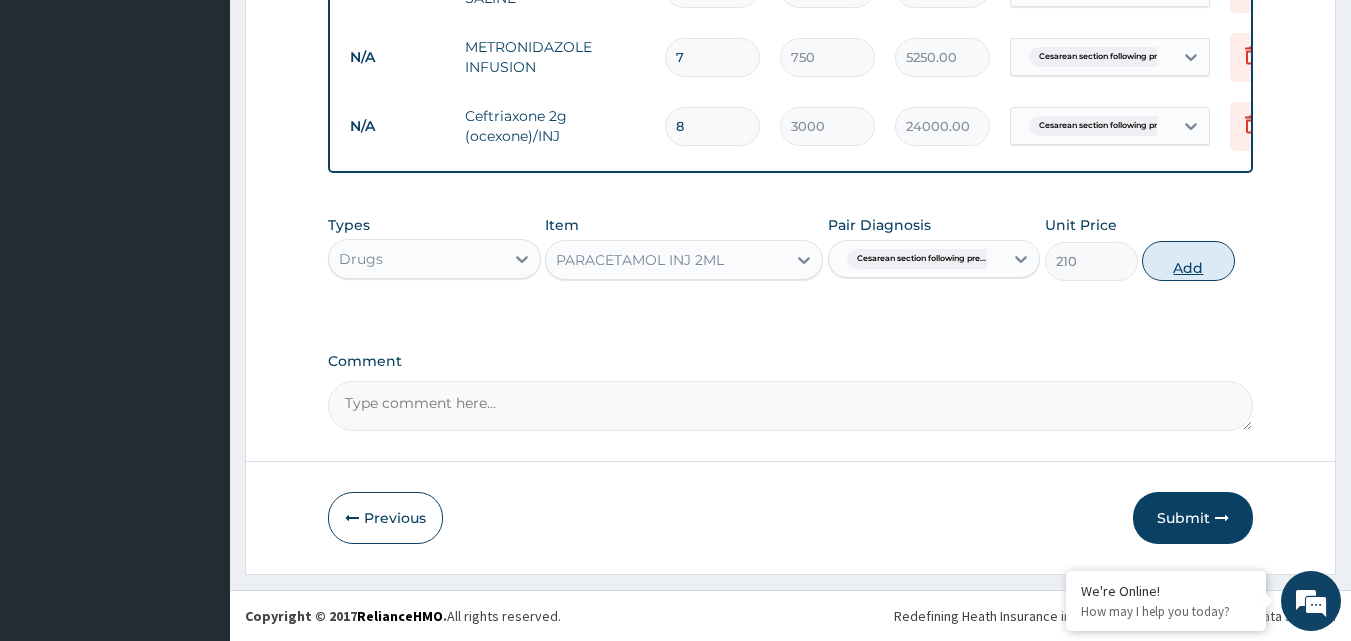 click on "Add" at bounding box center (1188, 261) 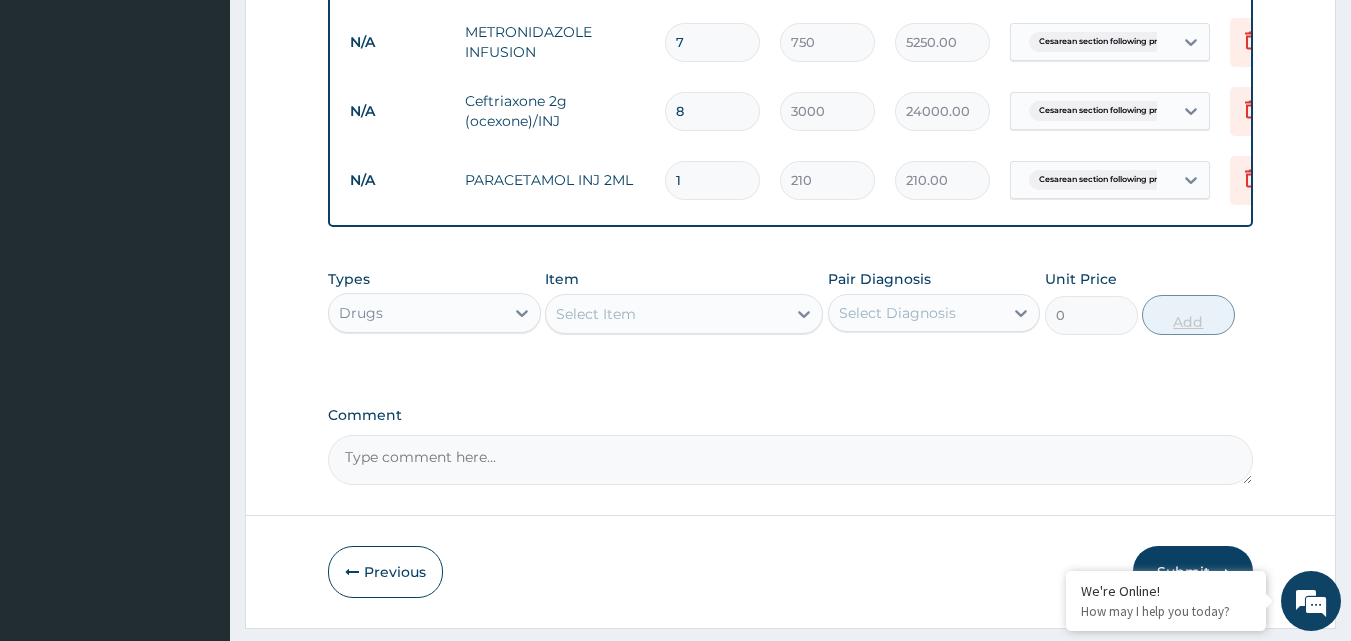 type on "19" 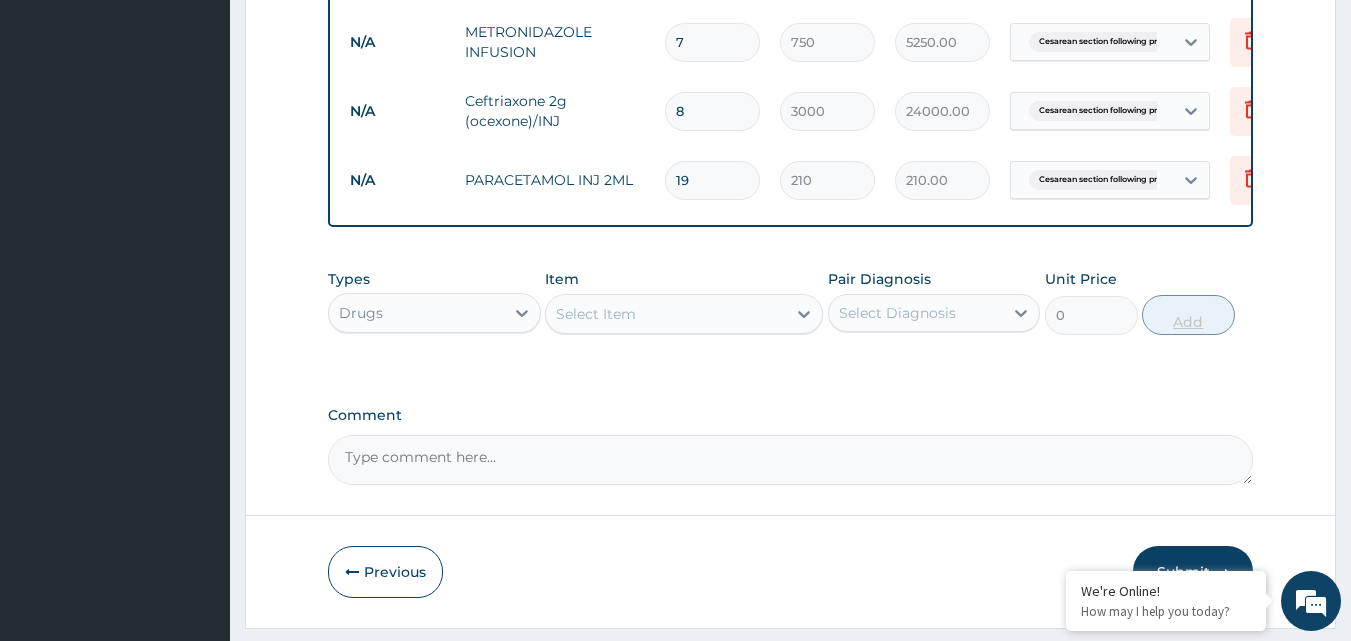type on "3990.00" 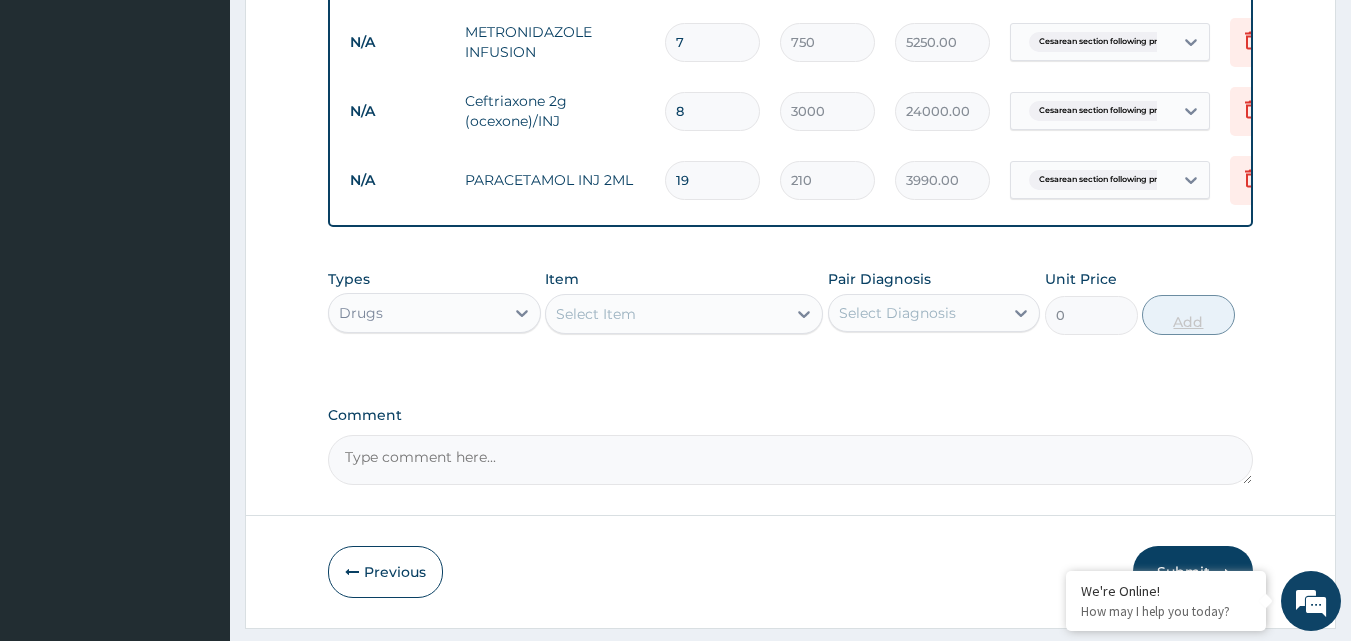 type on "1" 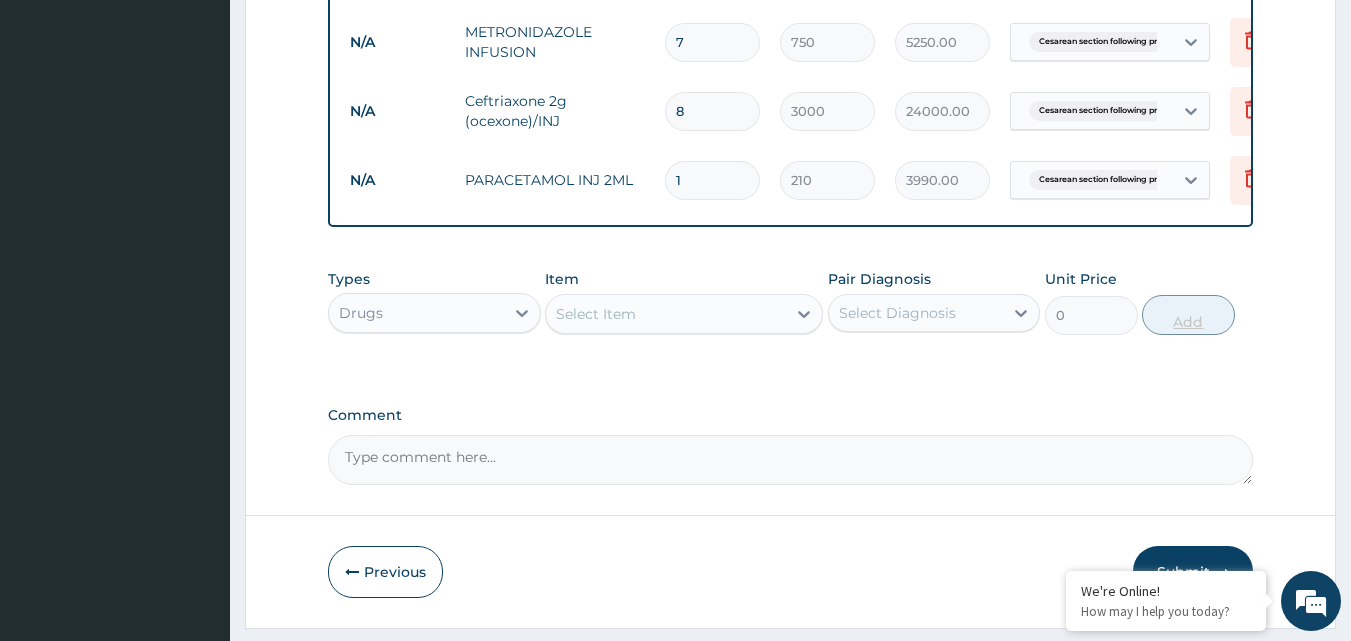 type on "210.00" 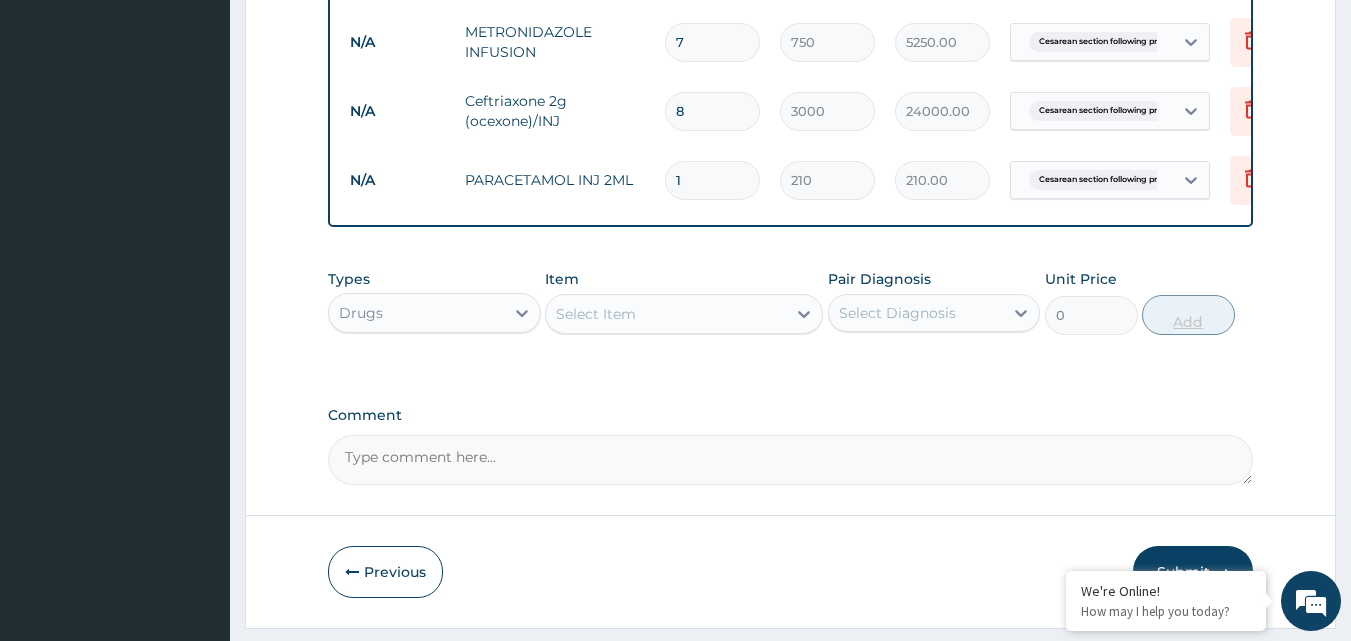 type 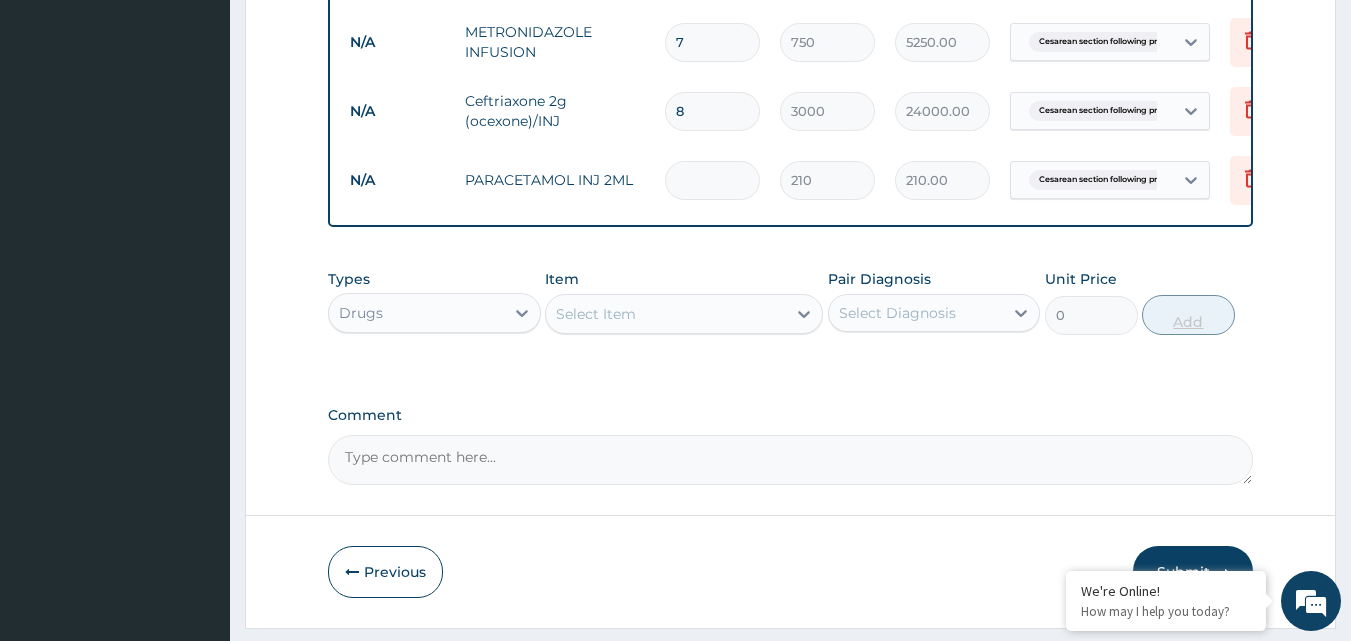 type on "0.00" 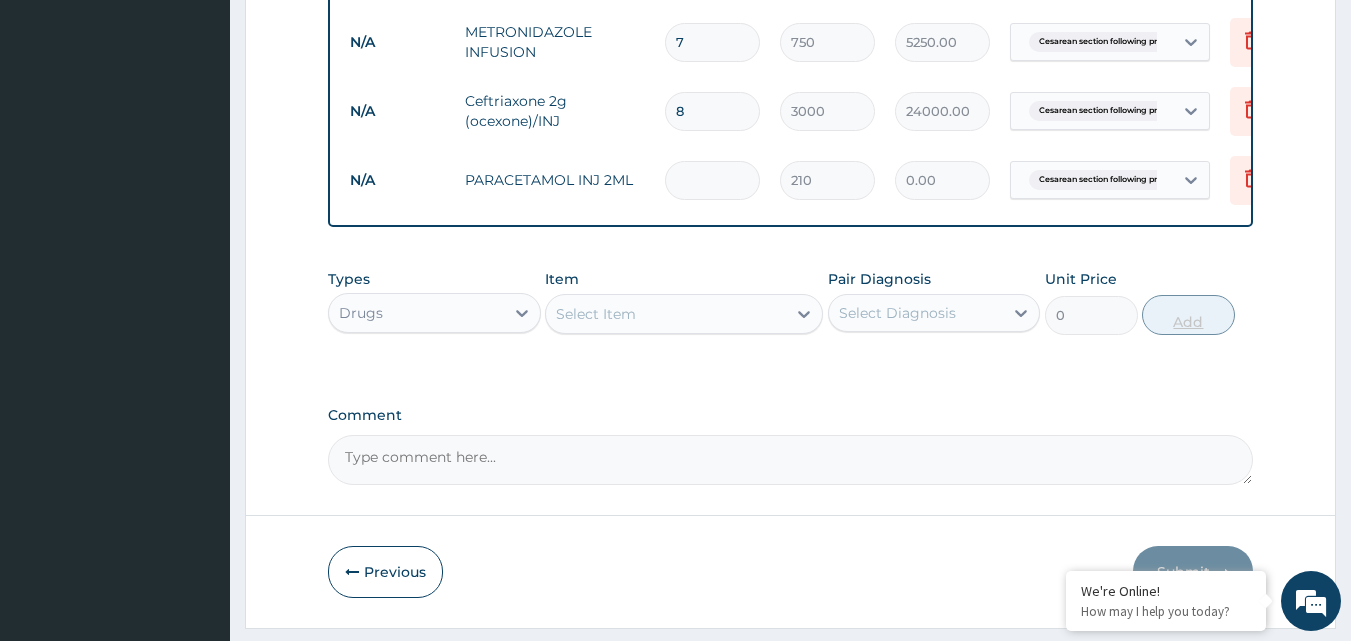 type on "8" 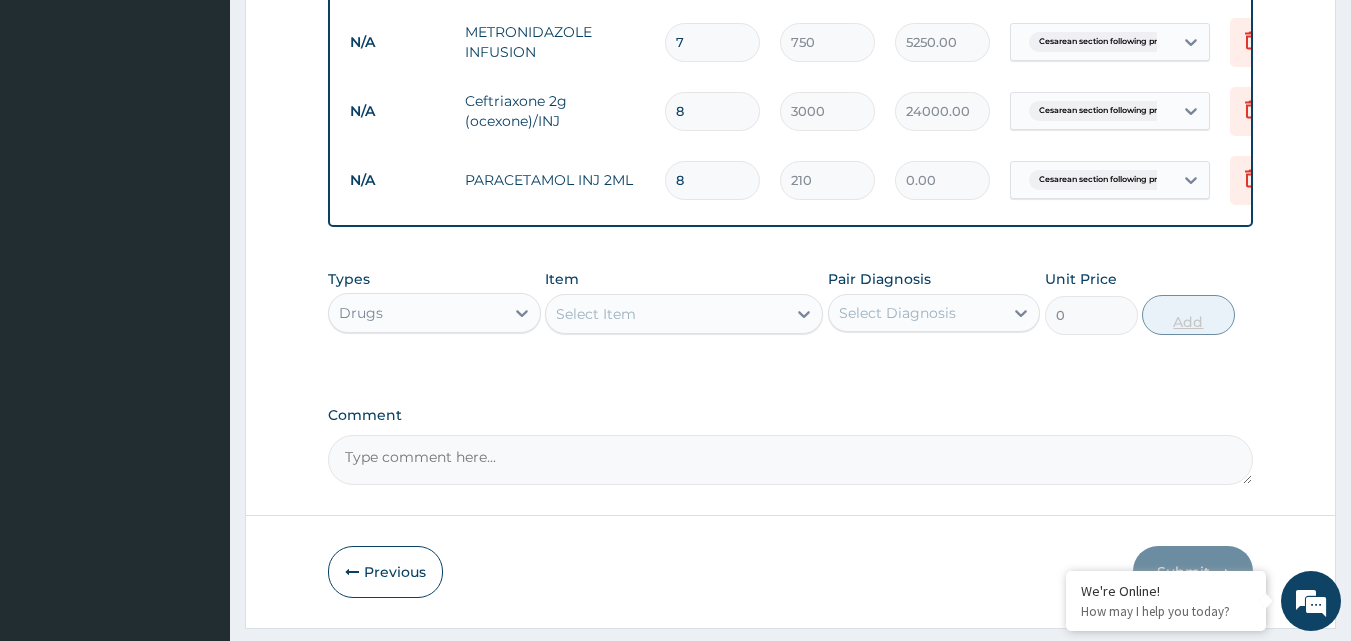 type on "1680.00" 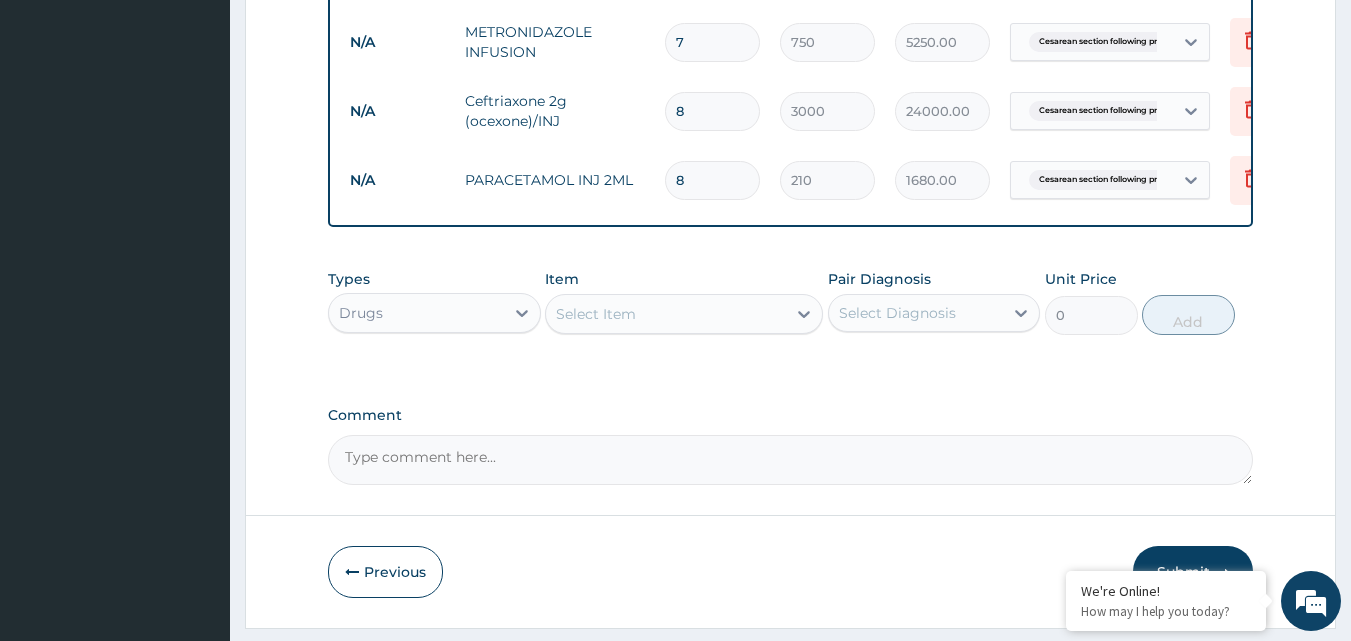 type on "8" 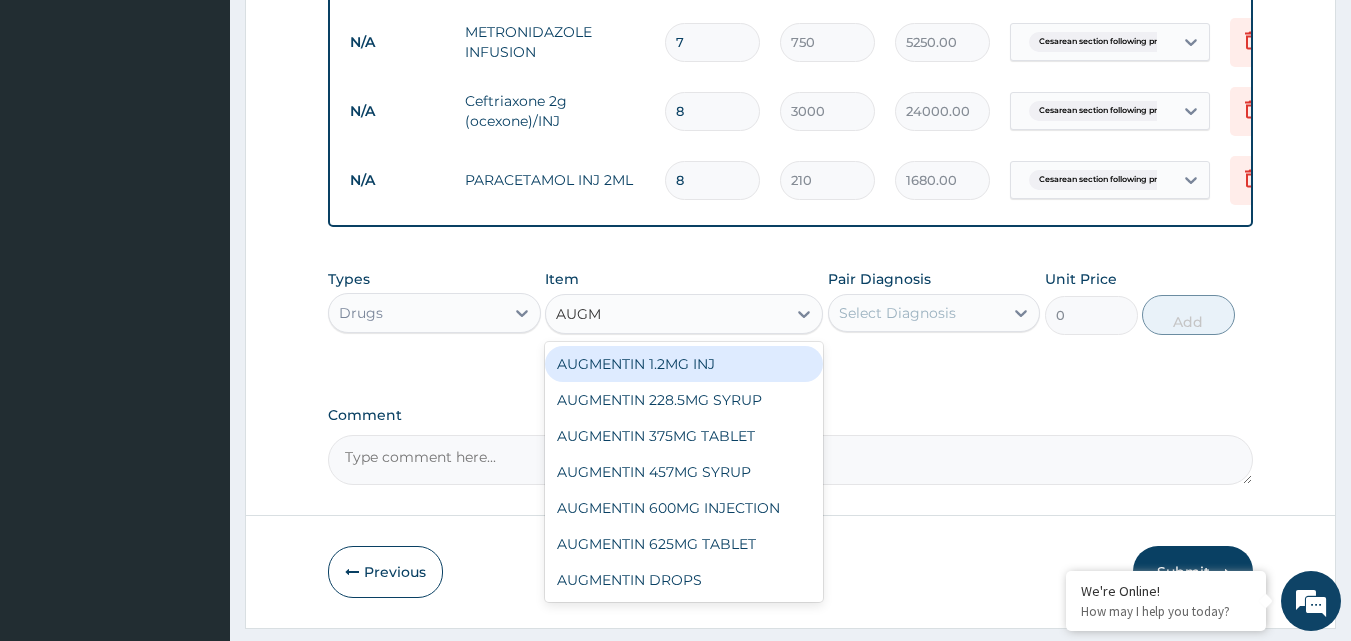 type on "AUGME" 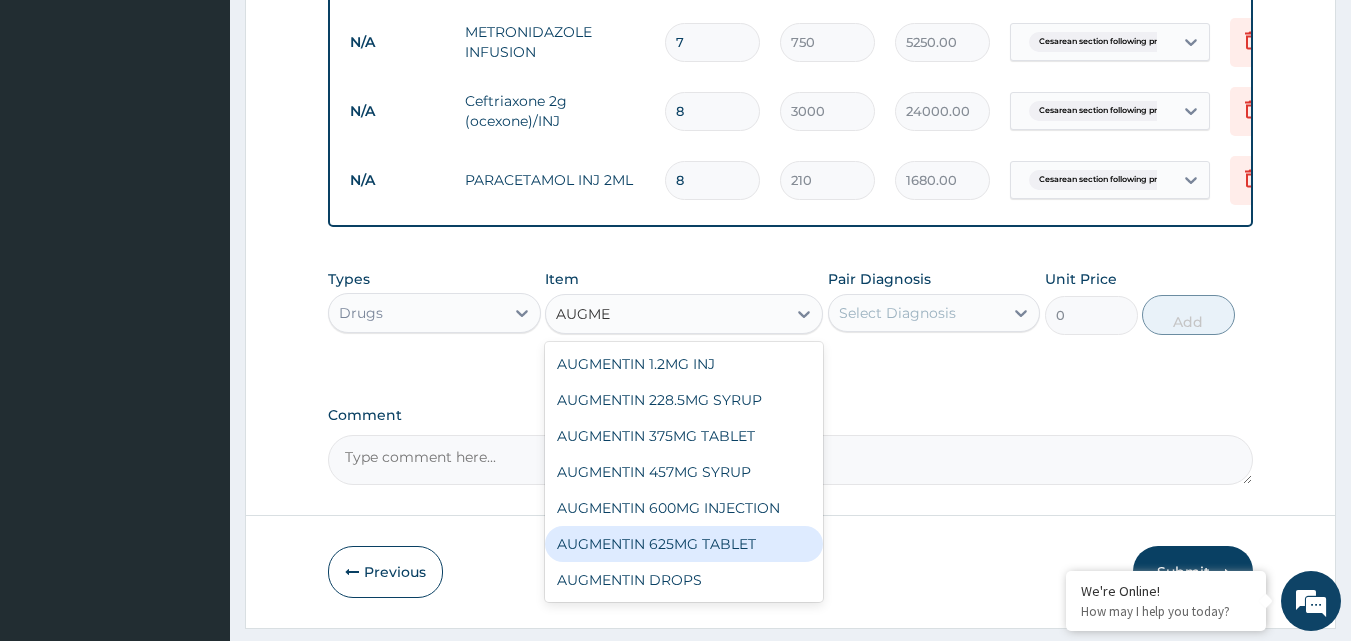 click on "AUGMENTIN 625MG TABLET" at bounding box center (684, 544) 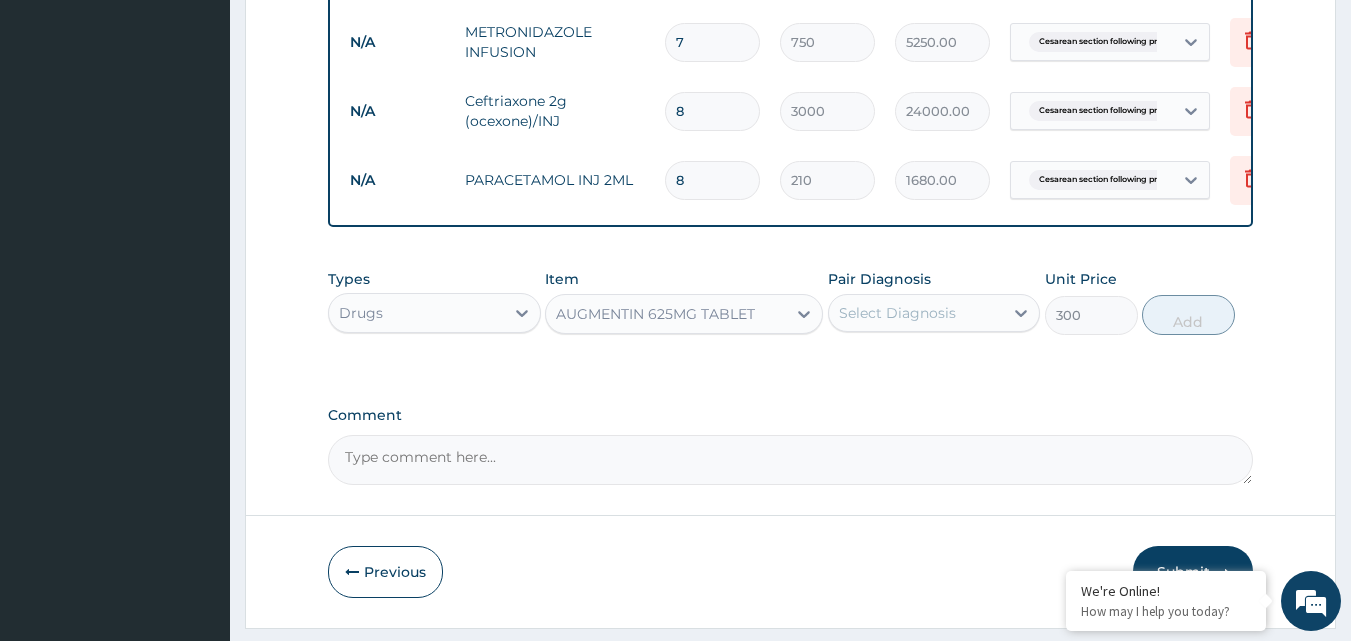 click on "Select Diagnosis" at bounding box center [897, 313] 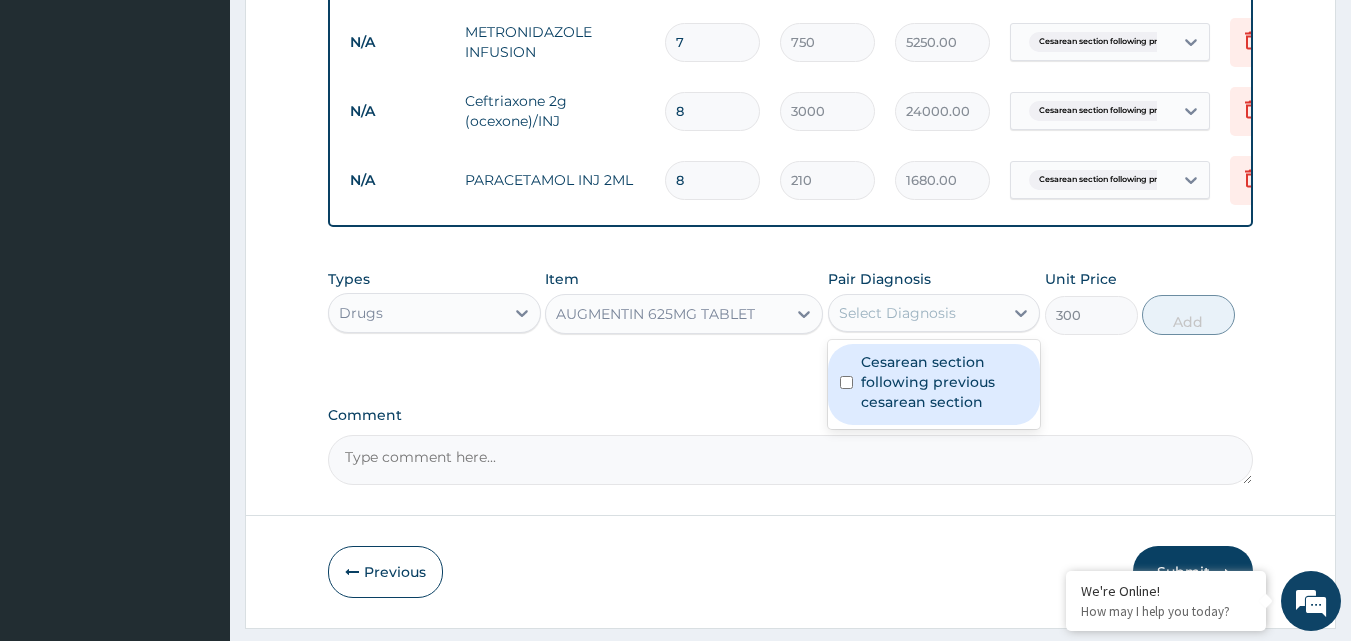 click at bounding box center (846, 382) 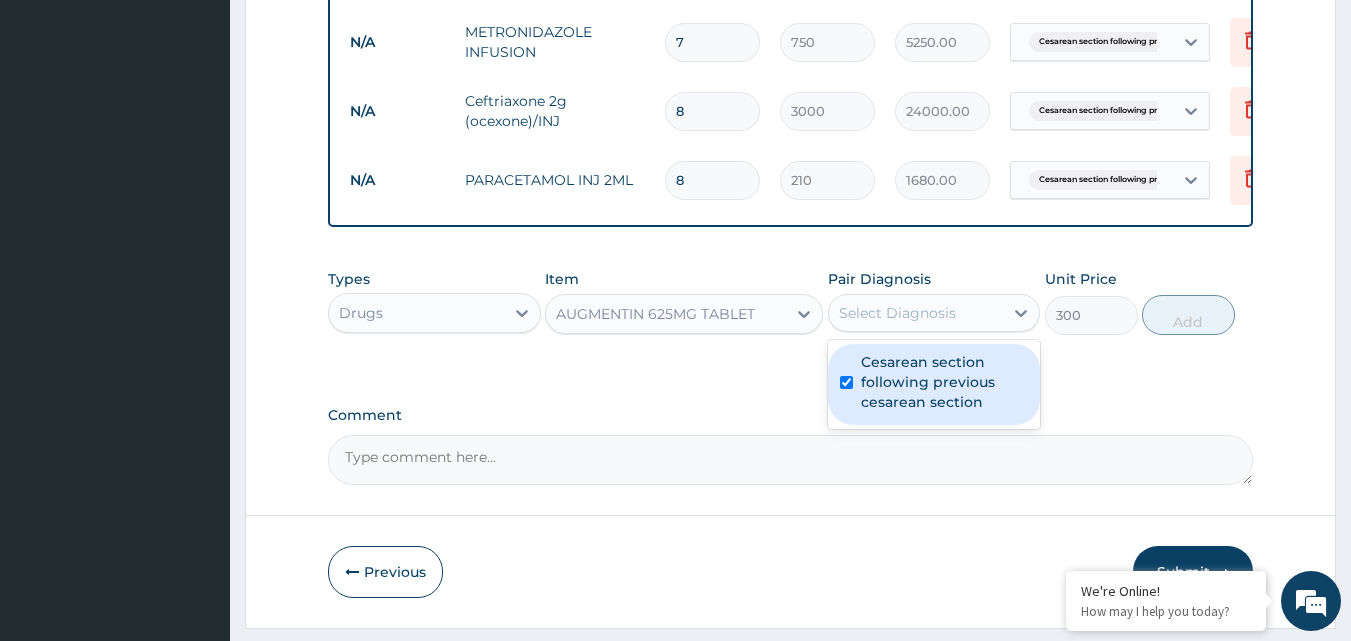 checkbox on "true" 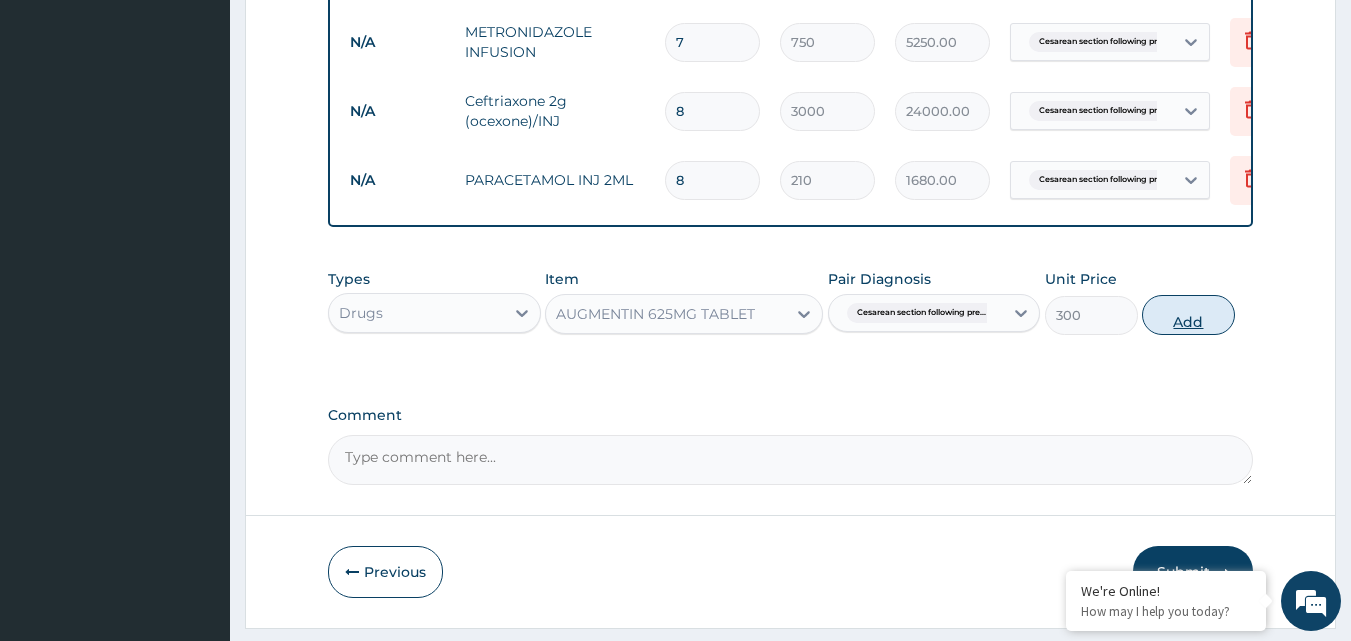 click on "Add" at bounding box center (1188, 315) 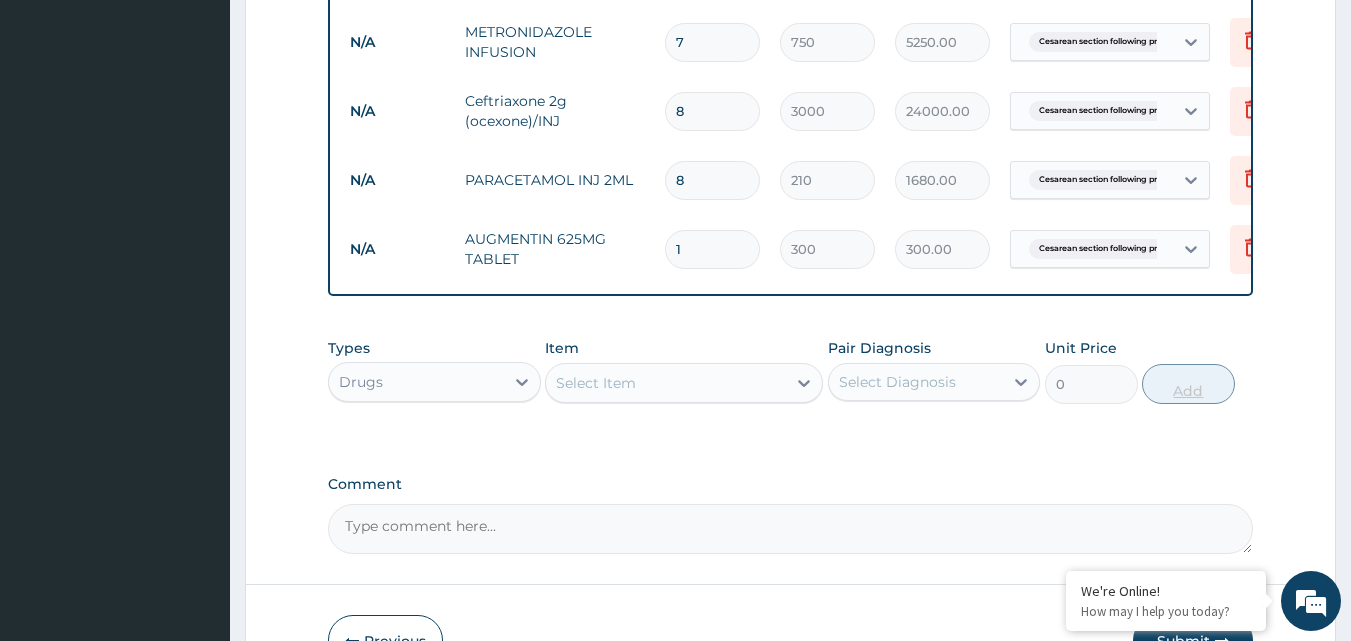 type on "10" 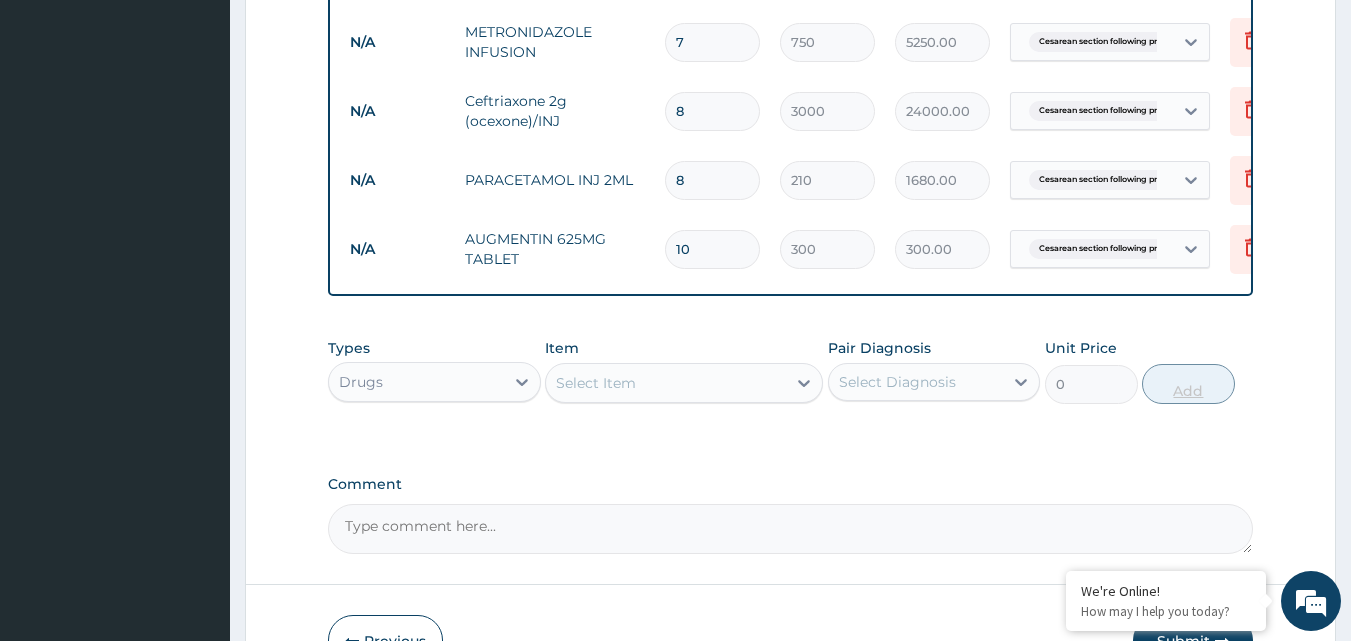 type on "3000.00" 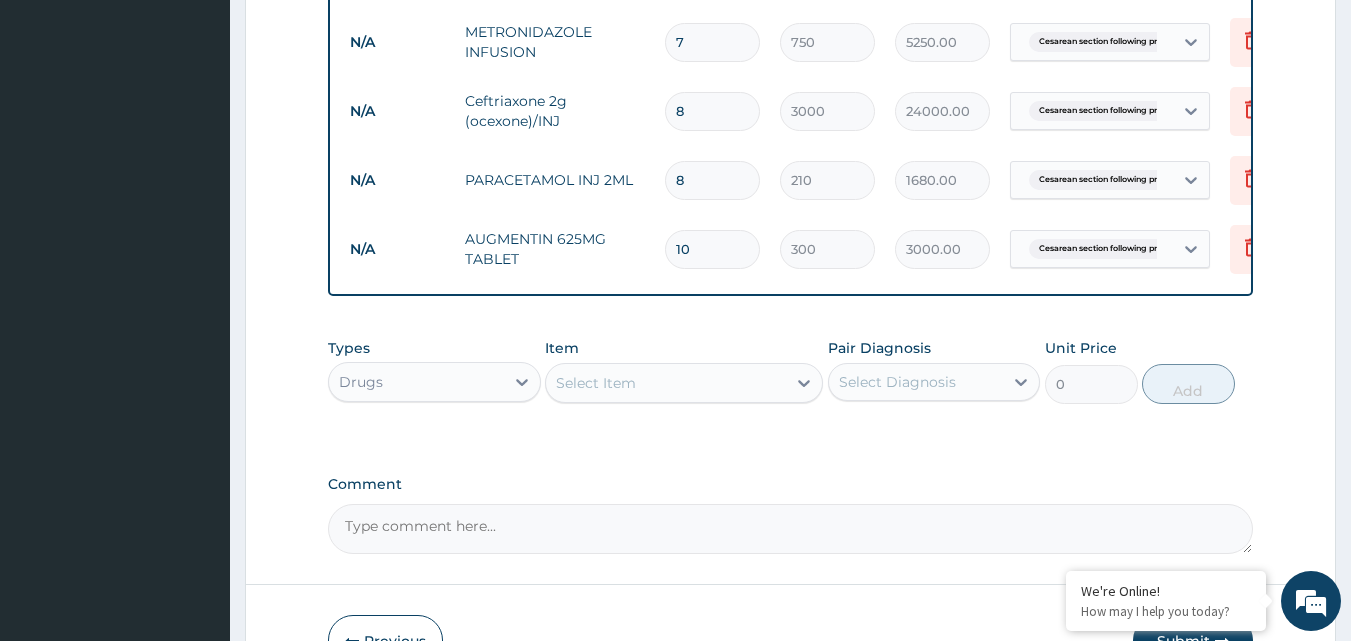 type on "10" 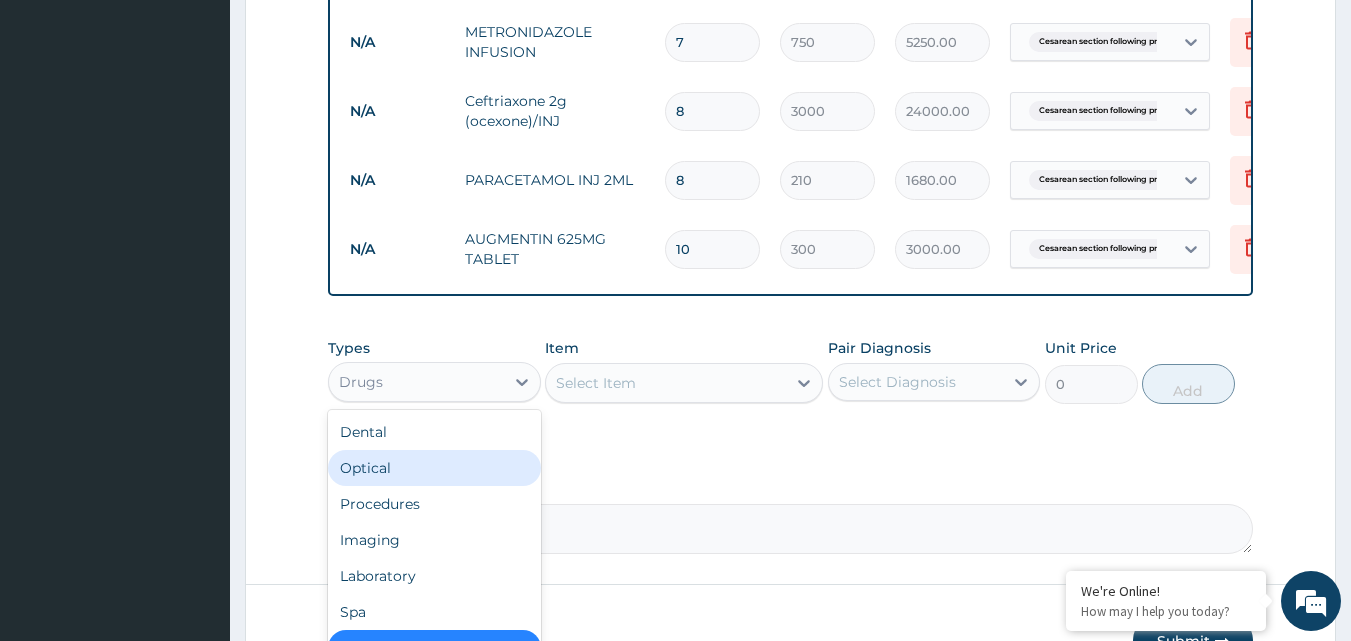 click on "Select Item" at bounding box center [666, 383] 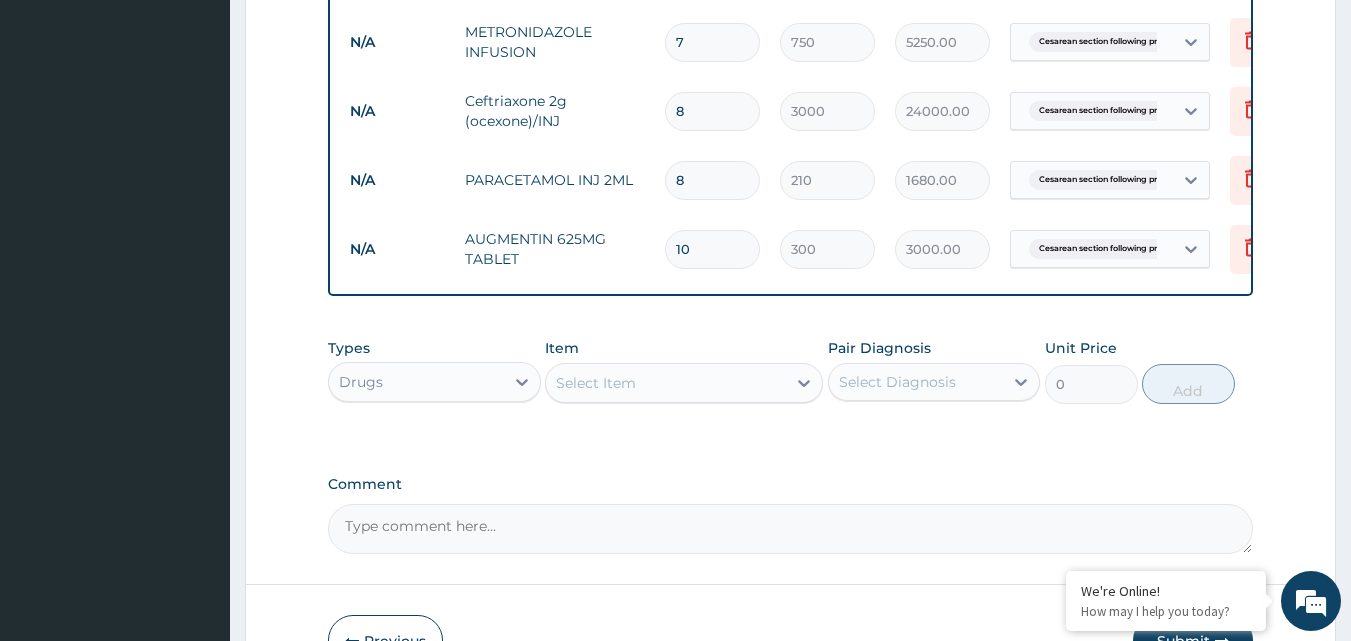 click on "Select Item" at bounding box center [596, 383] 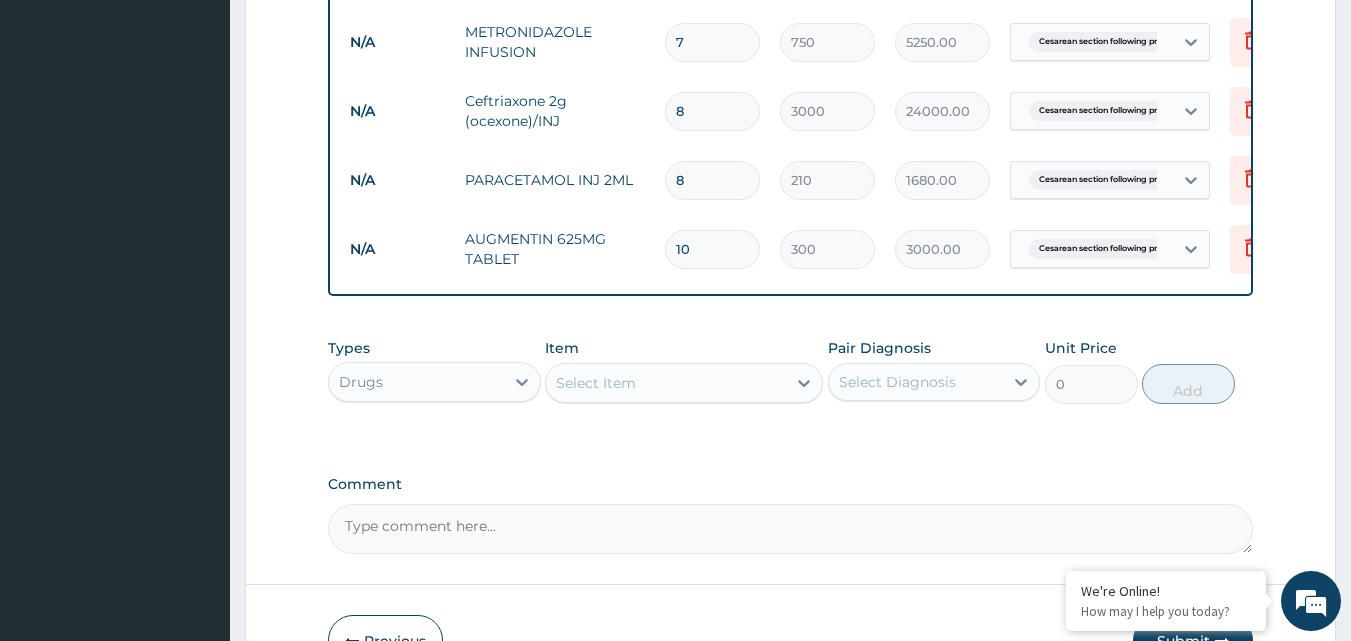 click on "Select Item" at bounding box center [596, 383] 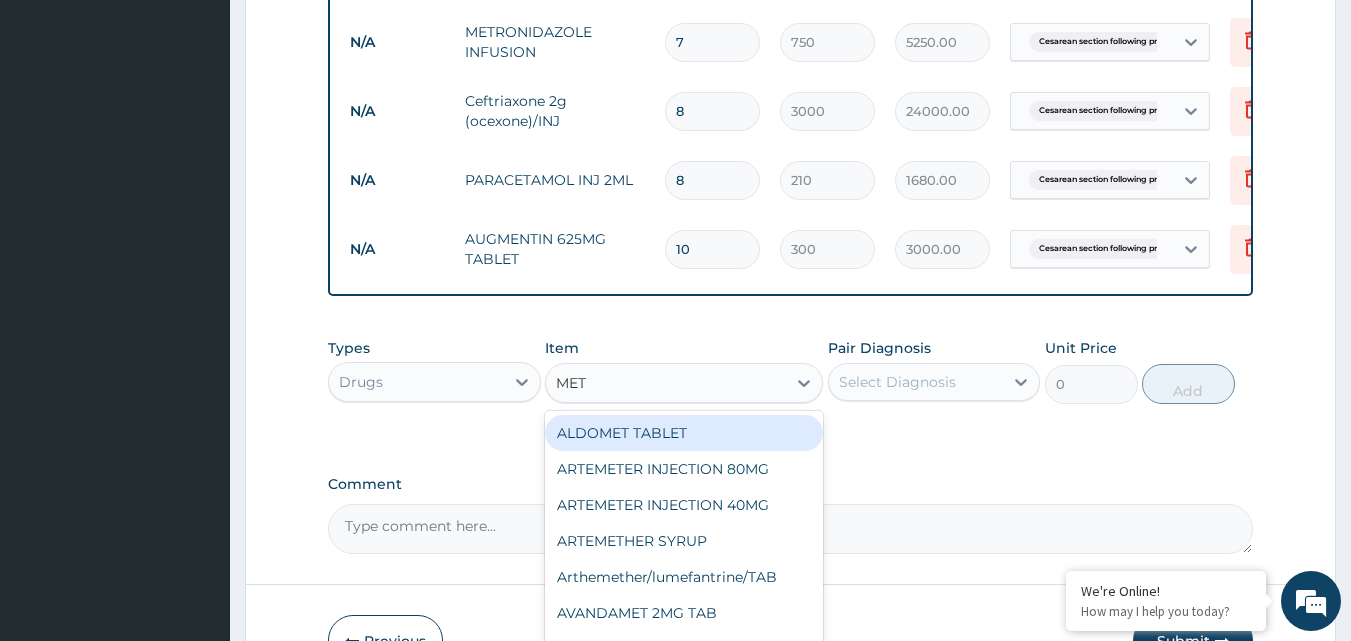type on "METR" 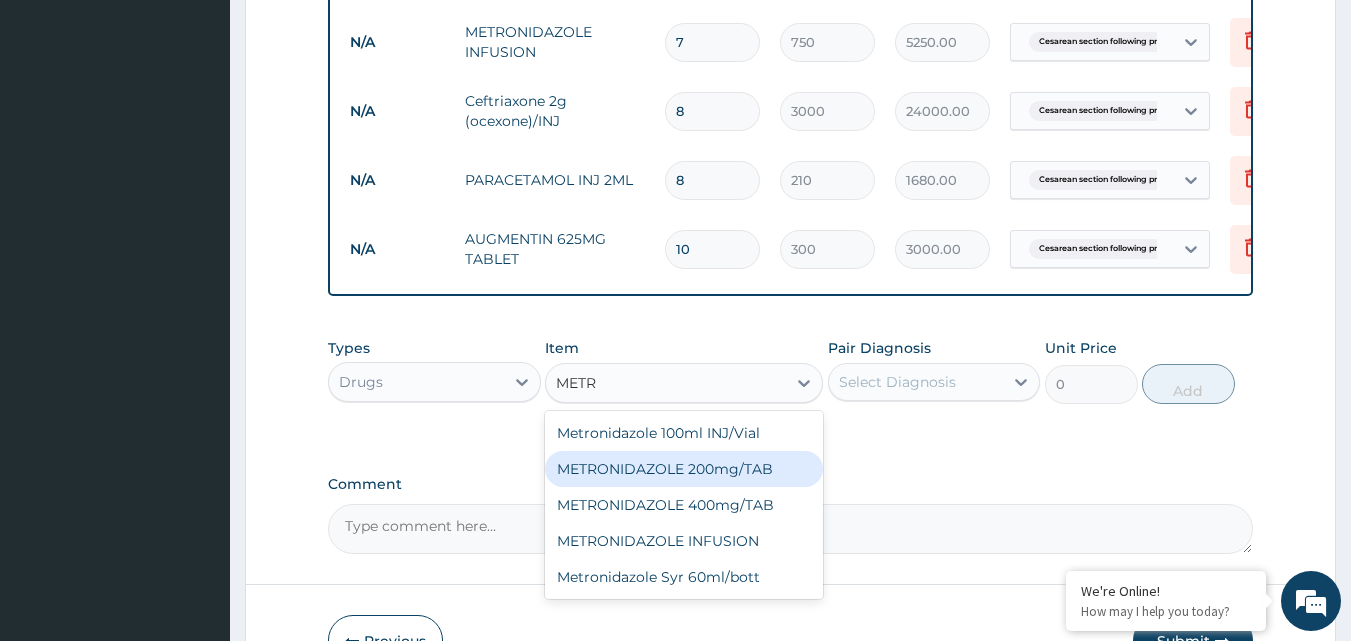 click on "METRONIDAZOLE 200mg/TAB" at bounding box center [684, 469] 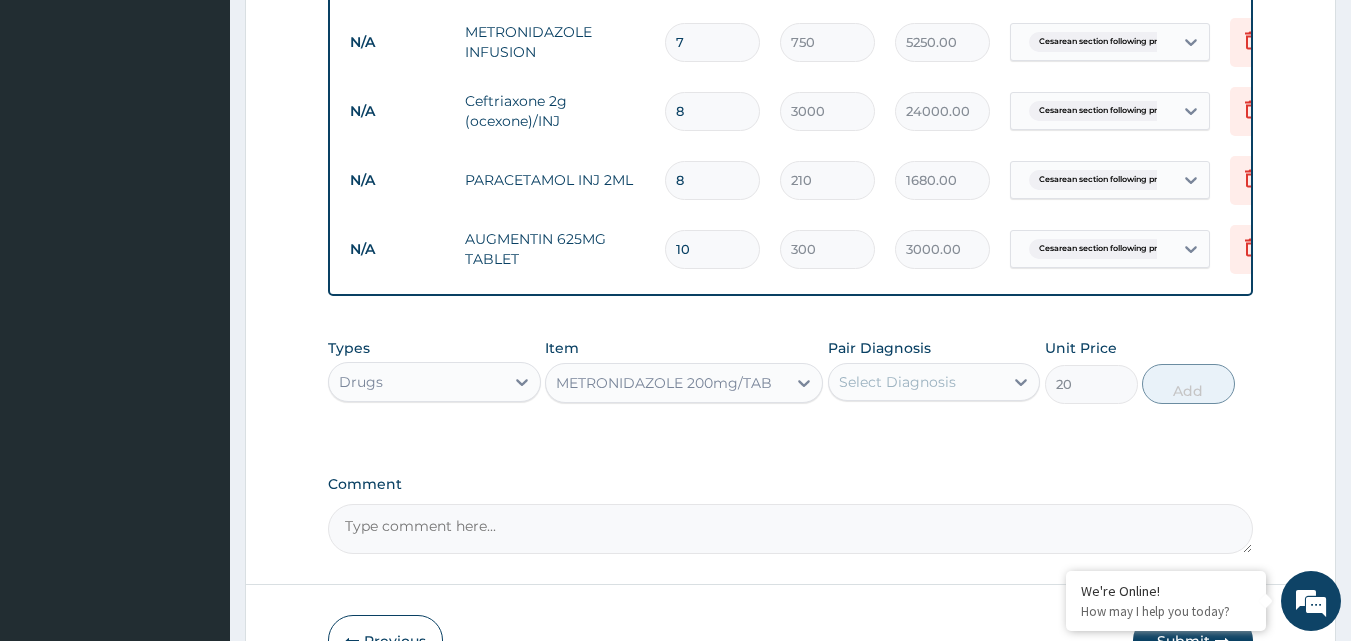 click on "Select Diagnosis" at bounding box center (897, 382) 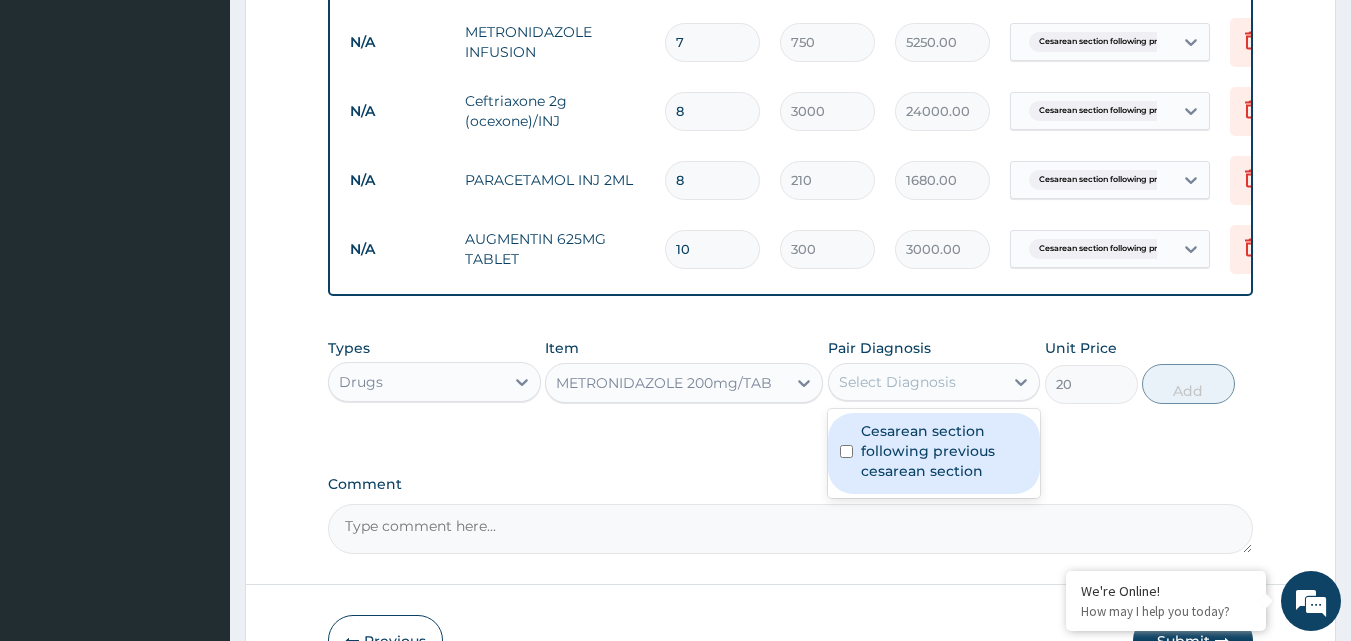 click at bounding box center (846, 451) 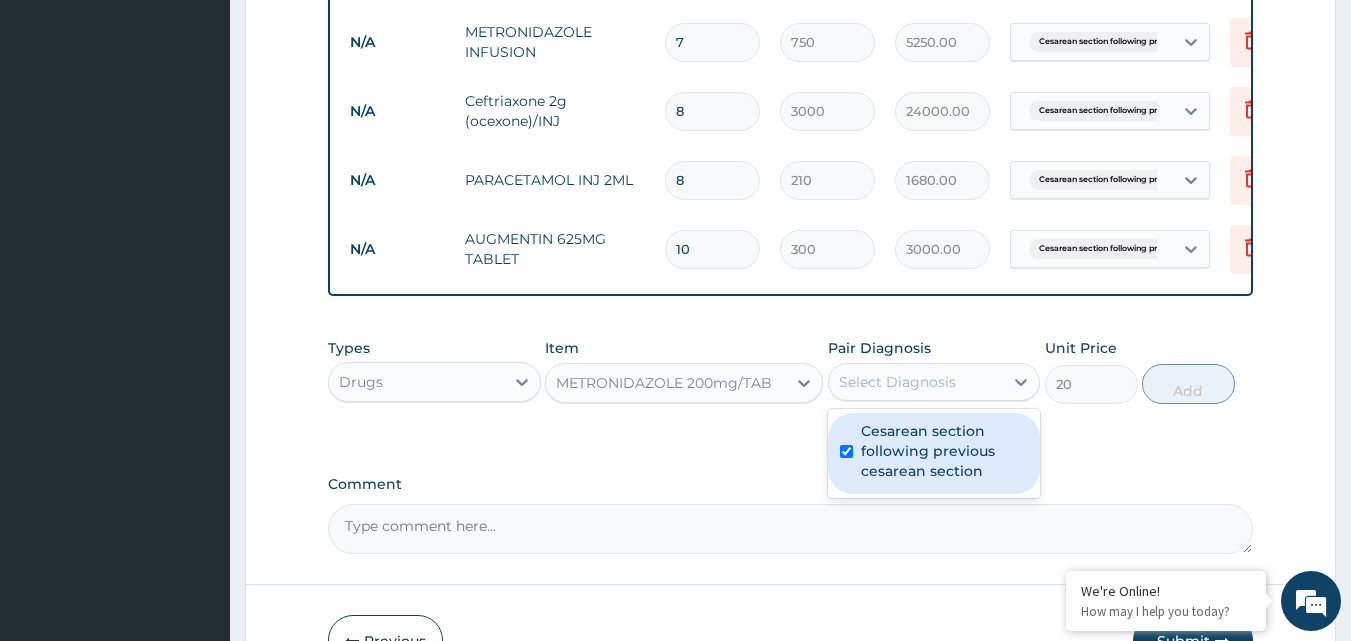 checkbox on "true" 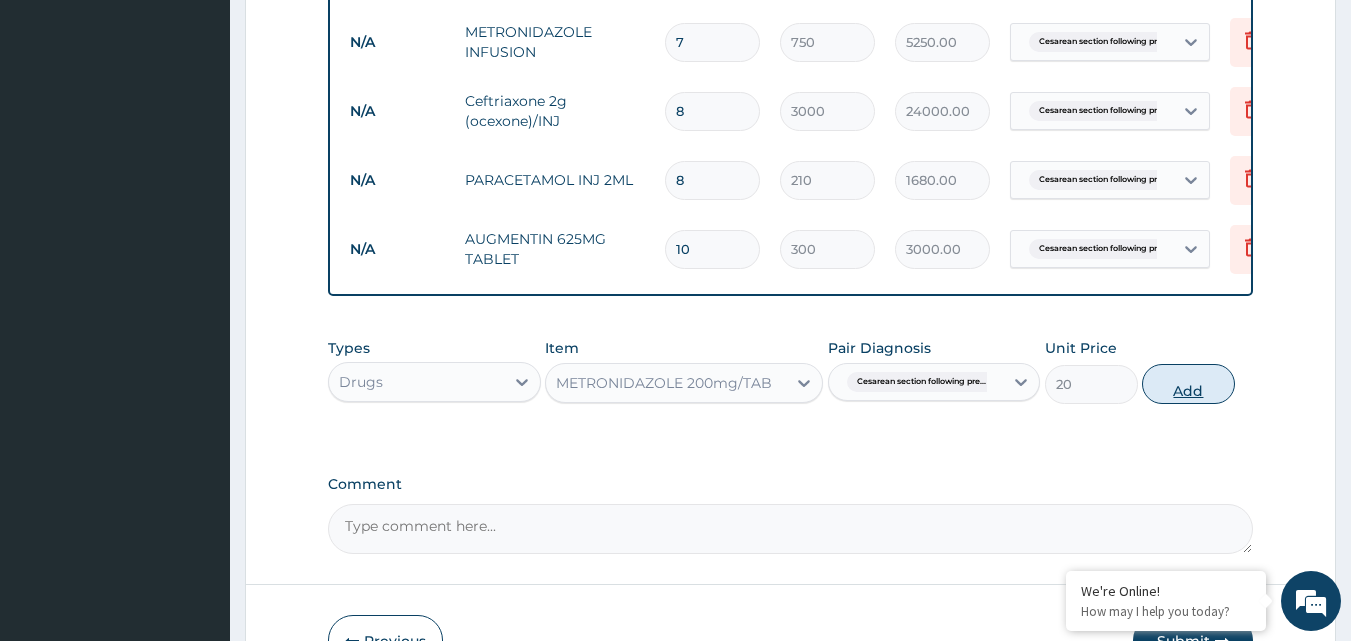 click on "Add" at bounding box center [1188, 384] 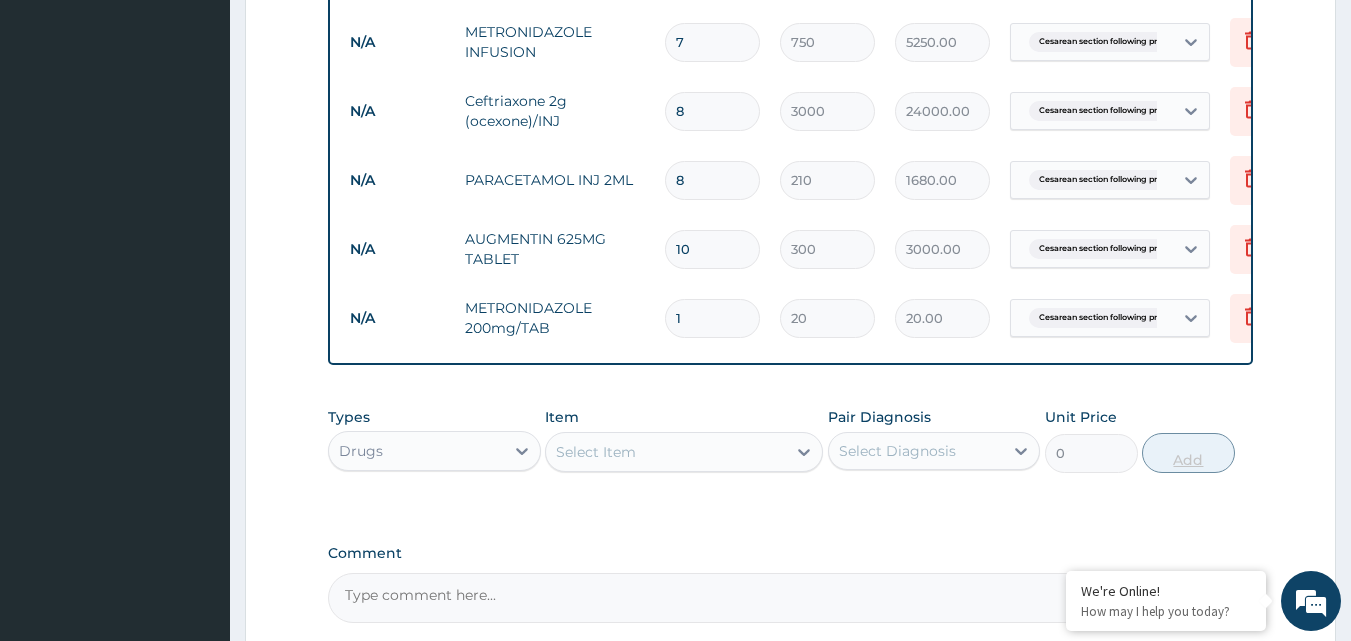 type 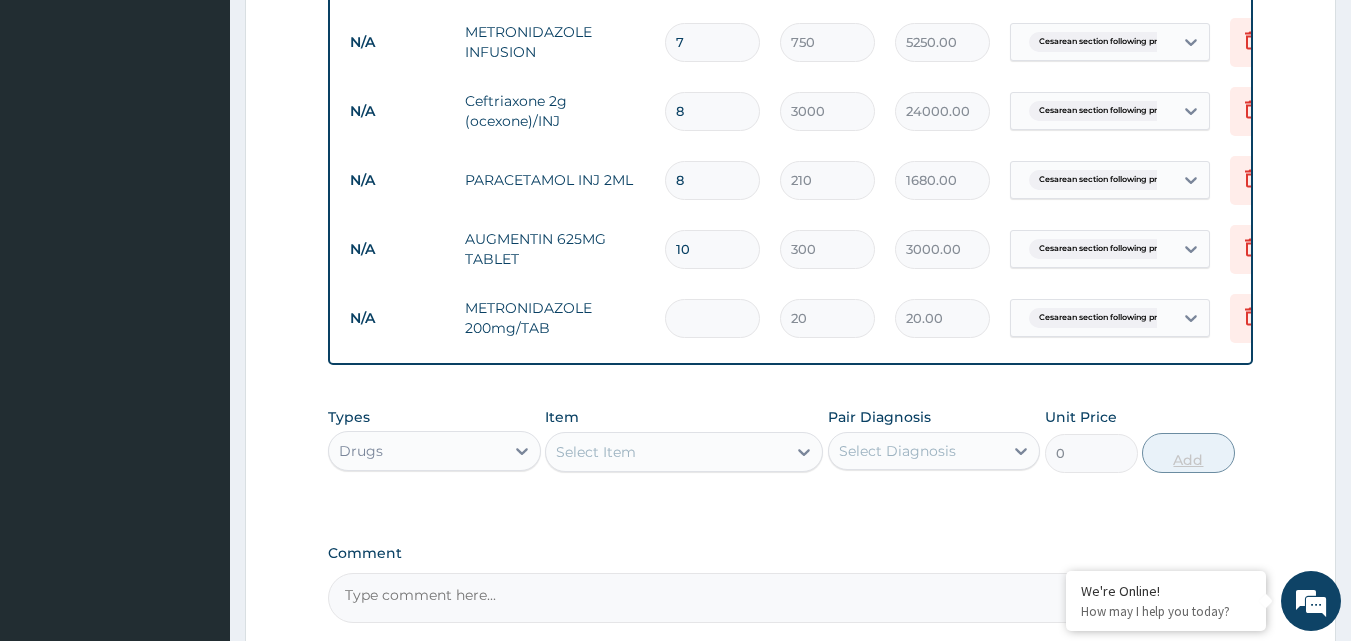 type on "0.00" 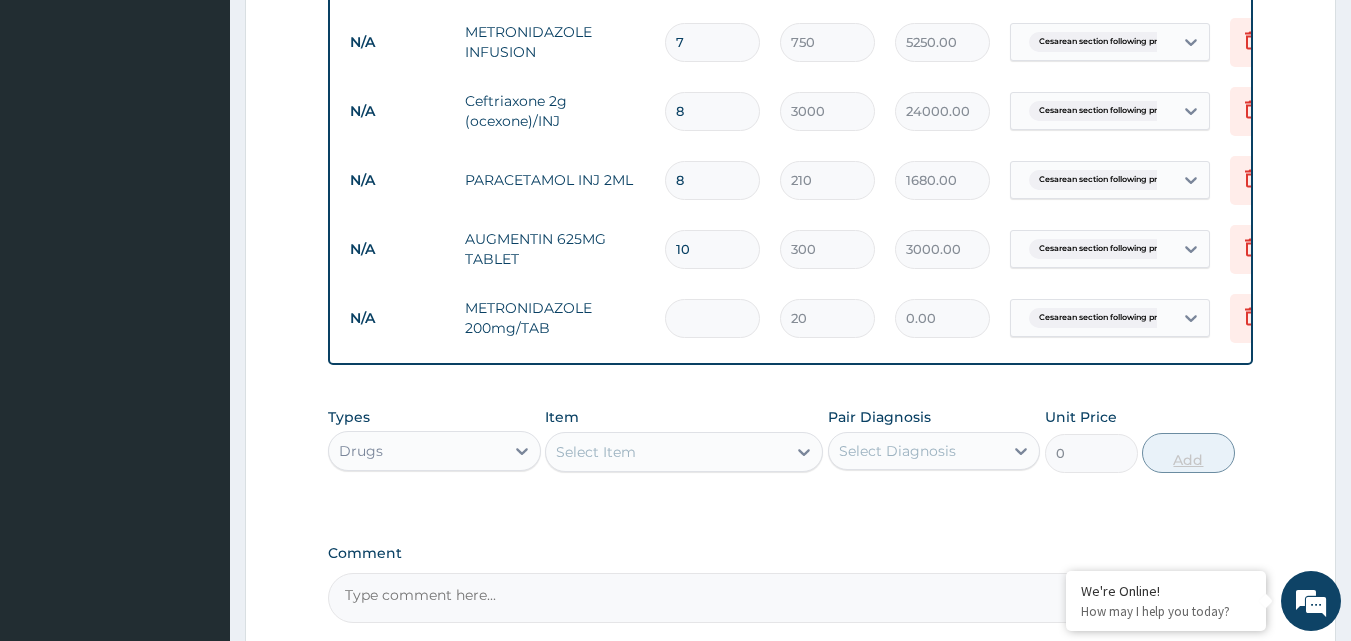 type on "2" 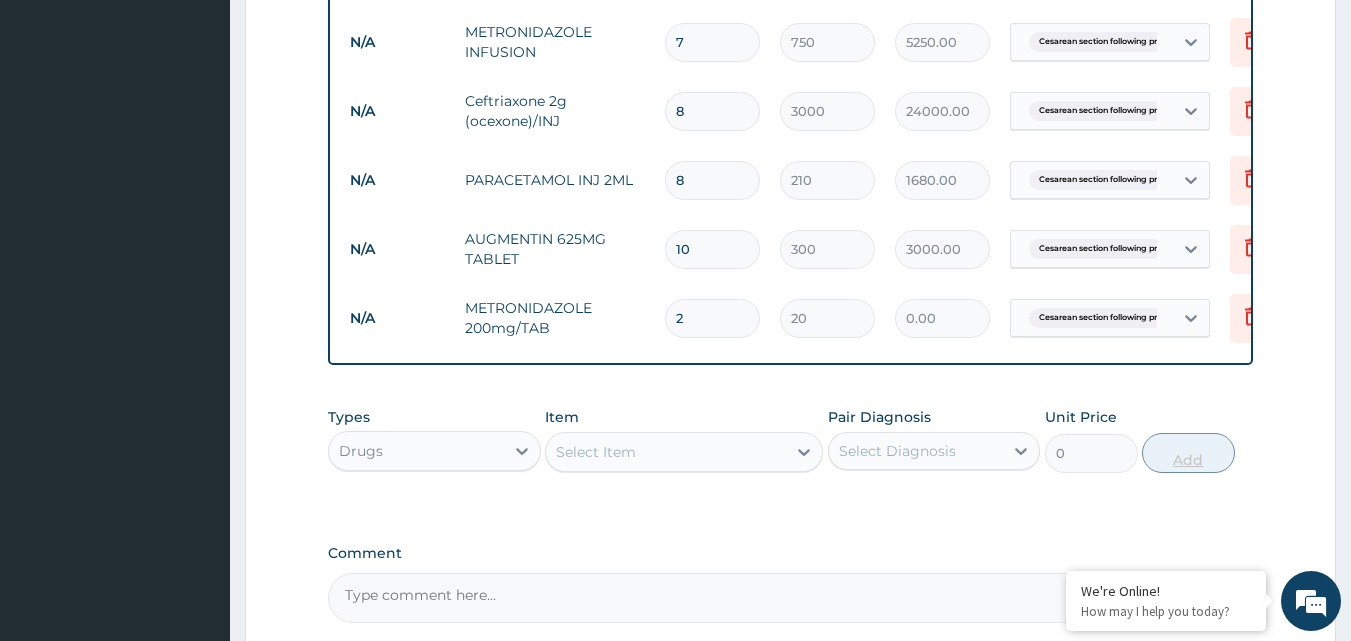 type on "40.00" 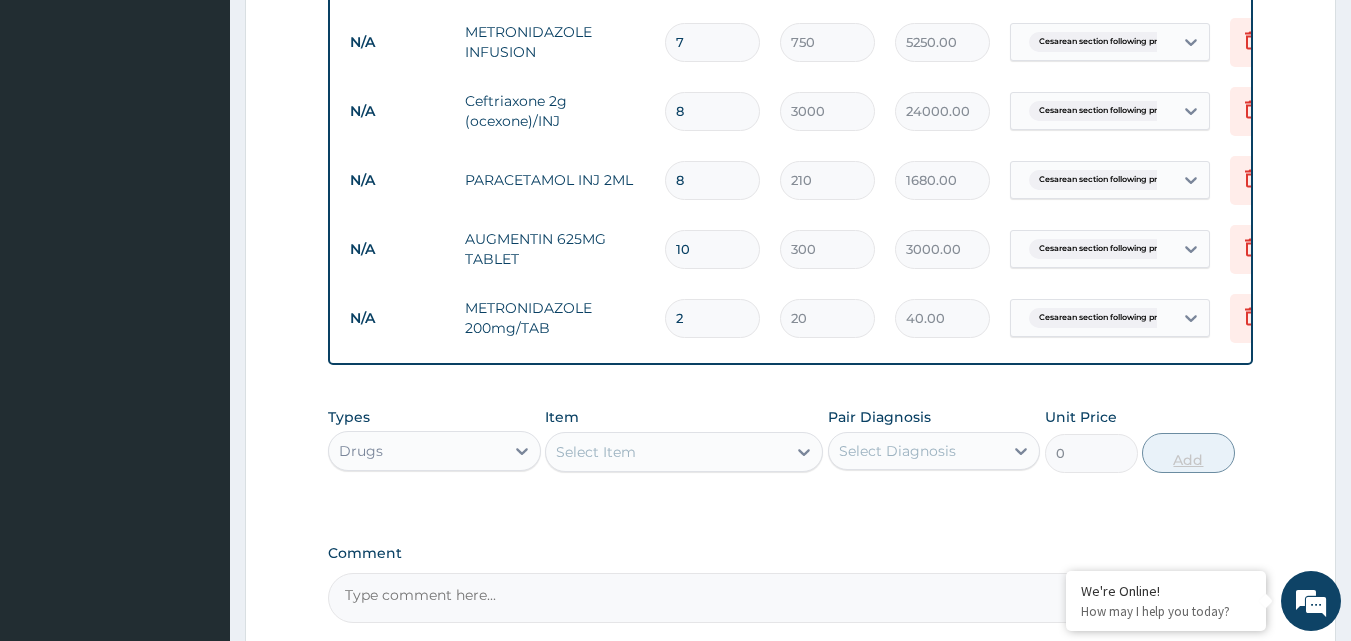 type on "20" 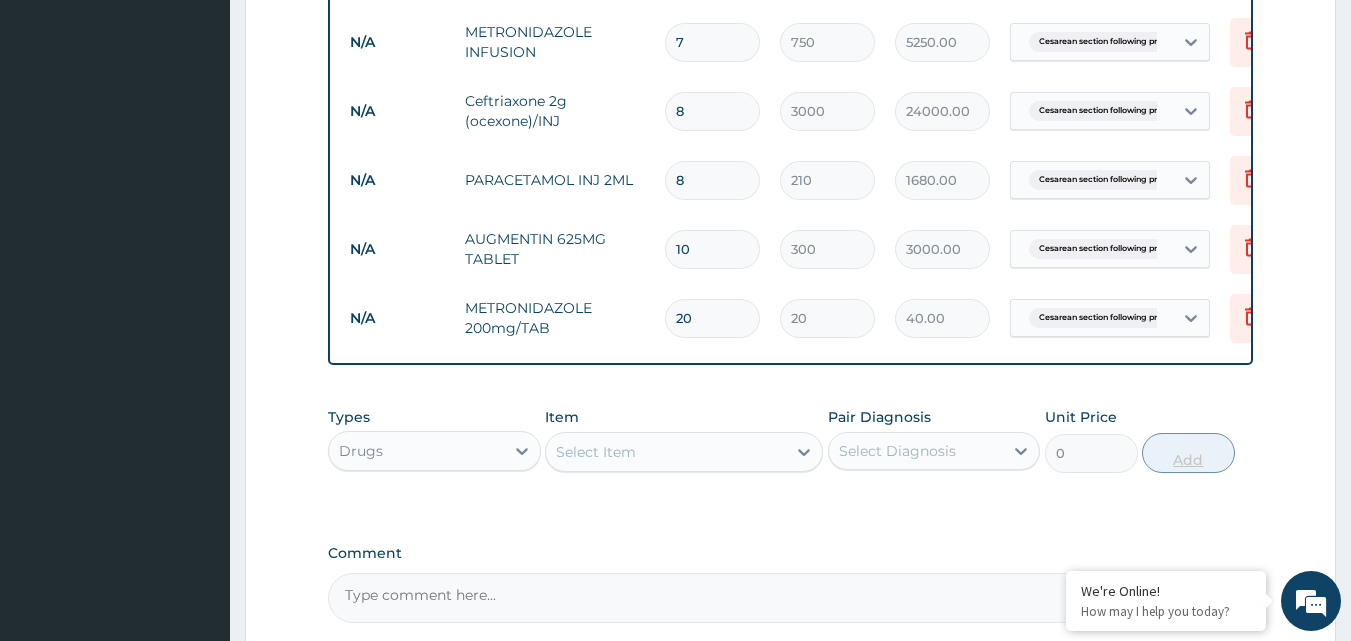 type on "400.00" 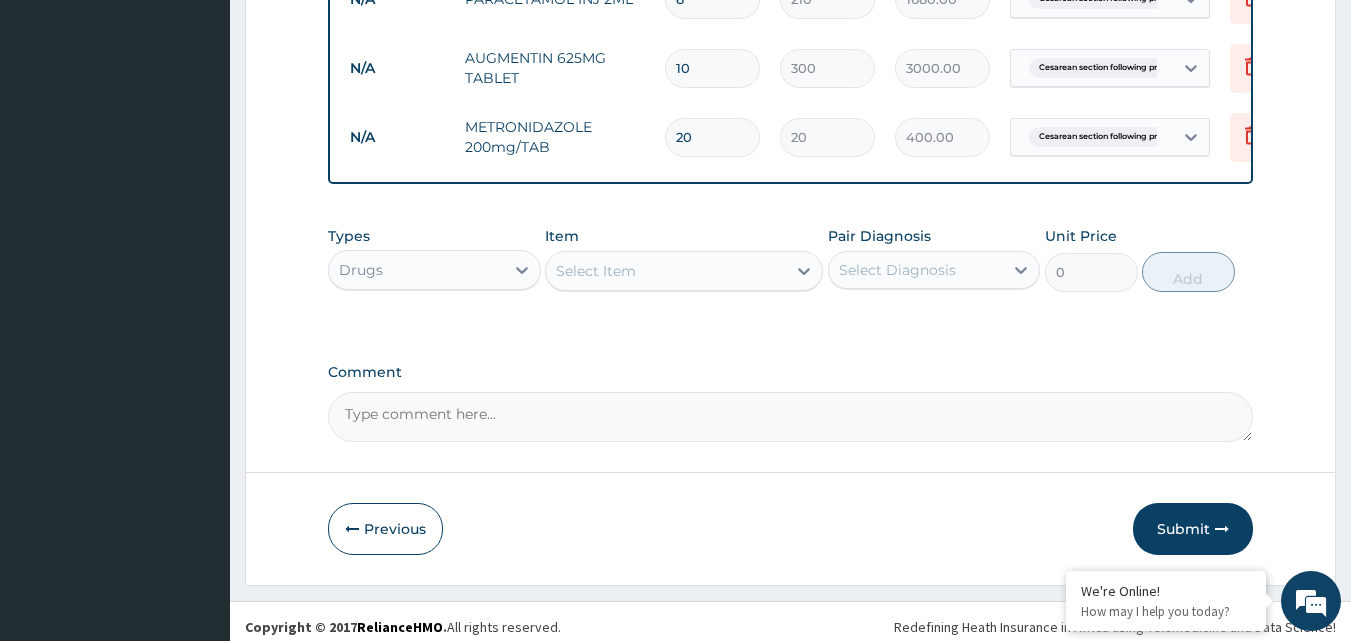 scroll, scrollTop: 1411, scrollLeft: 0, axis: vertical 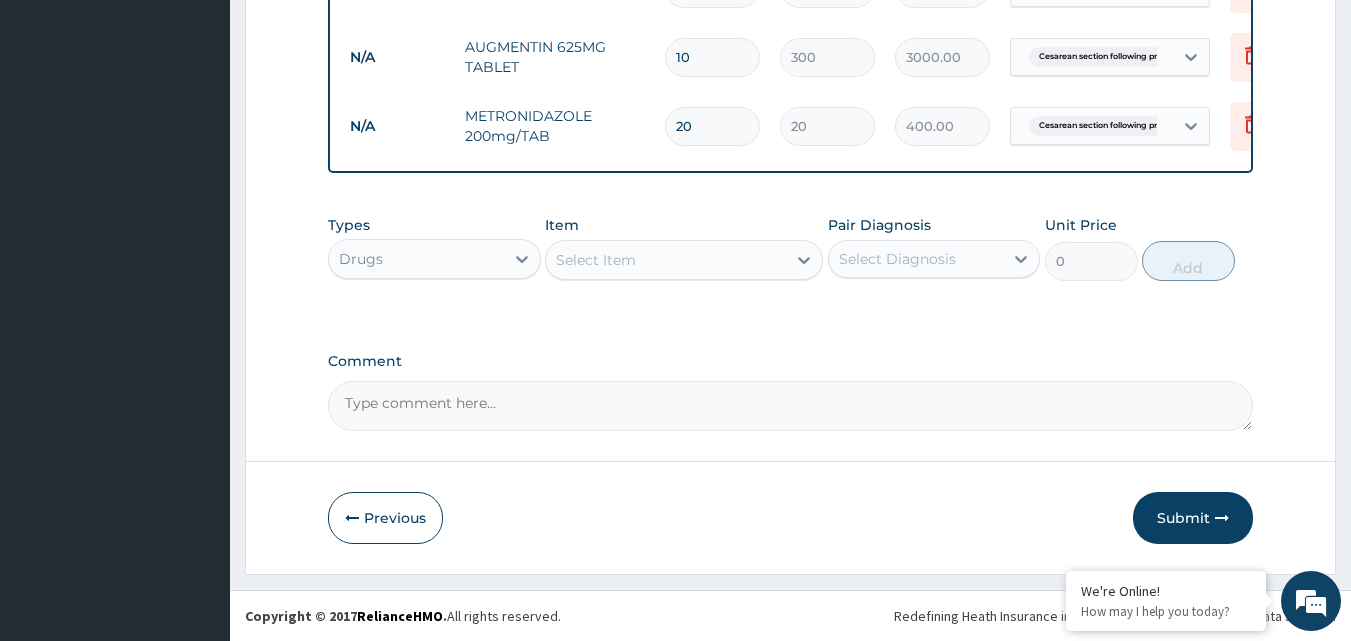 type on "20" 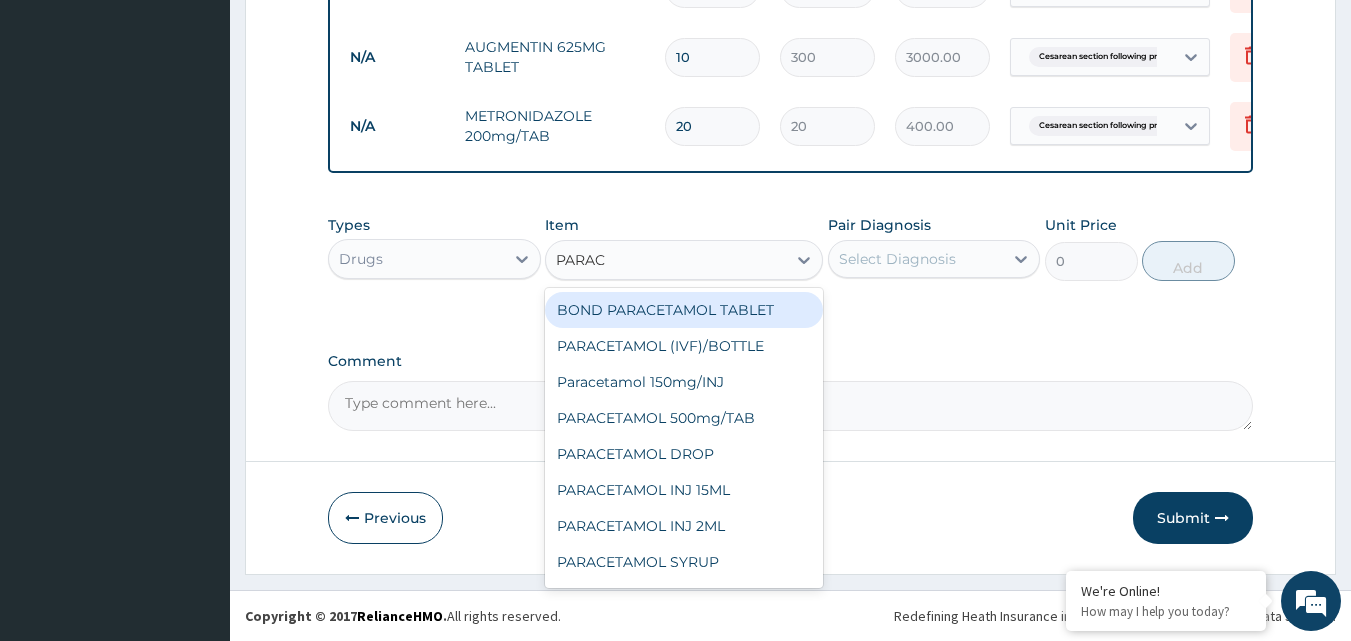 type on "PARACE" 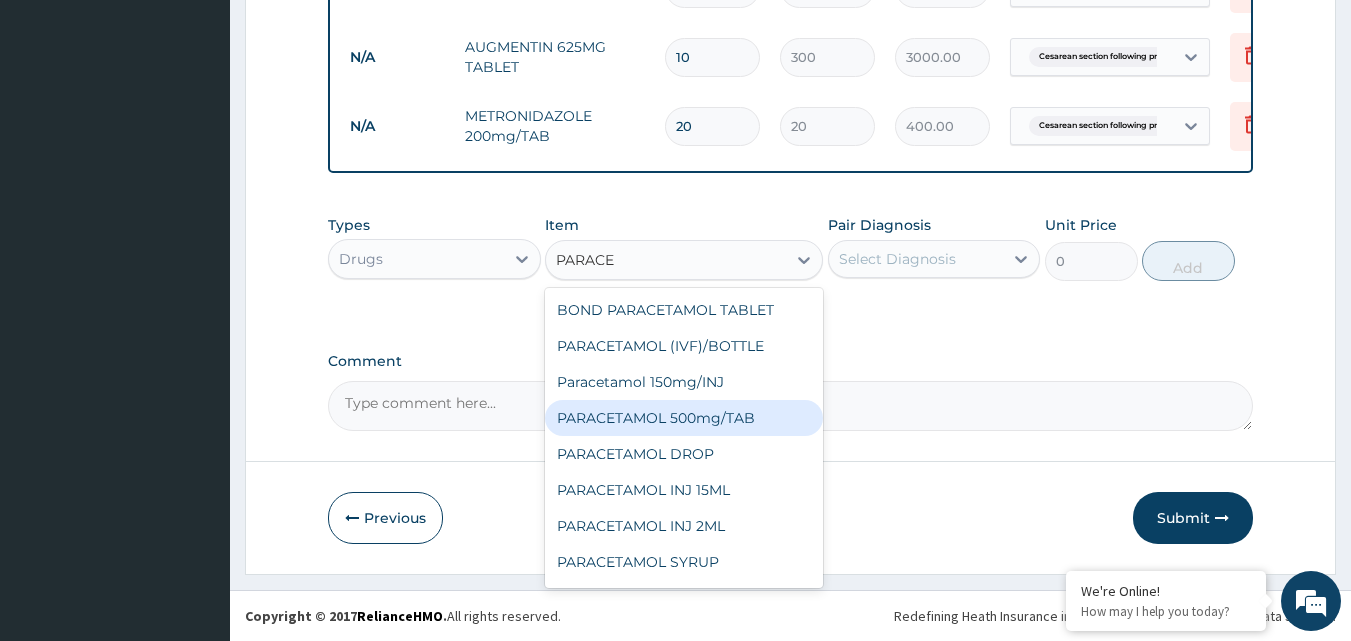 click on "PARACETAMOL 500mg/TAB" at bounding box center (684, 418) 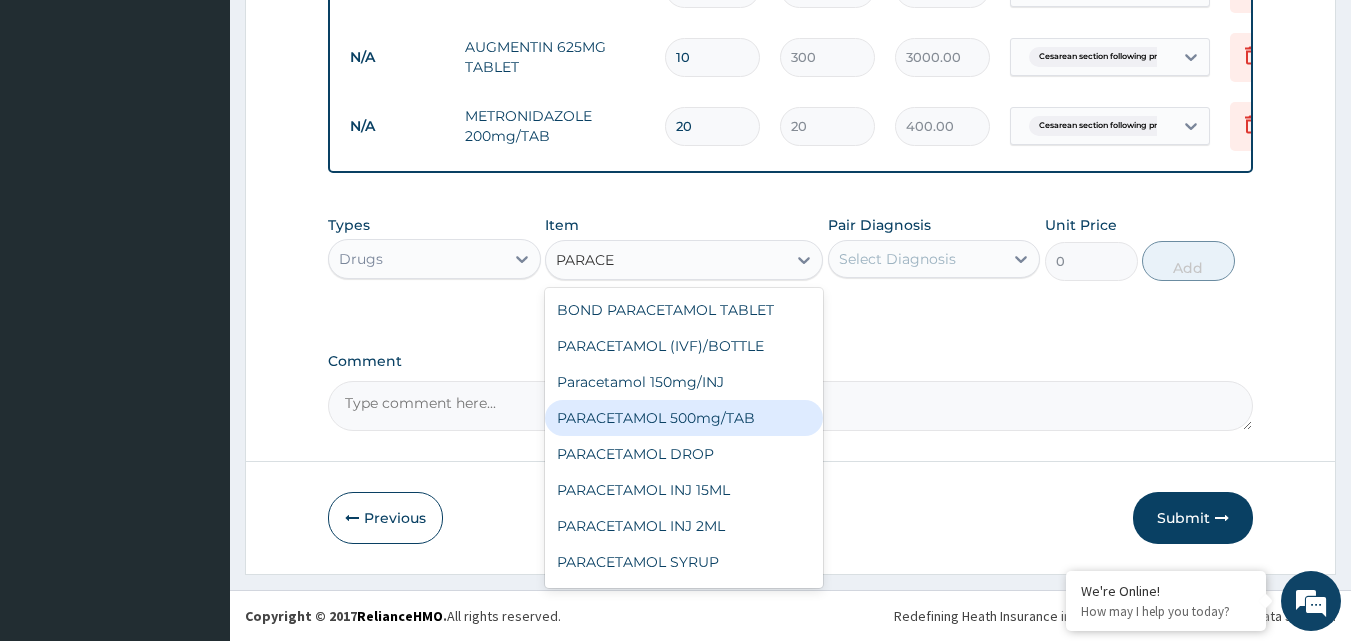 type 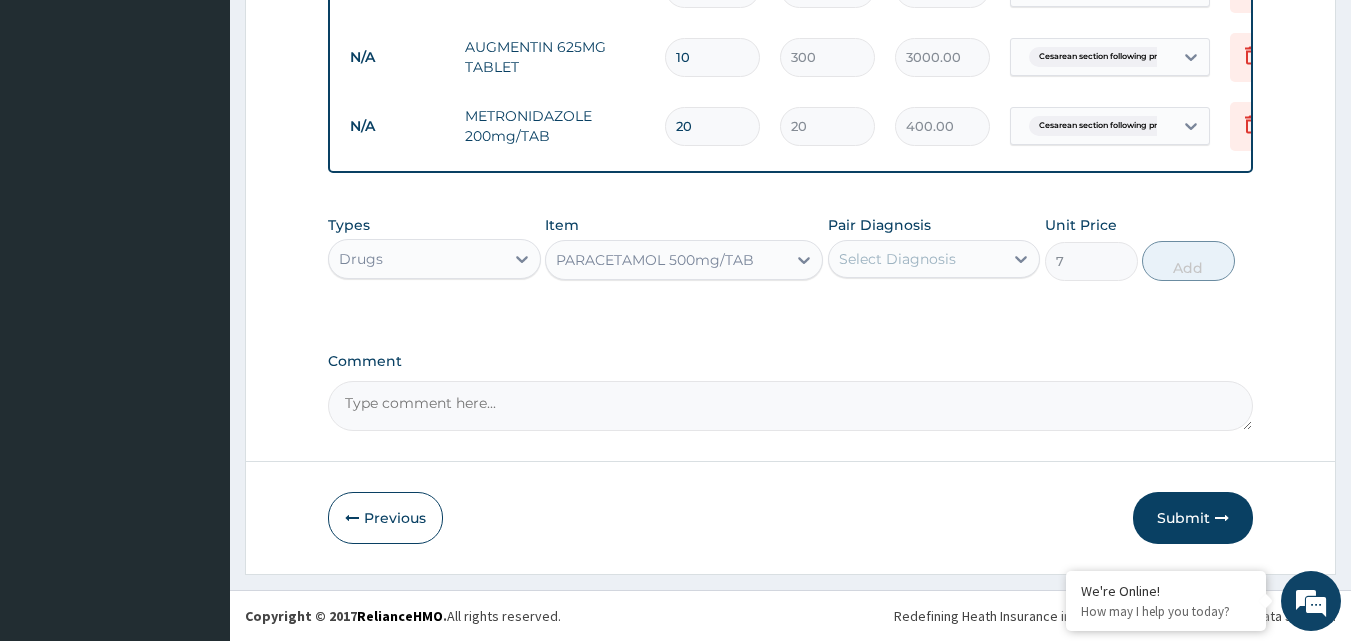 click on "Select Diagnosis" at bounding box center (897, 259) 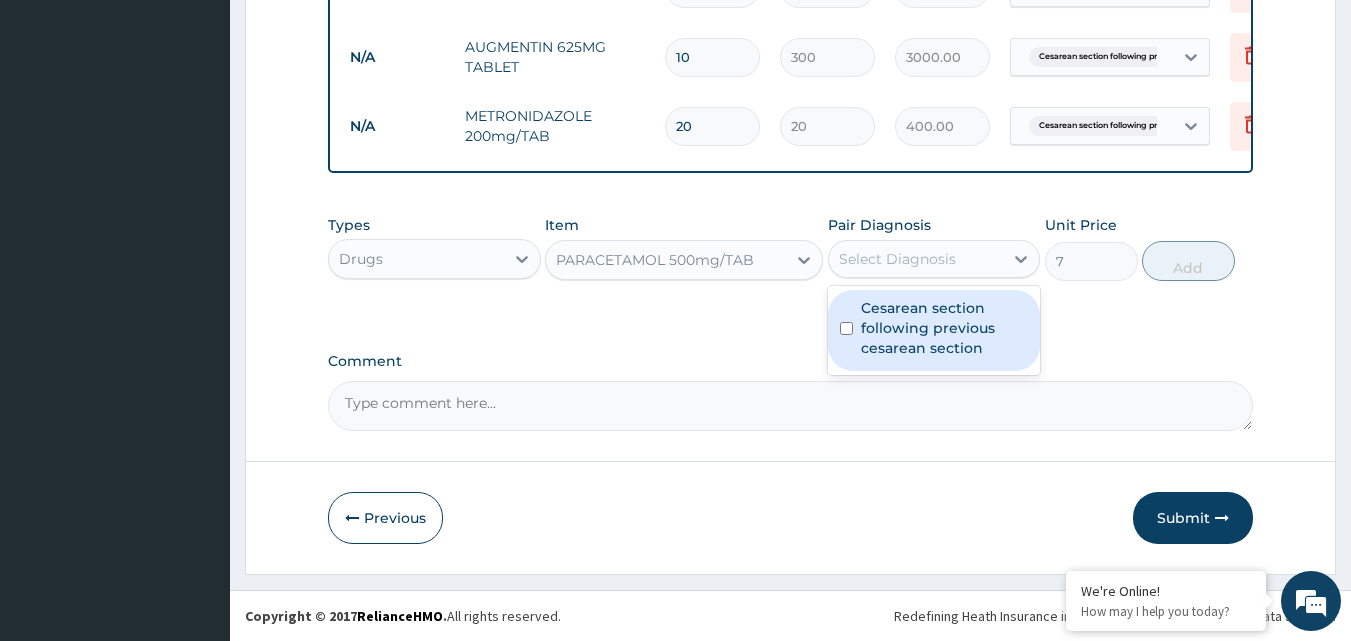 click at bounding box center (846, 328) 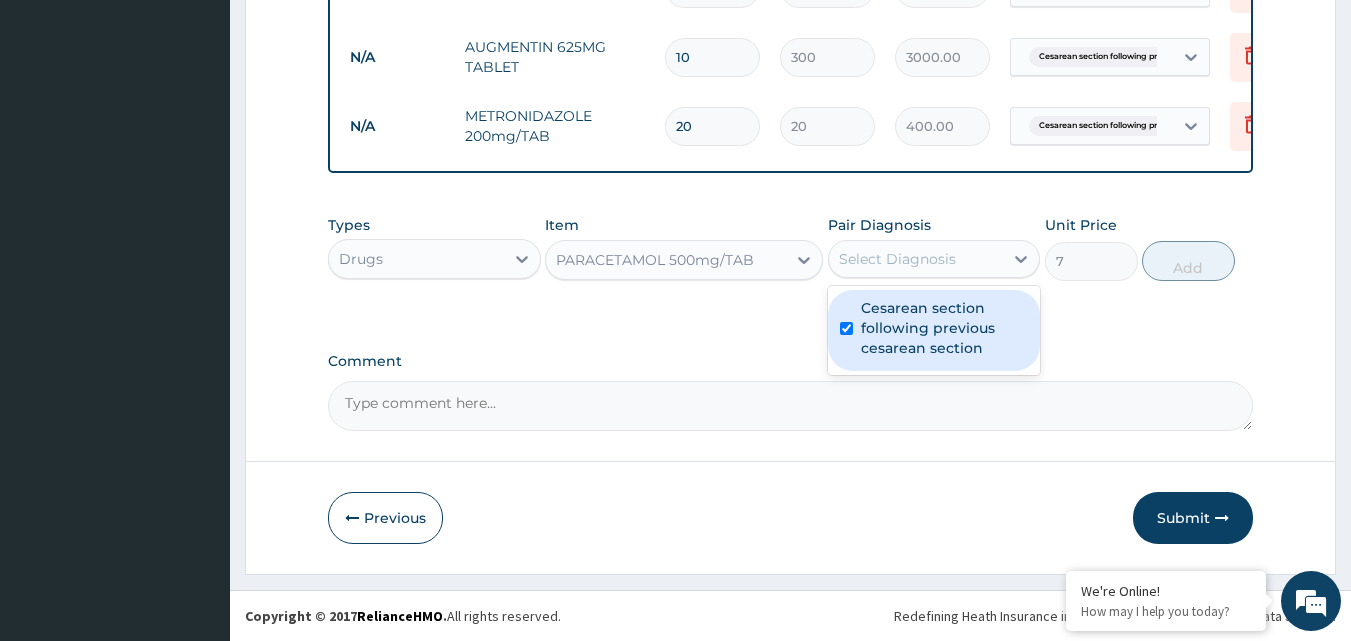 checkbox on "true" 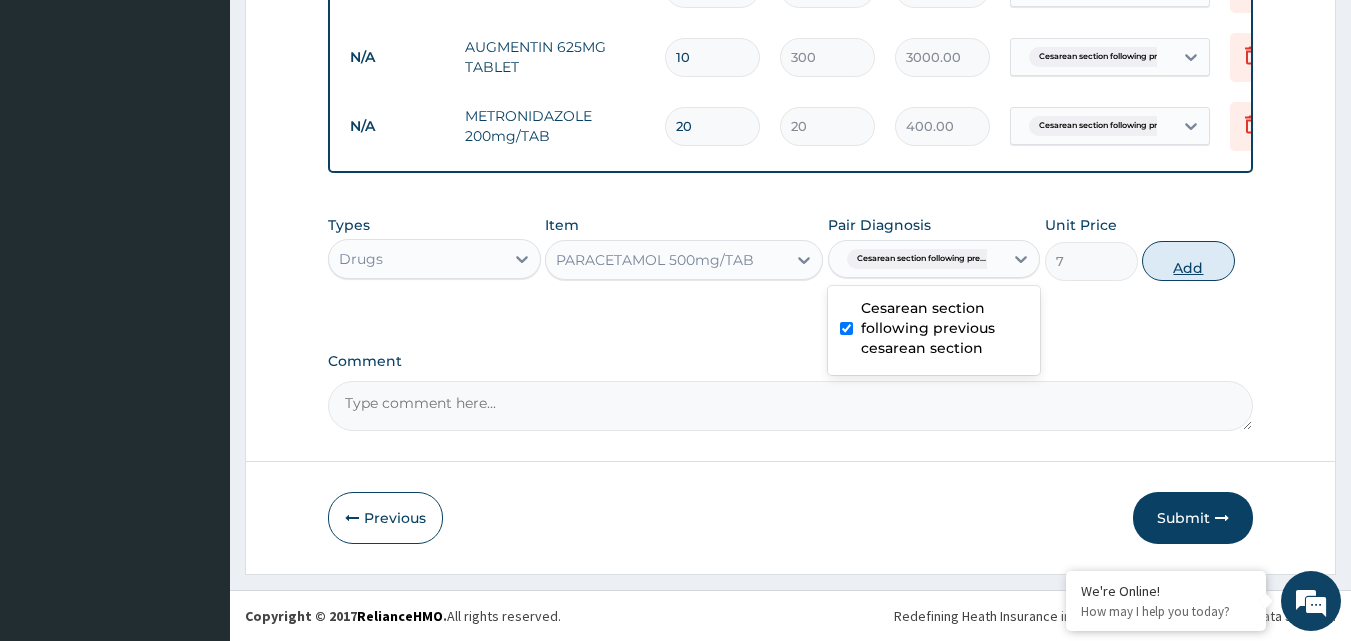 click on "Add" at bounding box center [1188, 261] 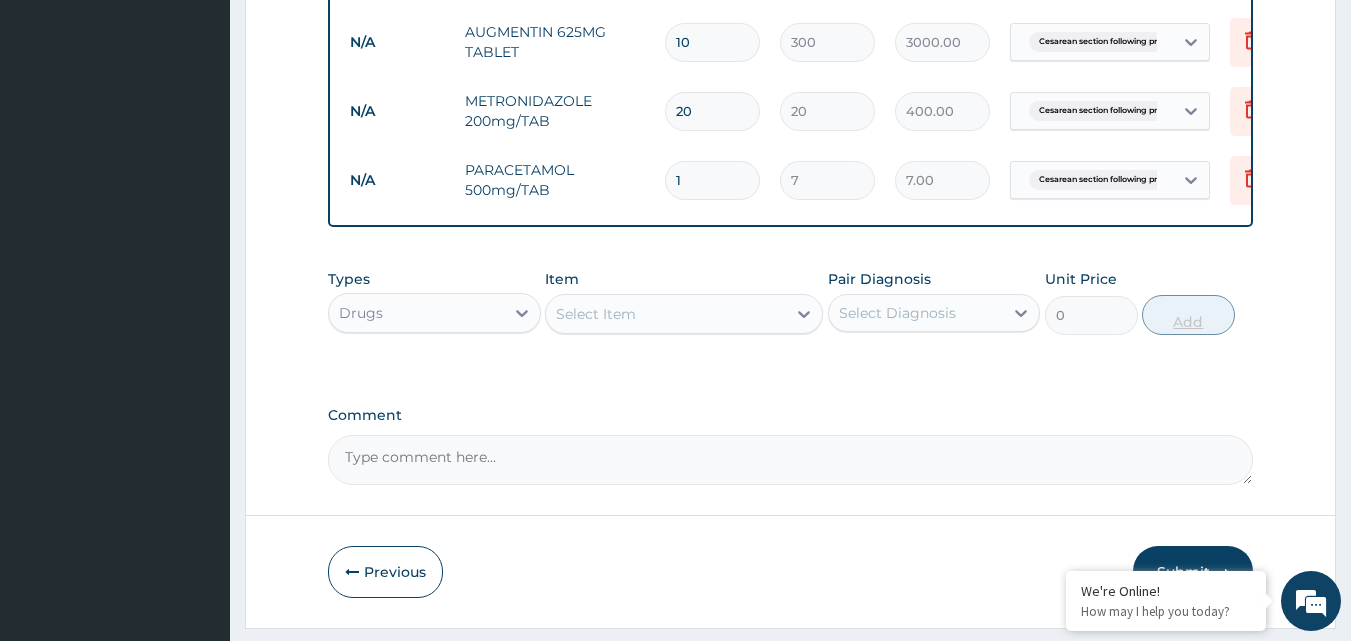 type on "18" 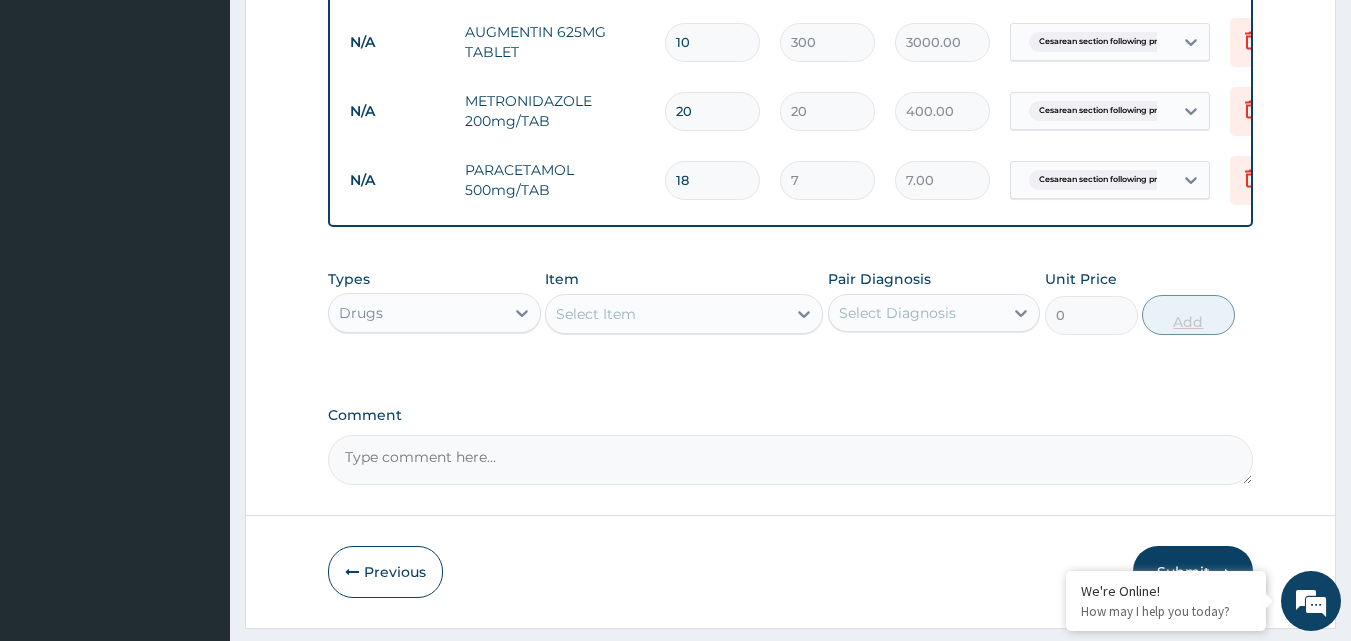 type on "126.00" 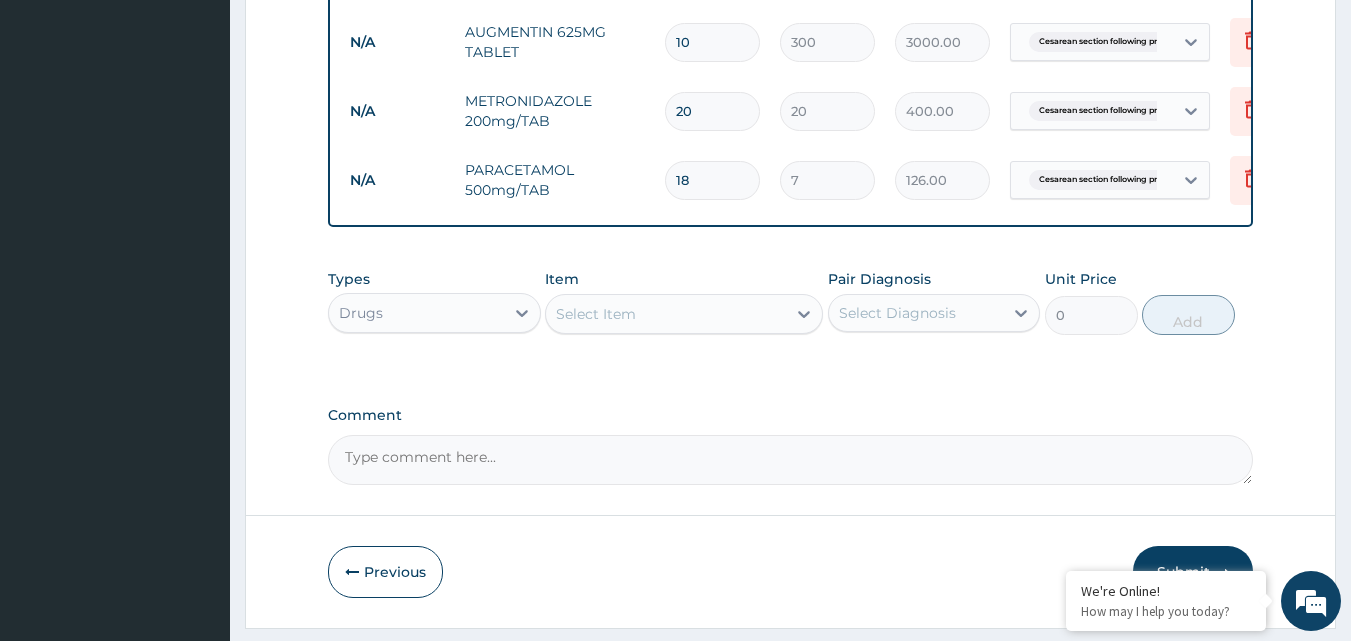 scroll, scrollTop: 1480, scrollLeft: 0, axis: vertical 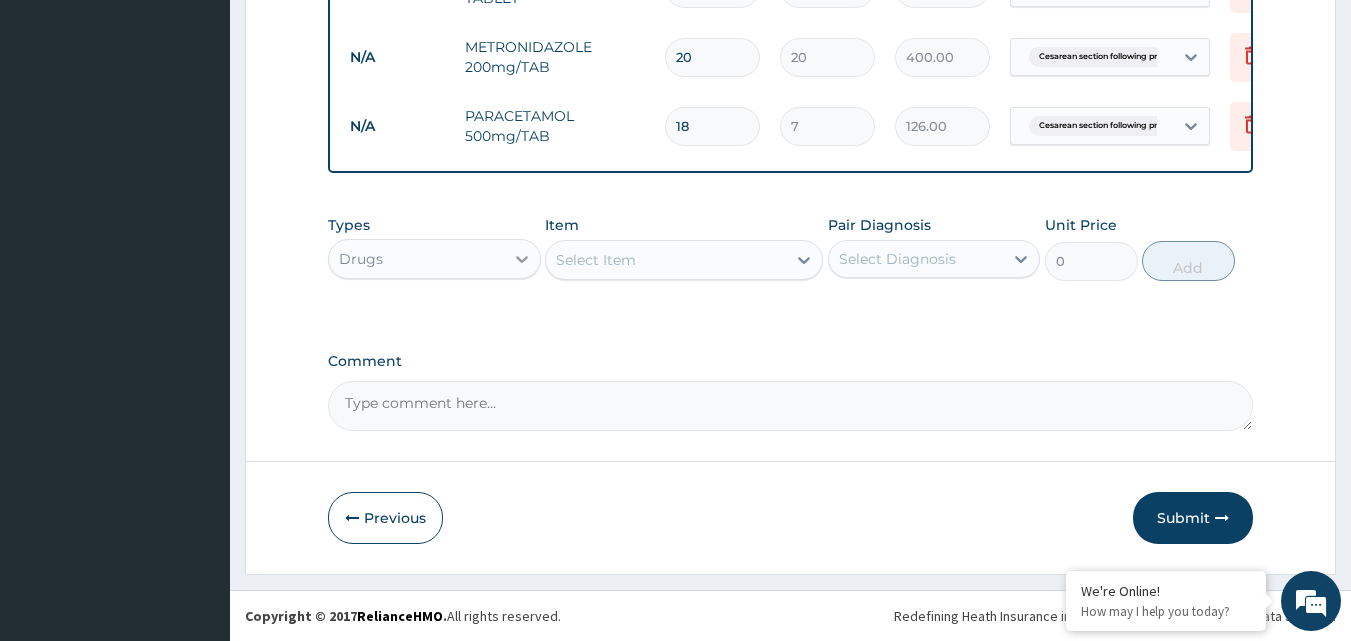 type on "18" 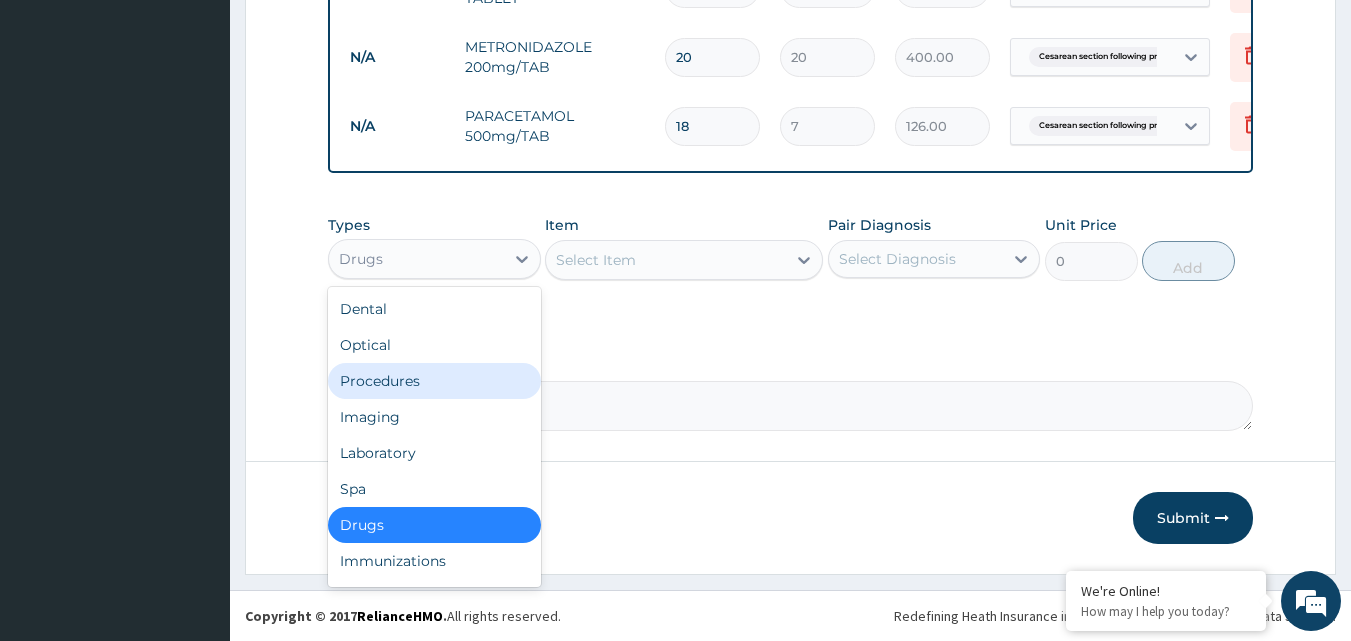 click on "Procedures" at bounding box center [434, 381] 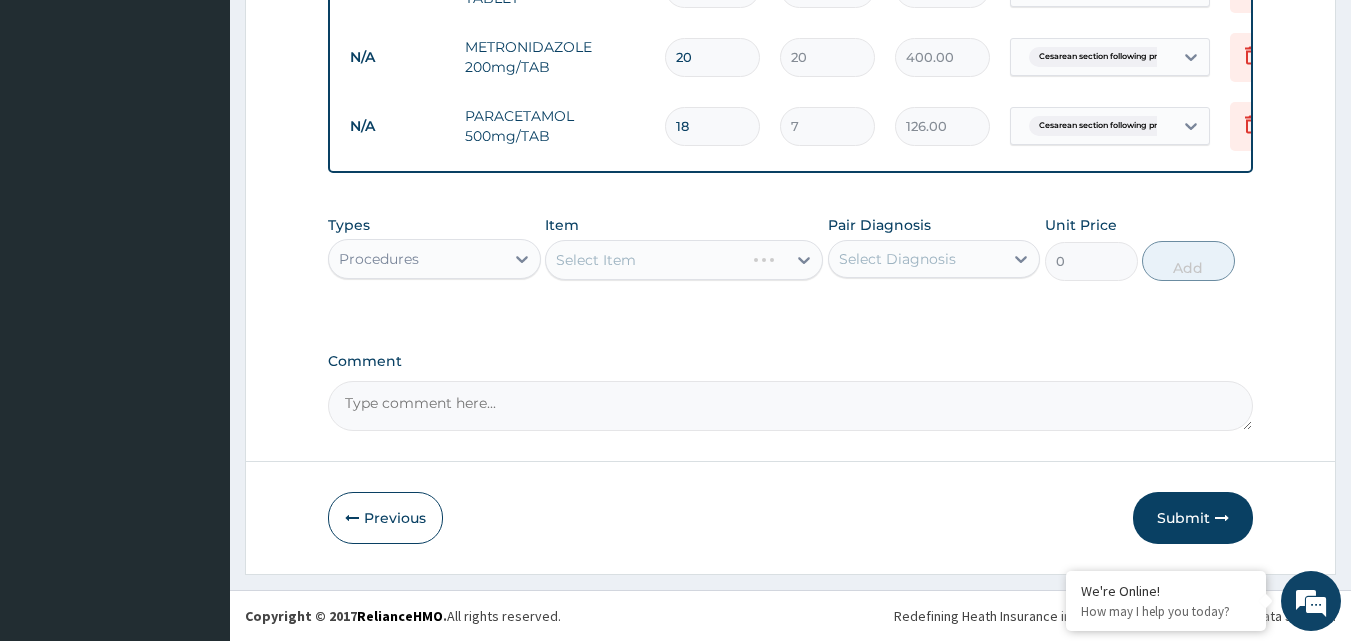 click on "Select Item" at bounding box center (684, 260) 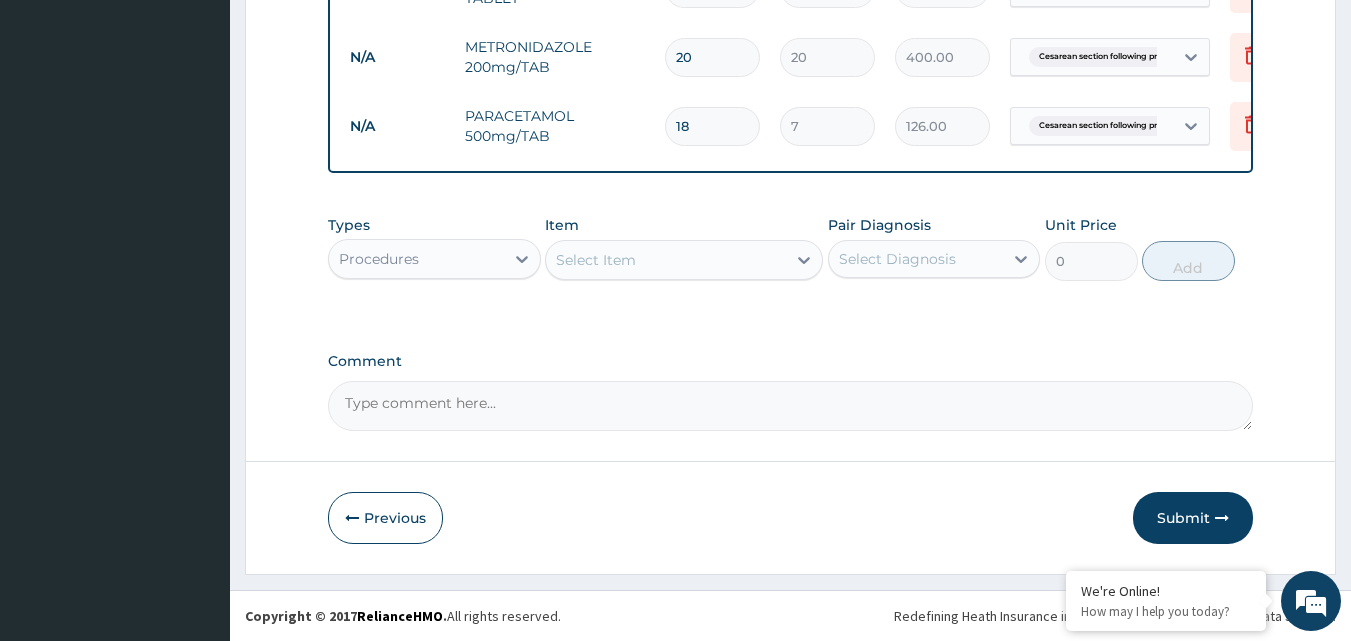 click on "Select Item" at bounding box center (666, 260) 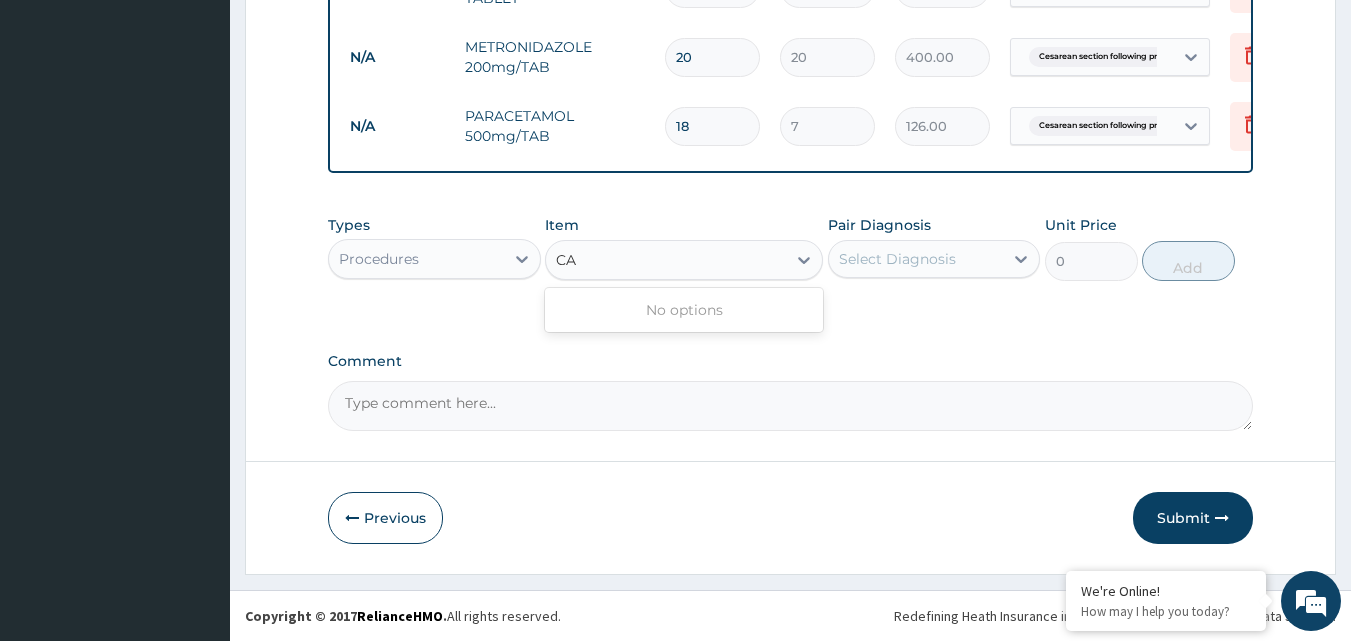 type on "C" 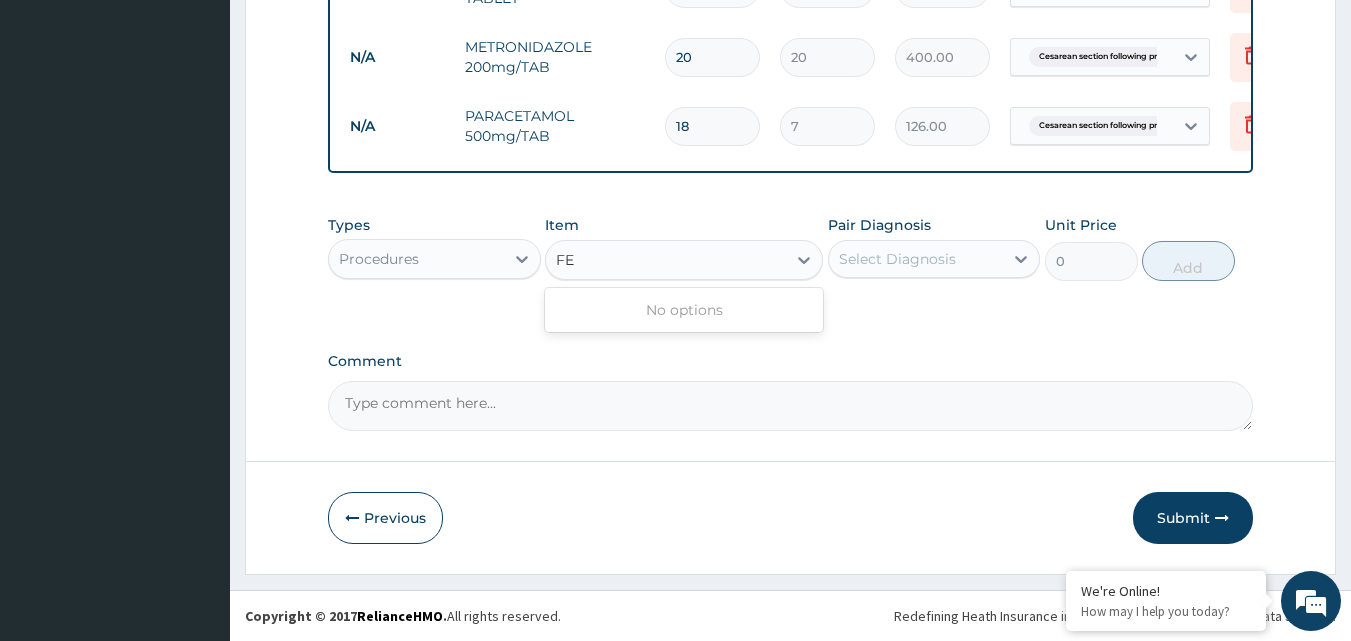 type on "F" 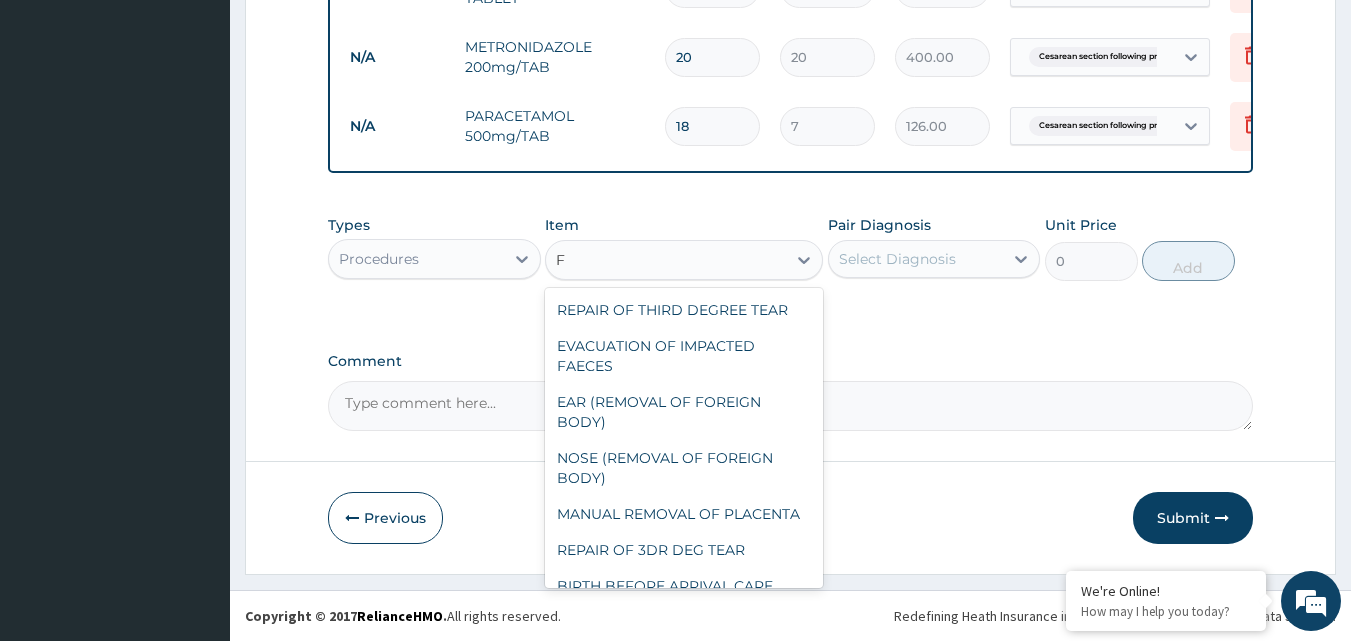type 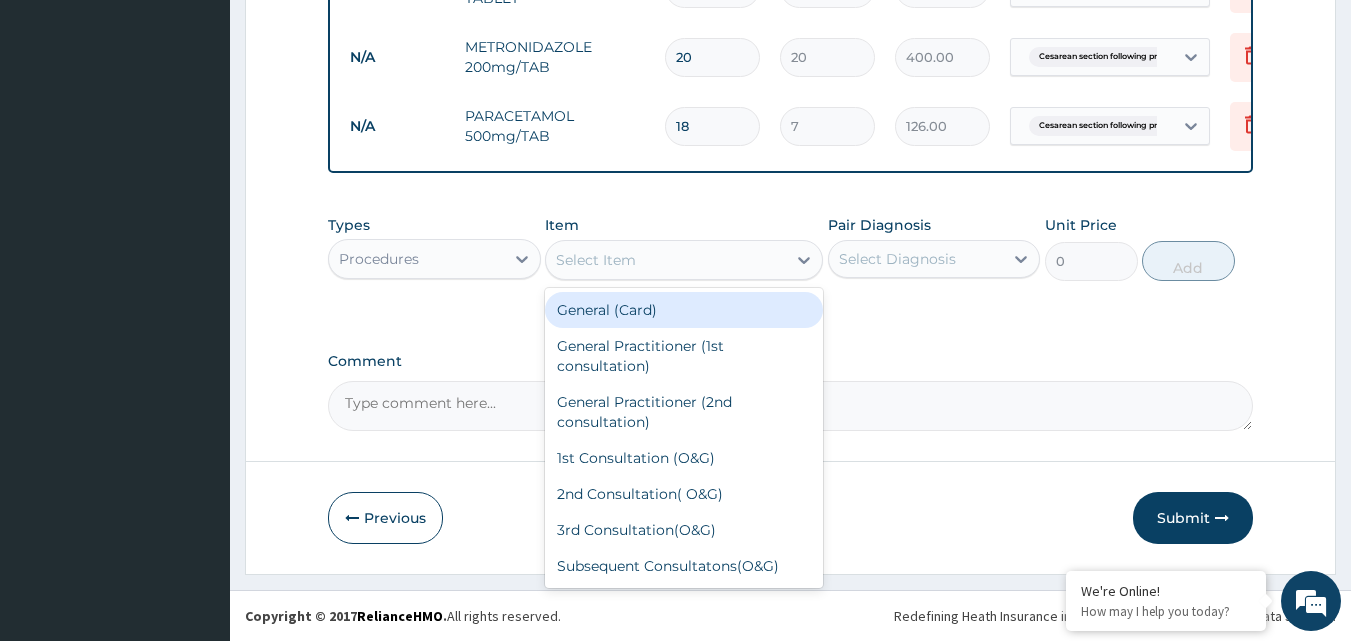 scroll, scrollTop: 262, scrollLeft: 0, axis: vertical 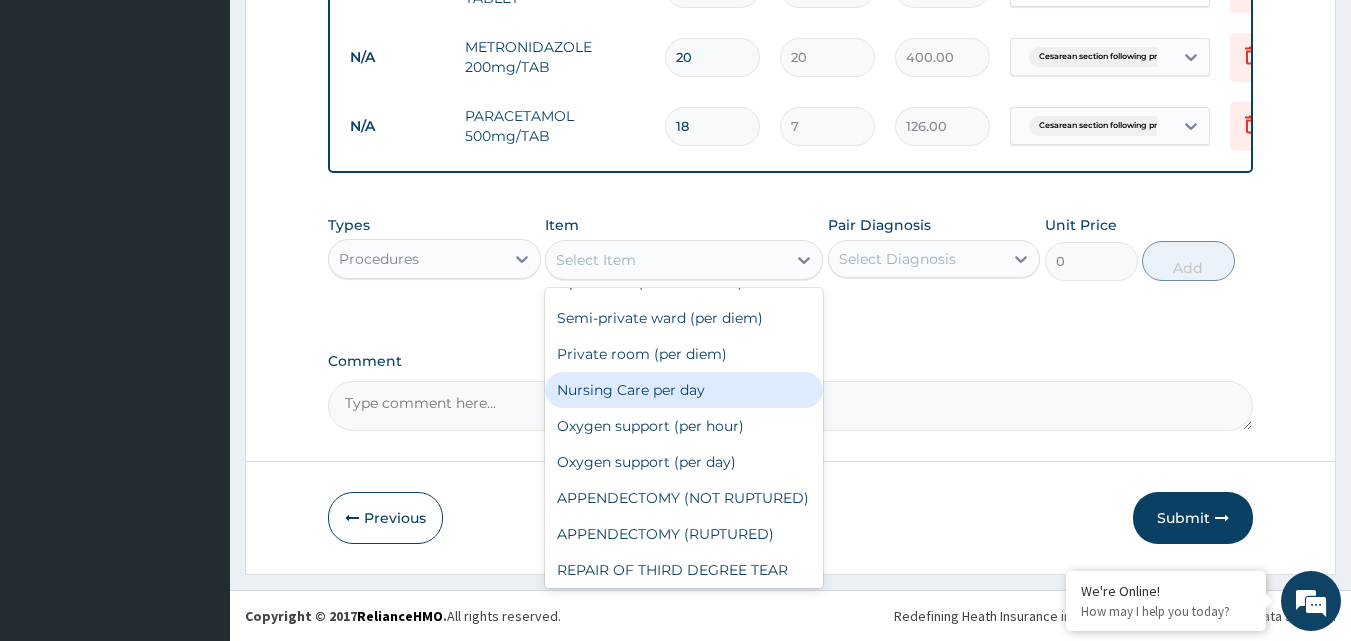 click on "Nursing Care per day" at bounding box center (684, 390) 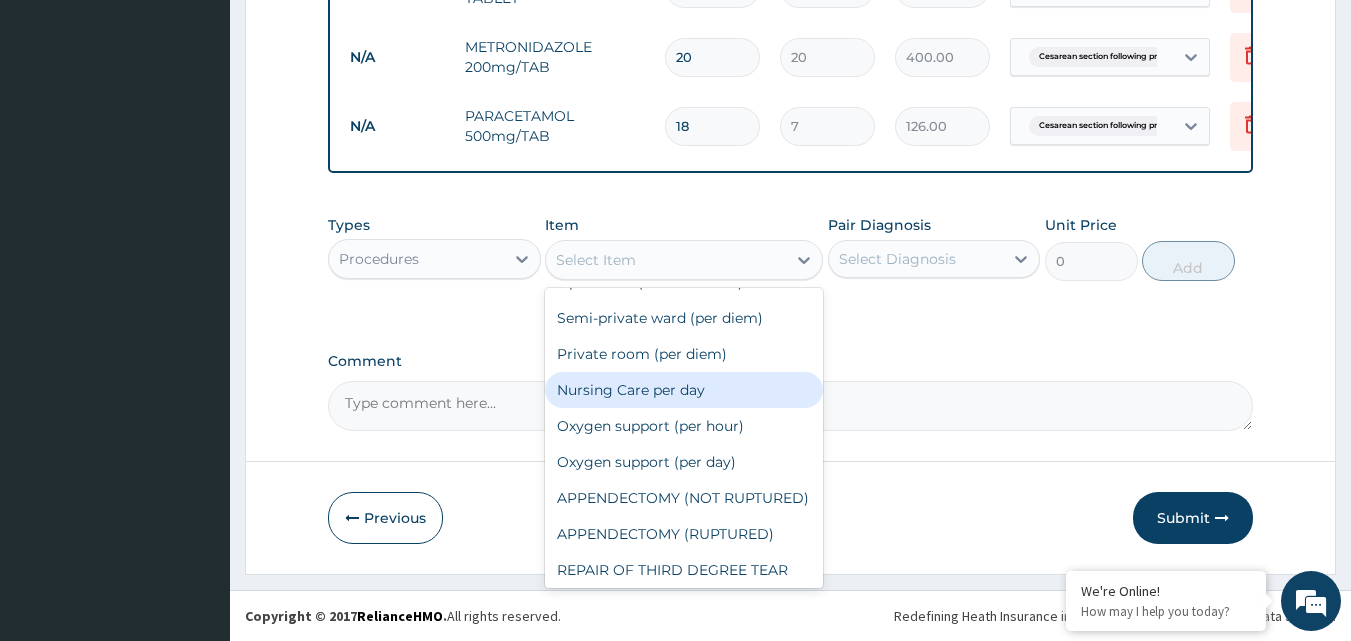 type on "1500" 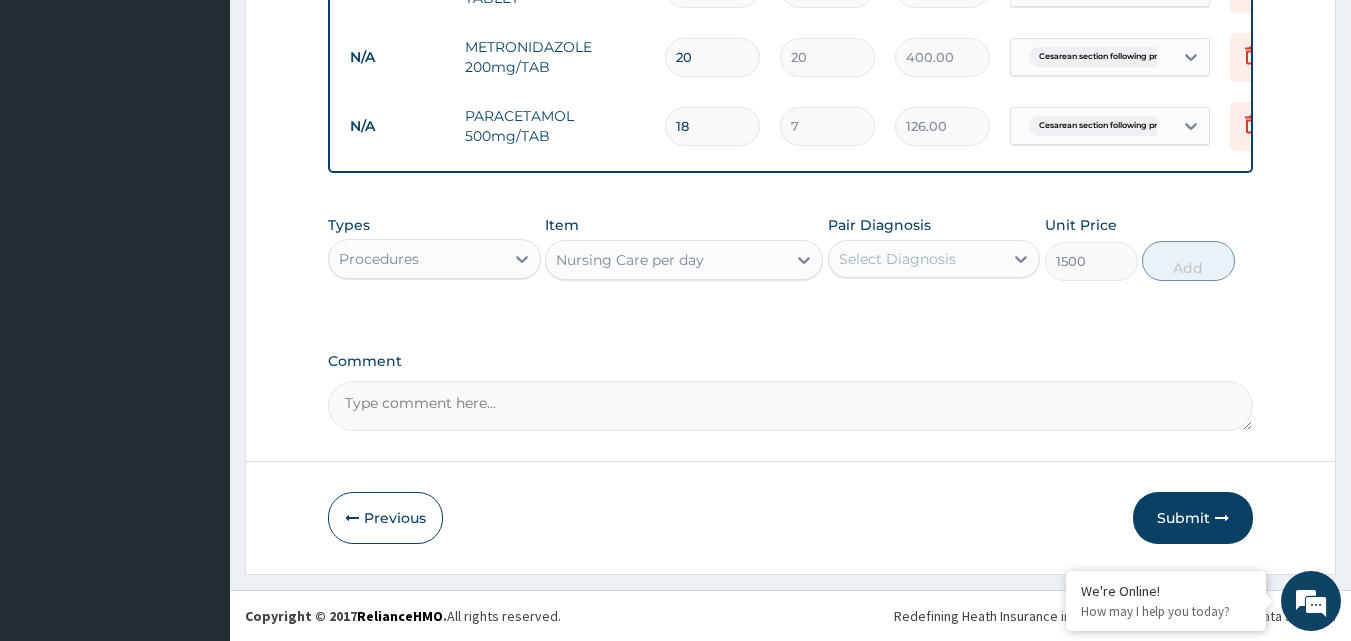 click on "Select Diagnosis" at bounding box center [897, 259] 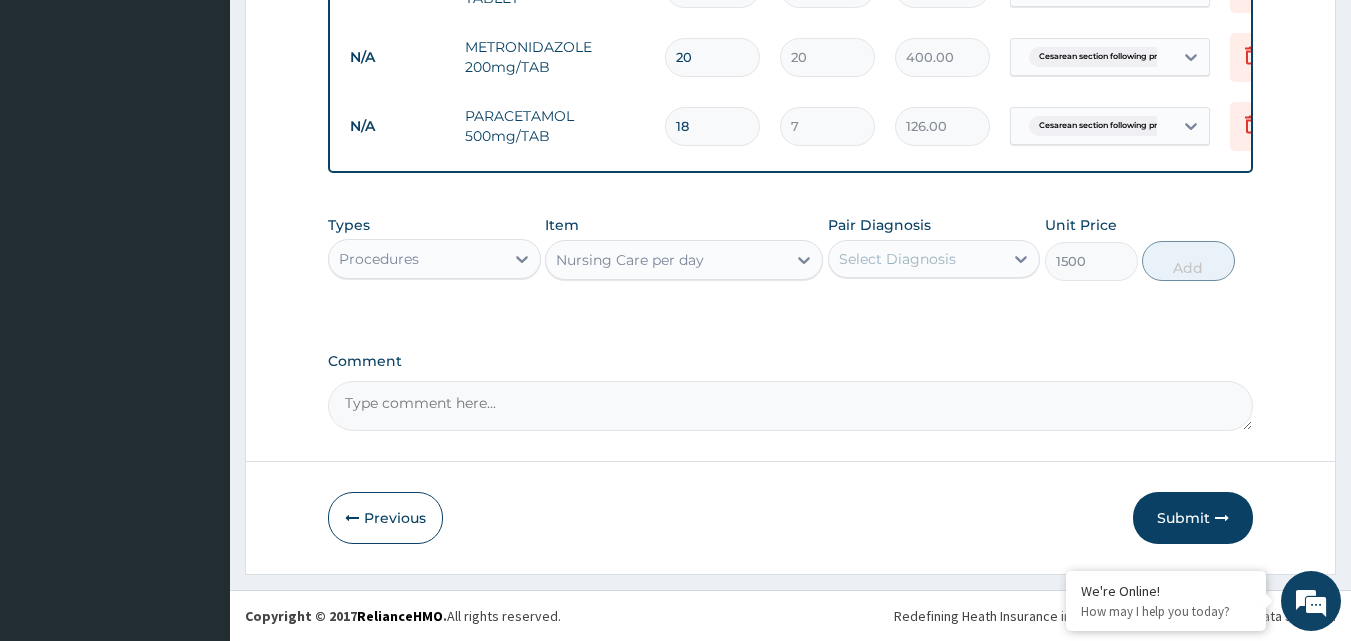 click on "Select Diagnosis" at bounding box center (897, 259) 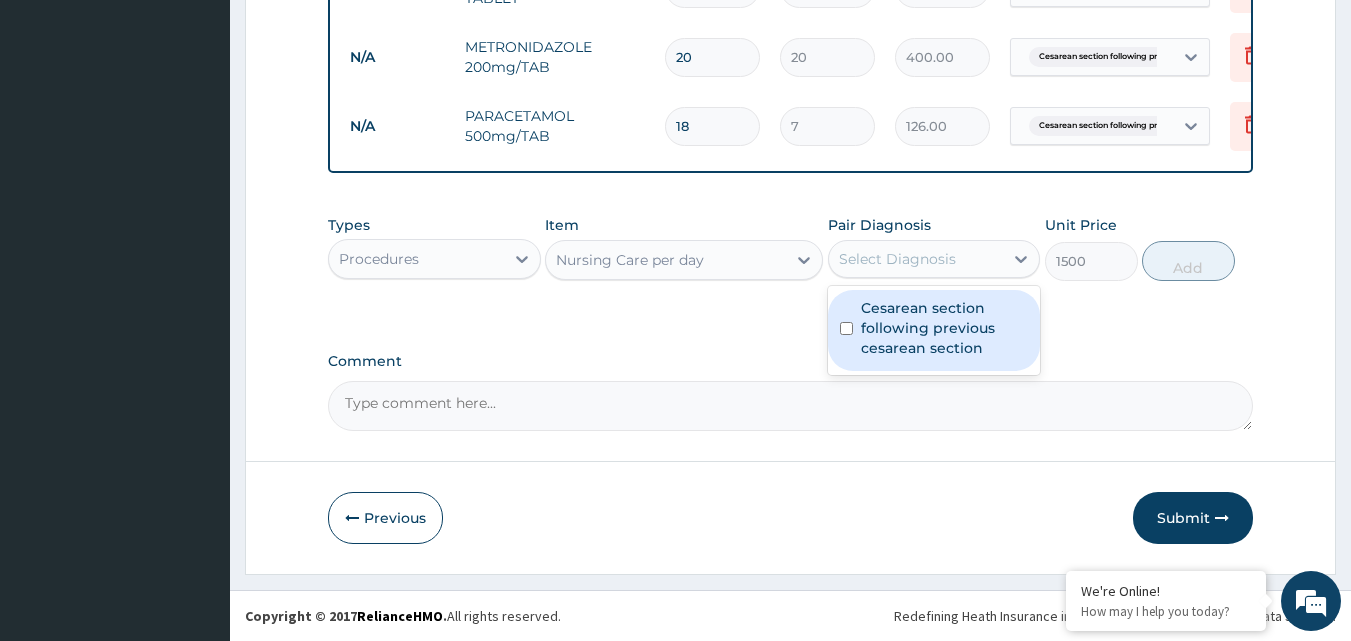 click at bounding box center [846, 328] 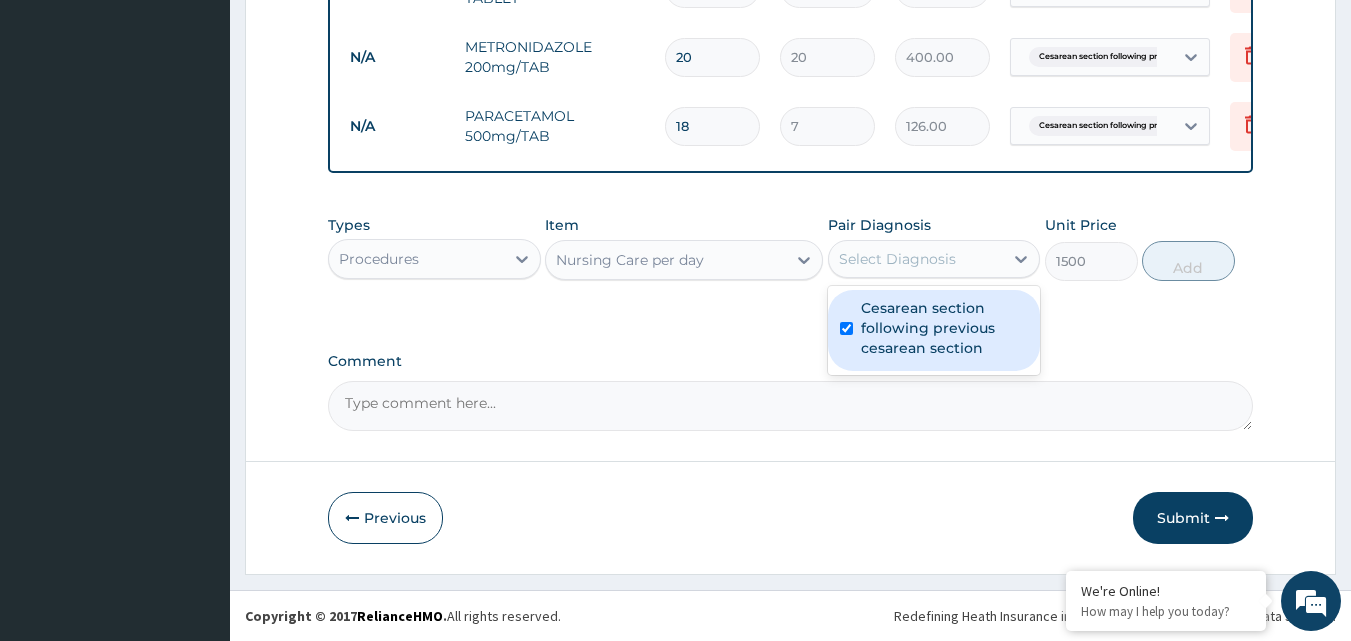 checkbox on "true" 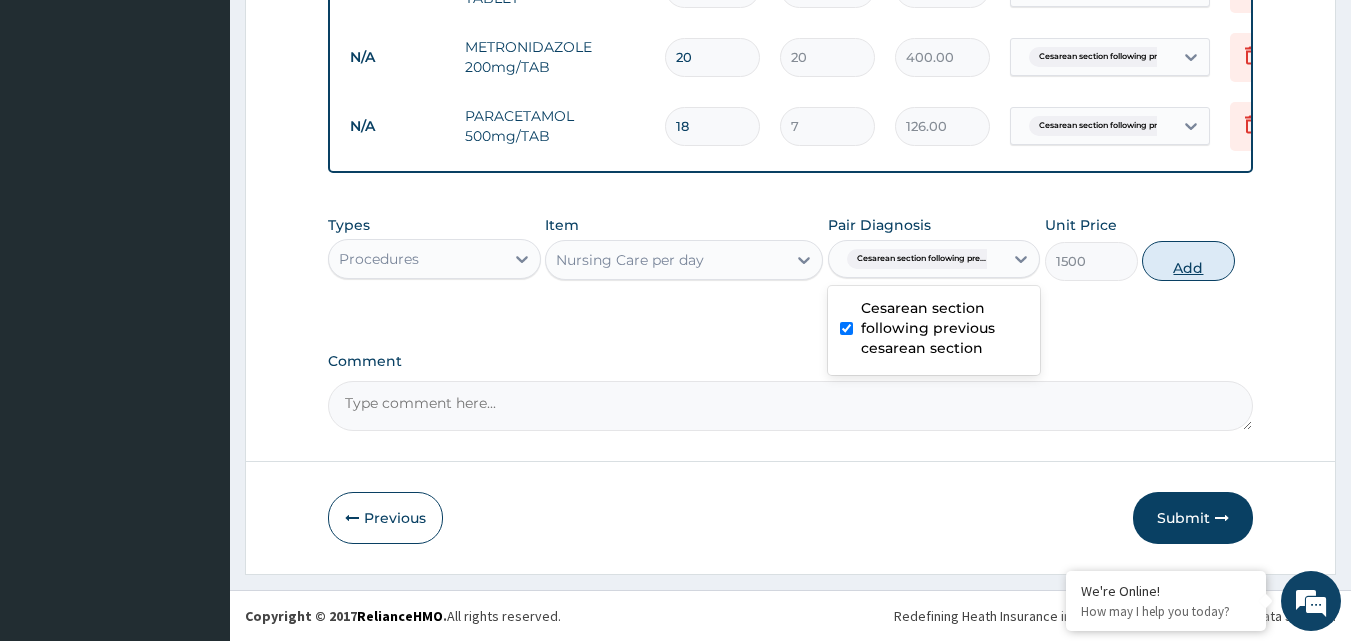 click on "Add" at bounding box center (1188, 261) 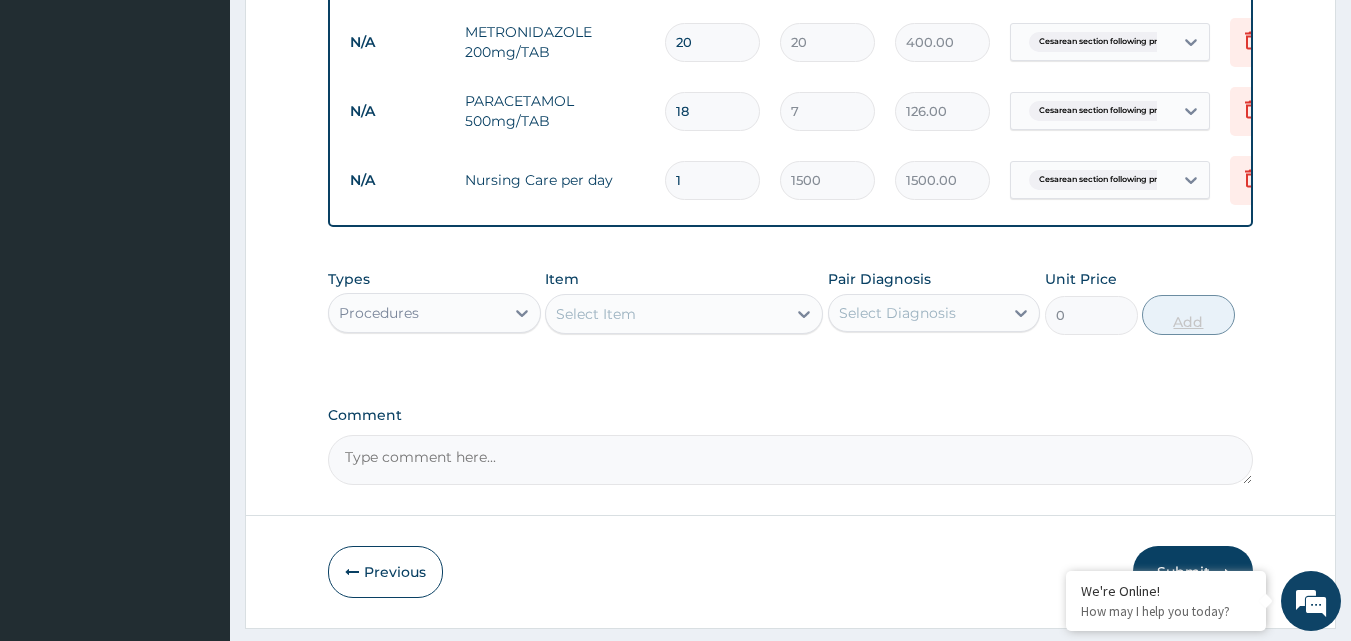 type 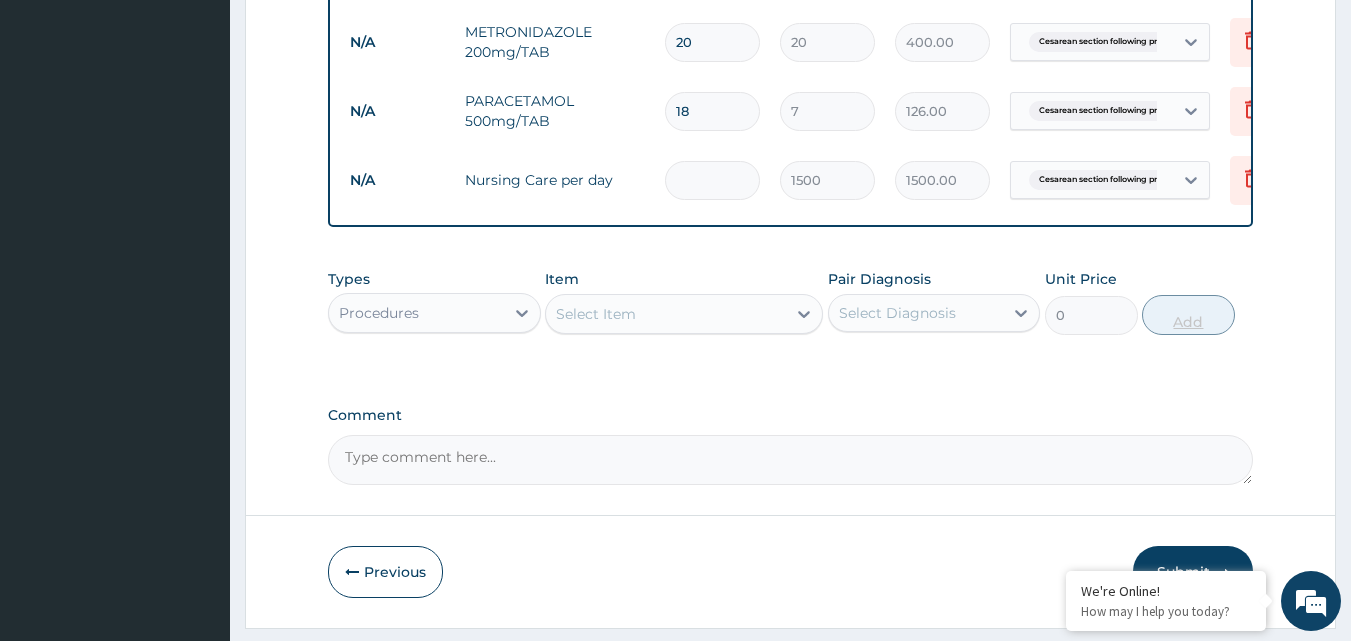 type on "0.00" 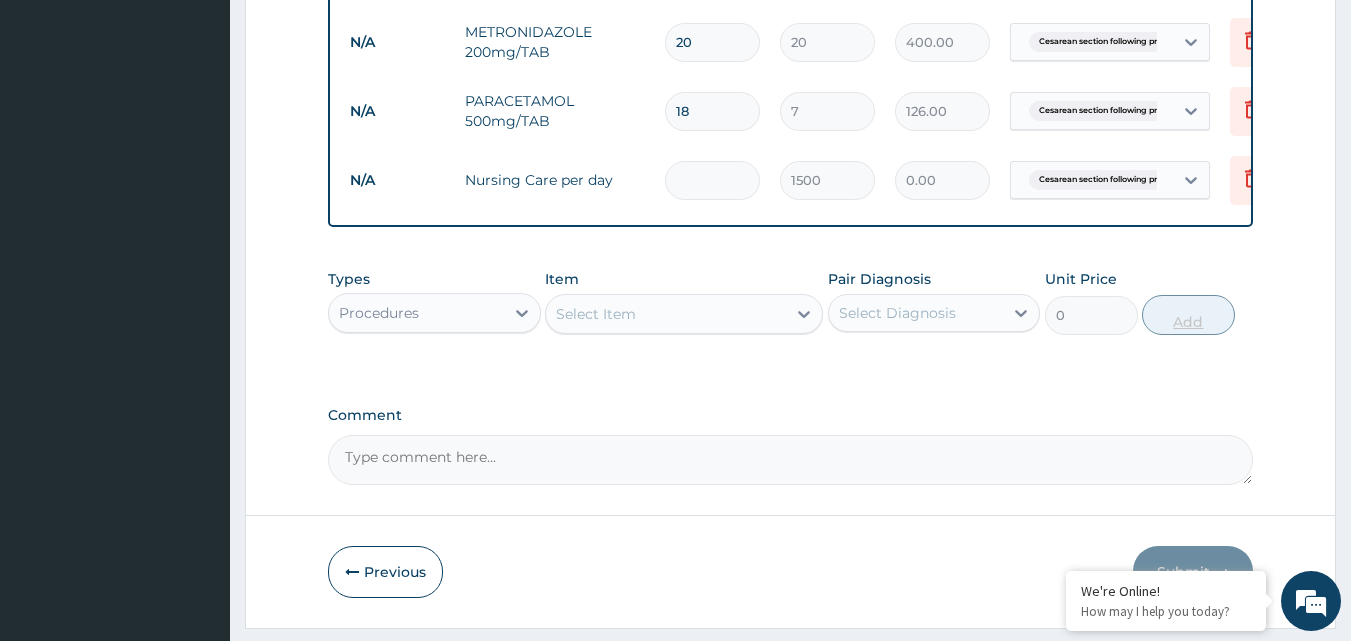 type on "5" 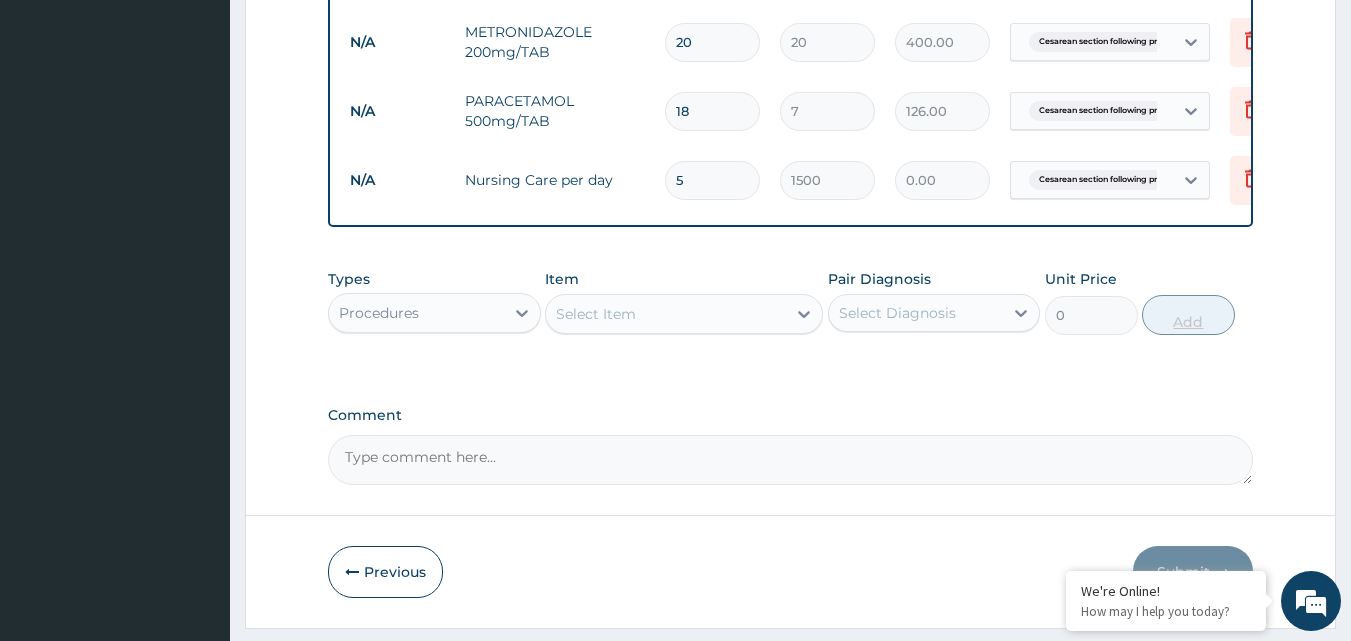 type on "7500.00" 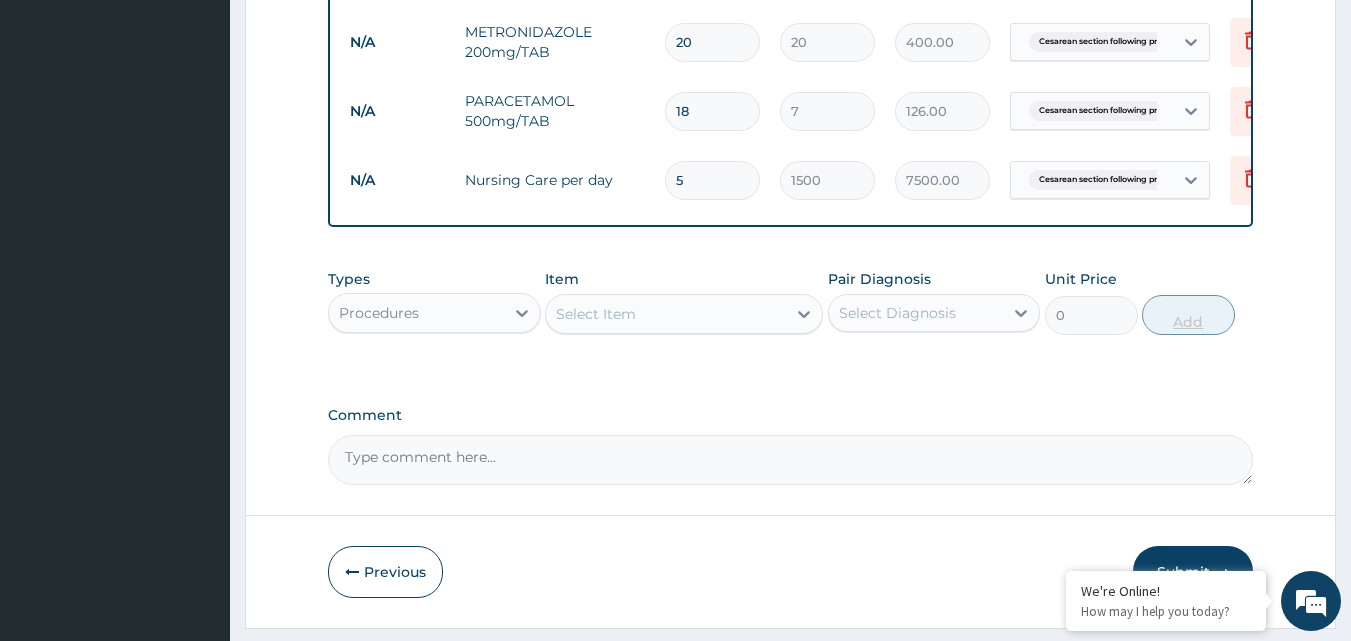 type 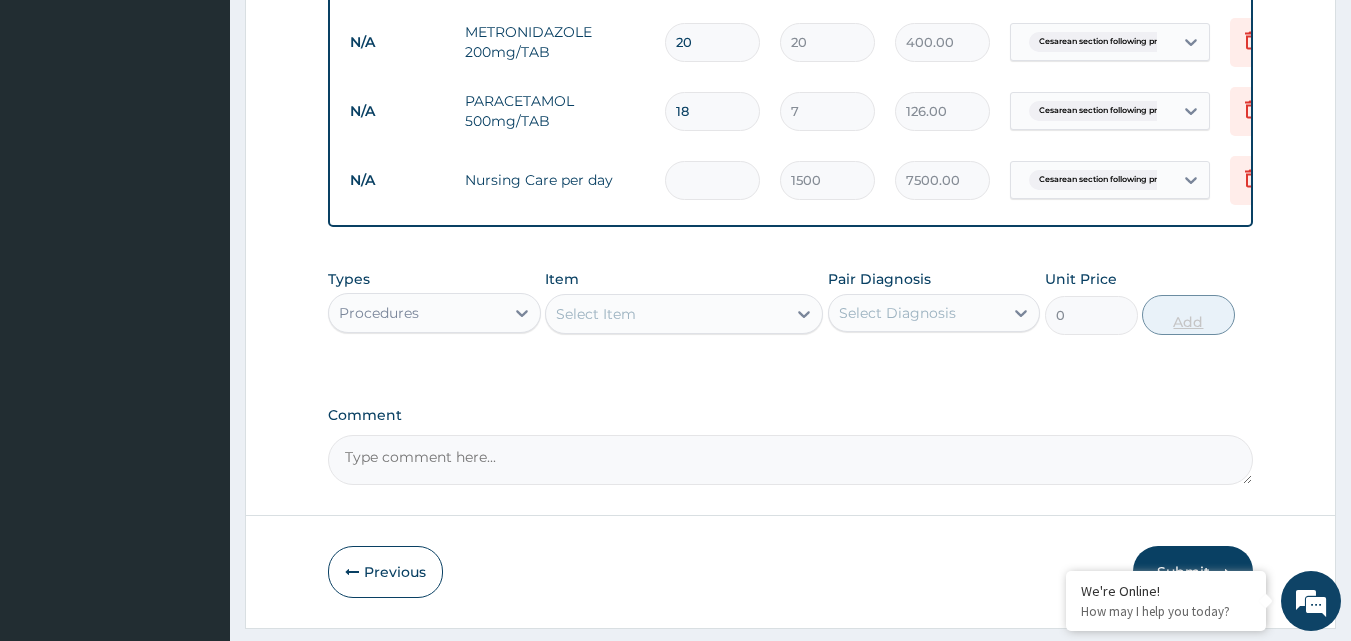 type on "0.00" 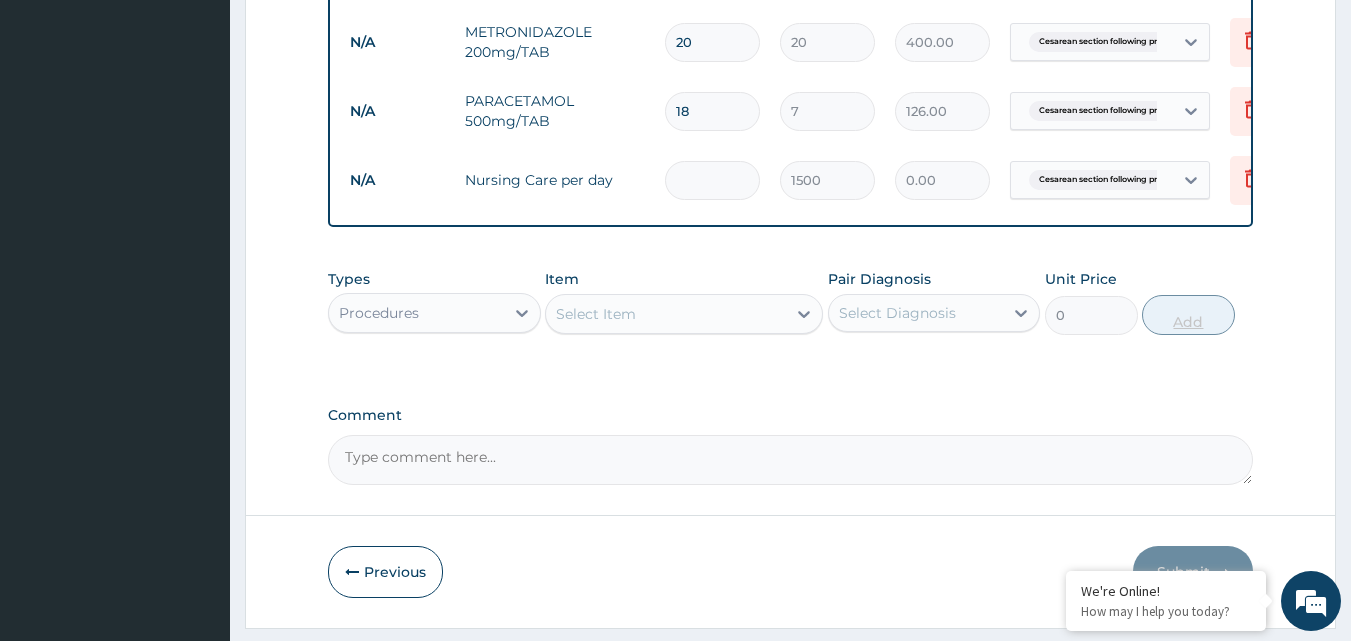 type on "4" 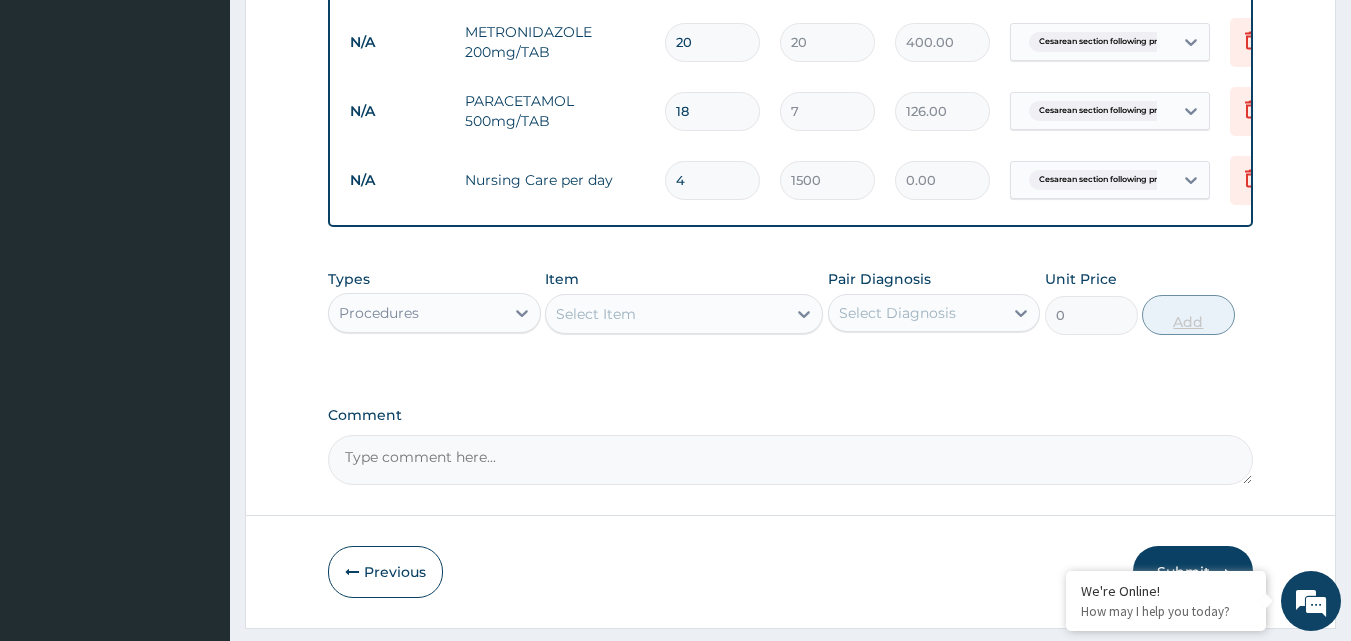 type on "6000.00" 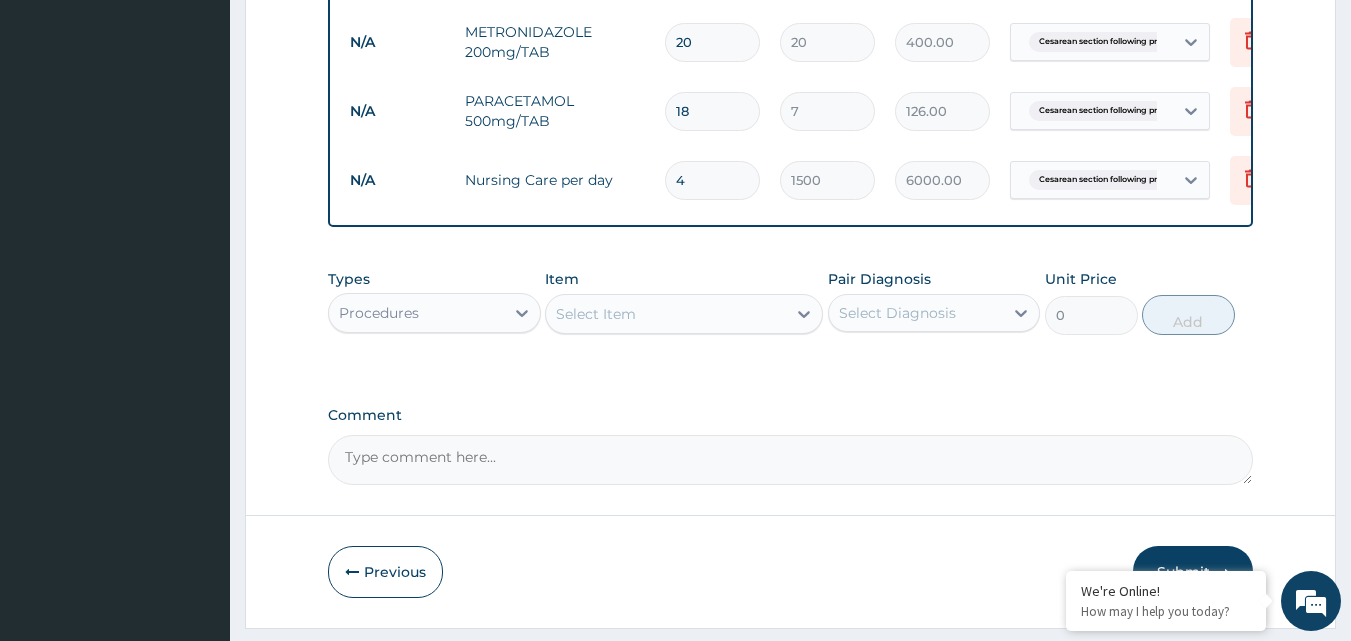 scroll, scrollTop: 1549, scrollLeft: 0, axis: vertical 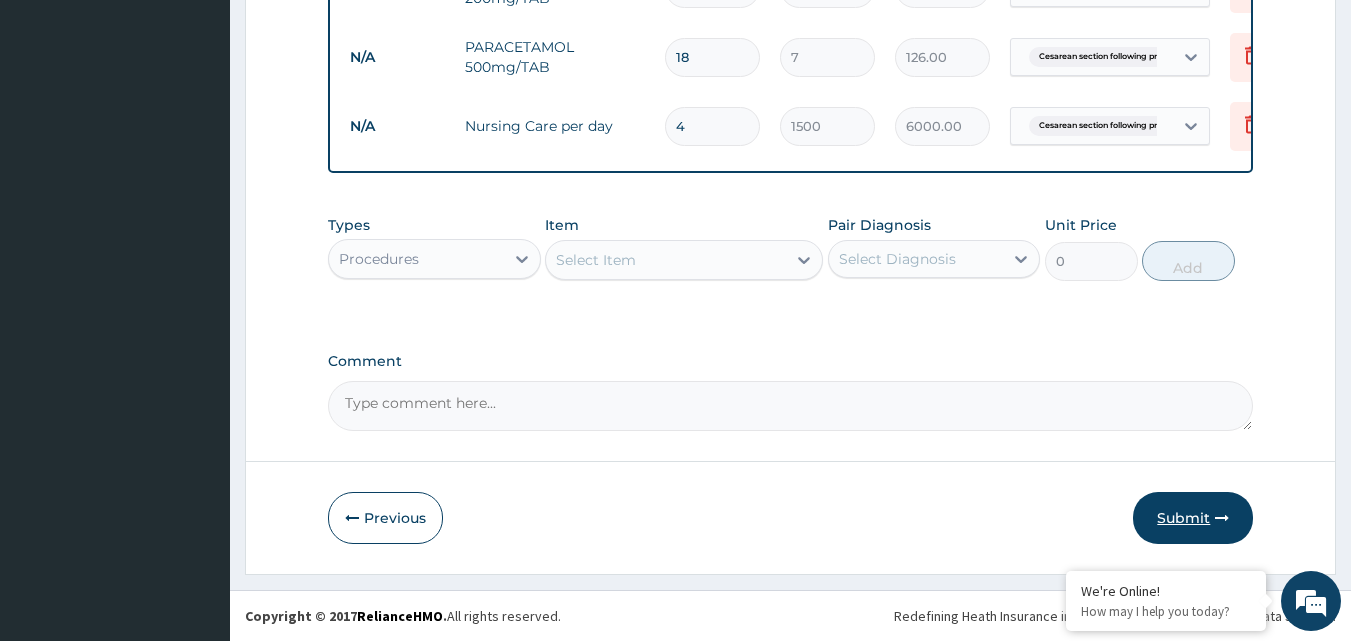 type on "4" 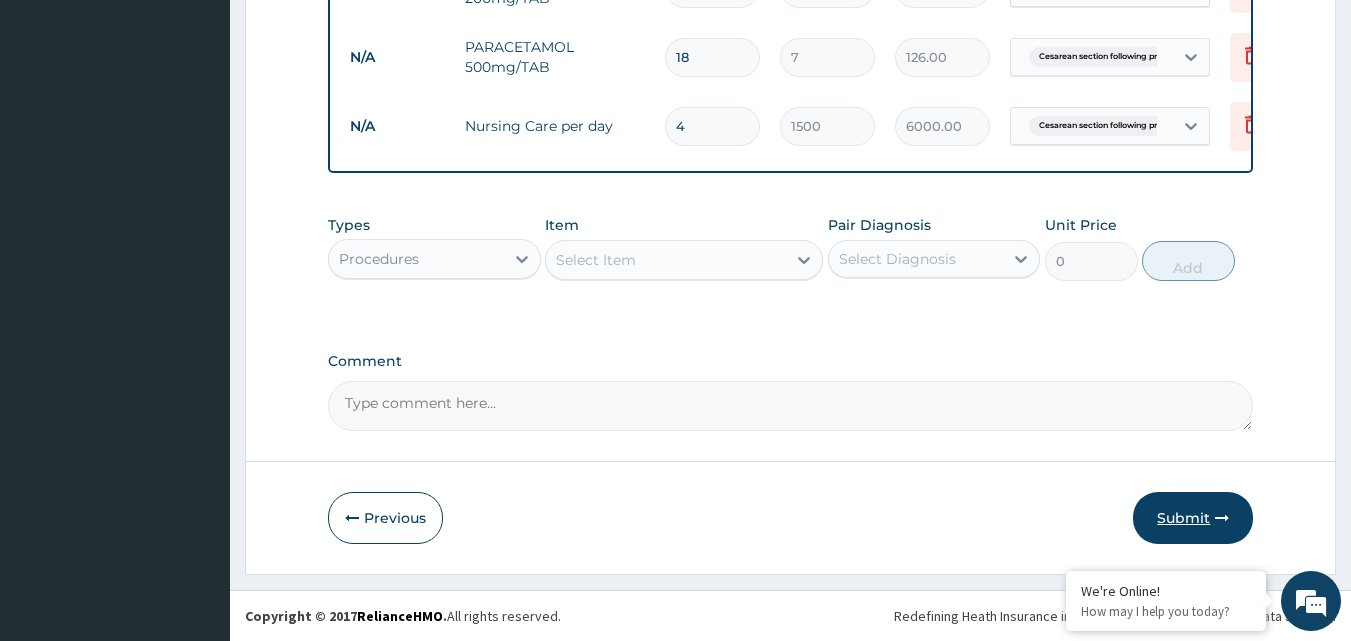 click on "Submit" at bounding box center [1193, 518] 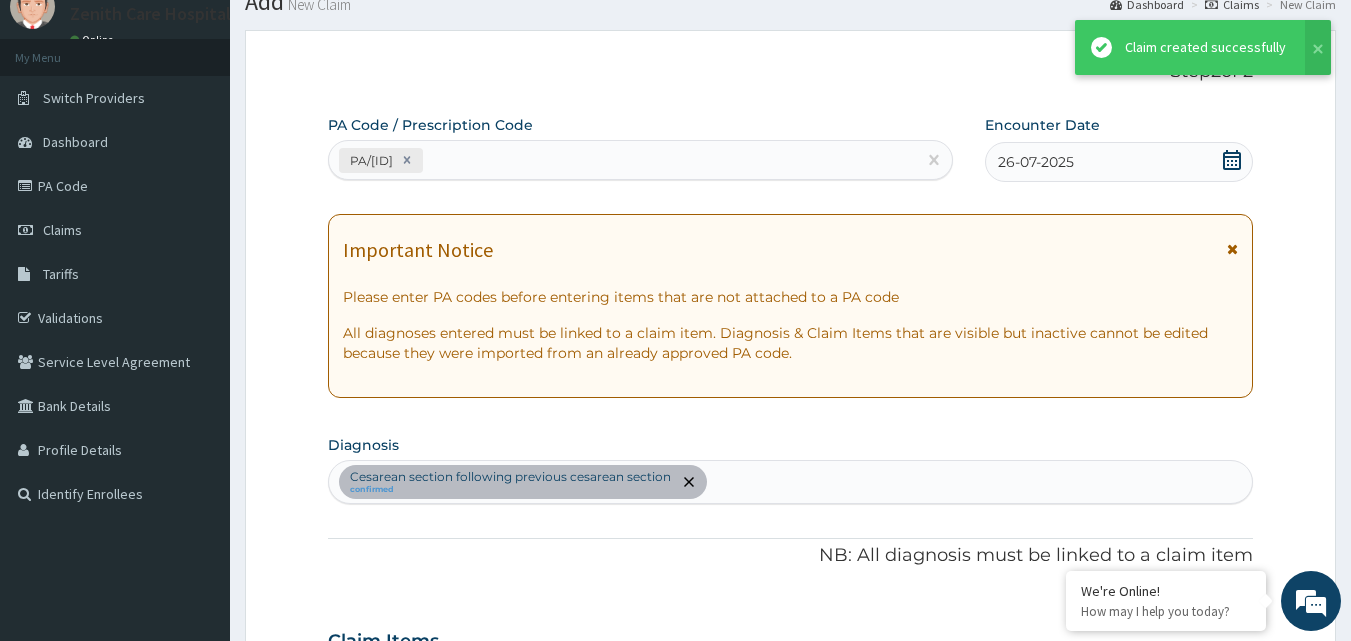 scroll, scrollTop: 1549, scrollLeft: 0, axis: vertical 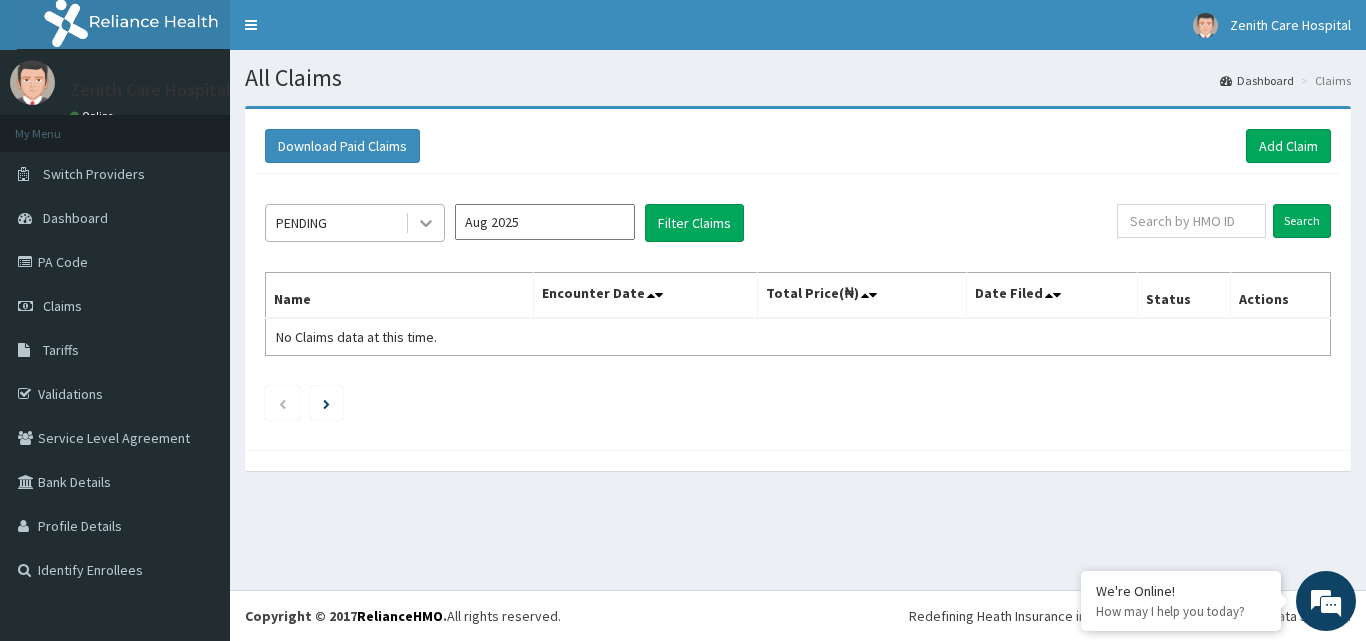 click 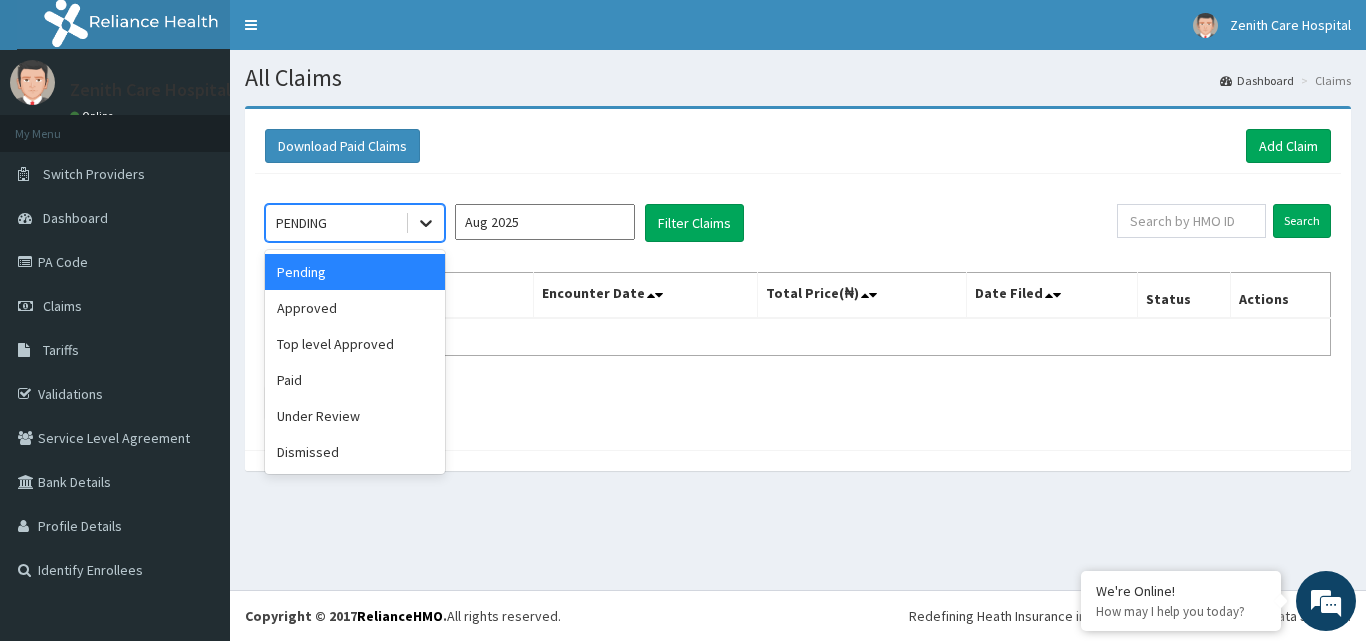 scroll, scrollTop: 0, scrollLeft: 0, axis: both 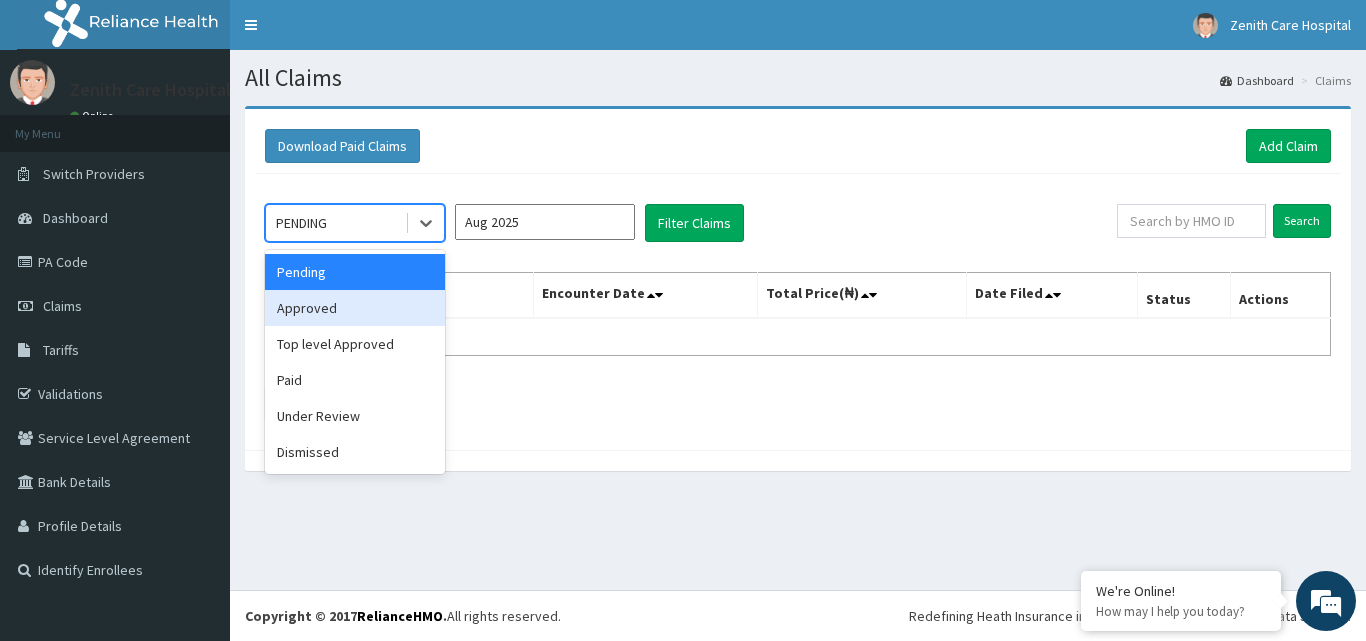 click on "Approved" at bounding box center [355, 308] 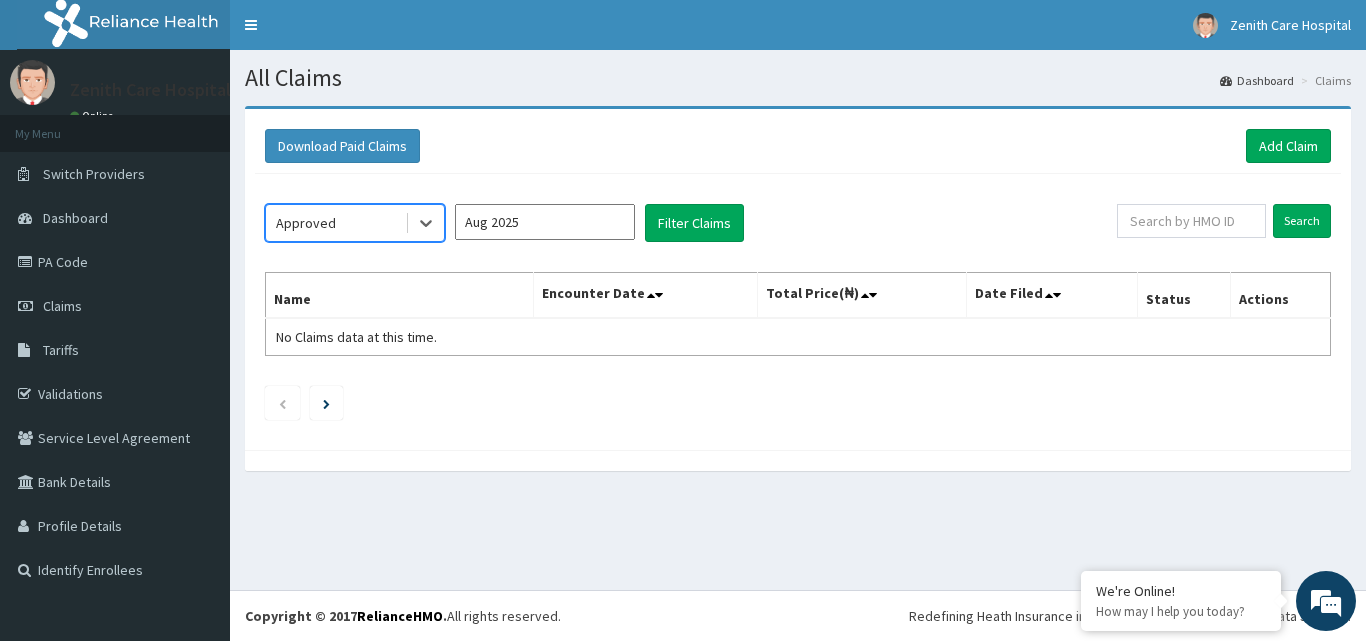 click on "Aug 2025" at bounding box center [545, 222] 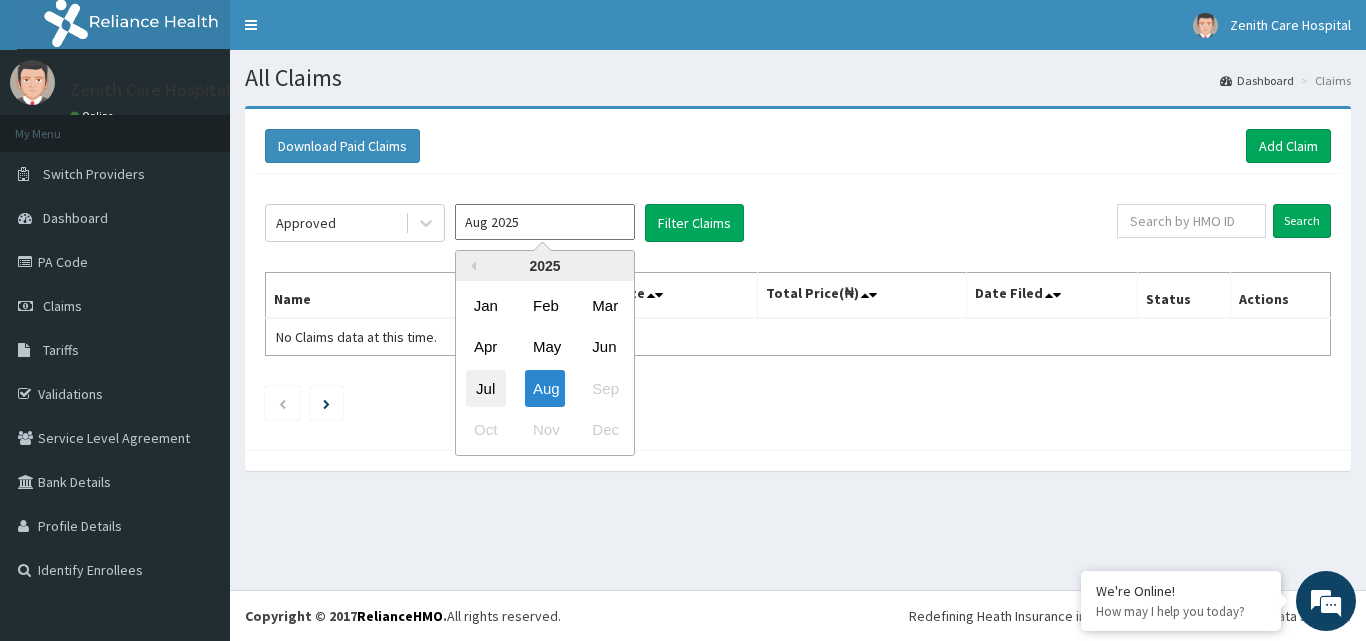 click on "Jul" at bounding box center (486, 388) 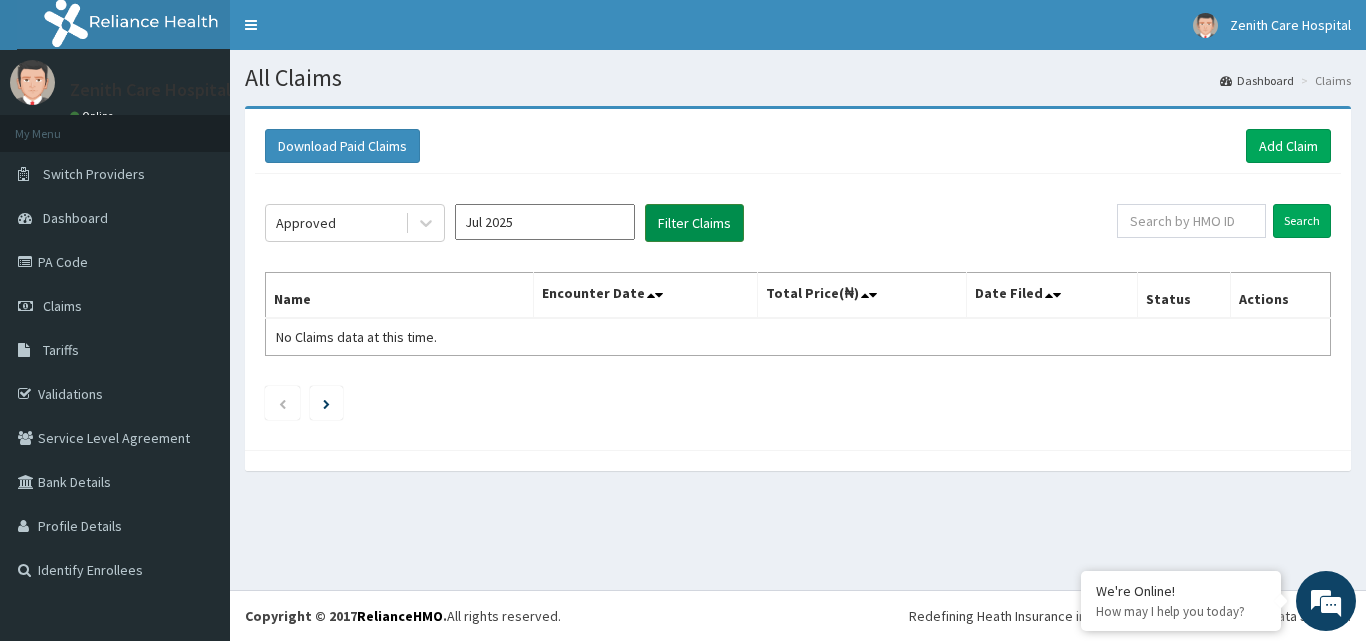 click on "Filter Claims" at bounding box center [694, 223] 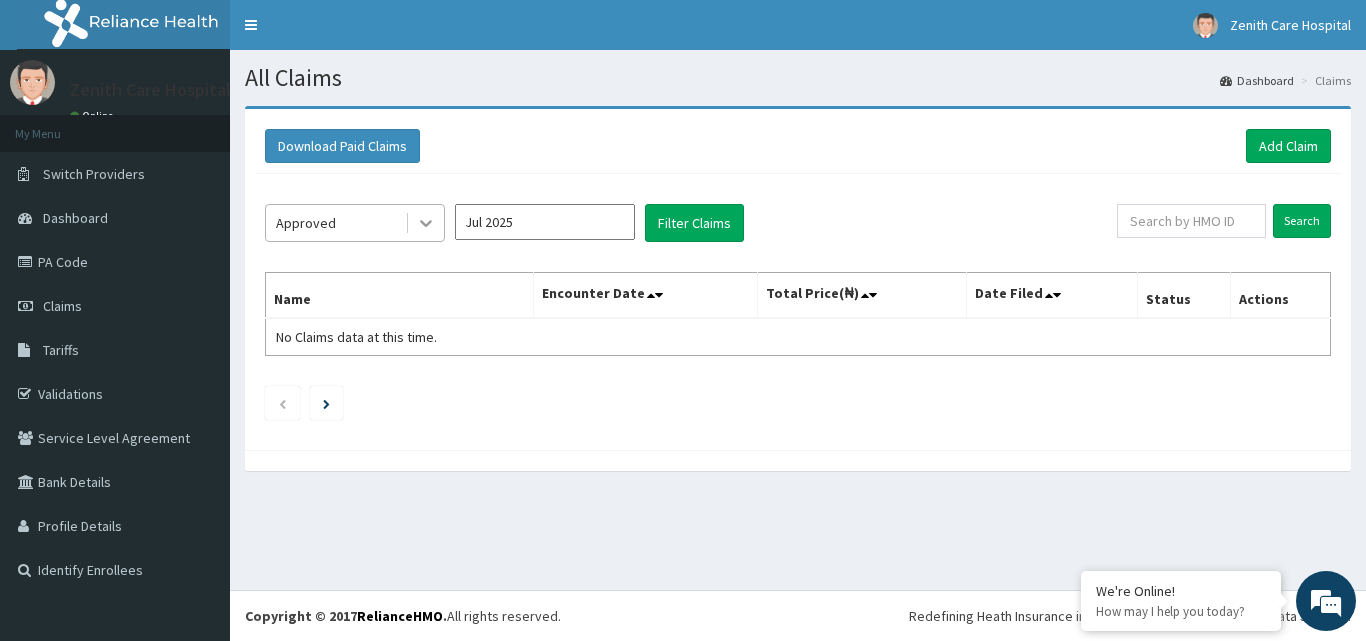 click 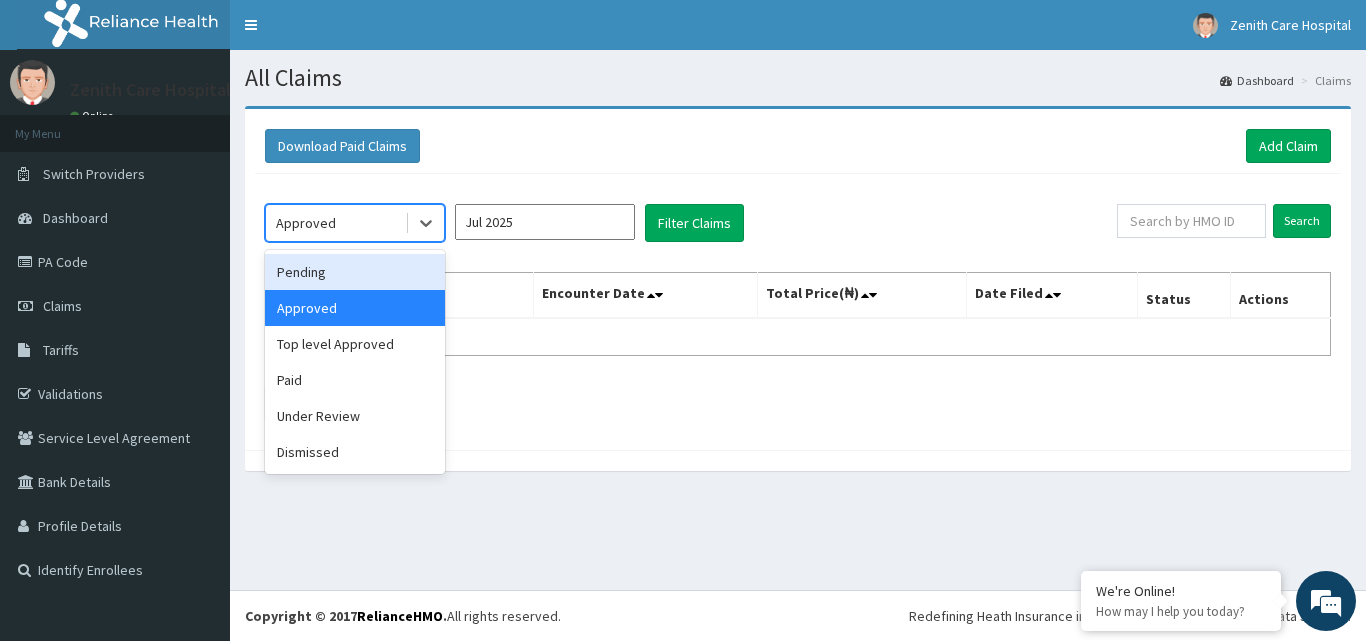 click on "Pending" at bounding box center (355, 272) 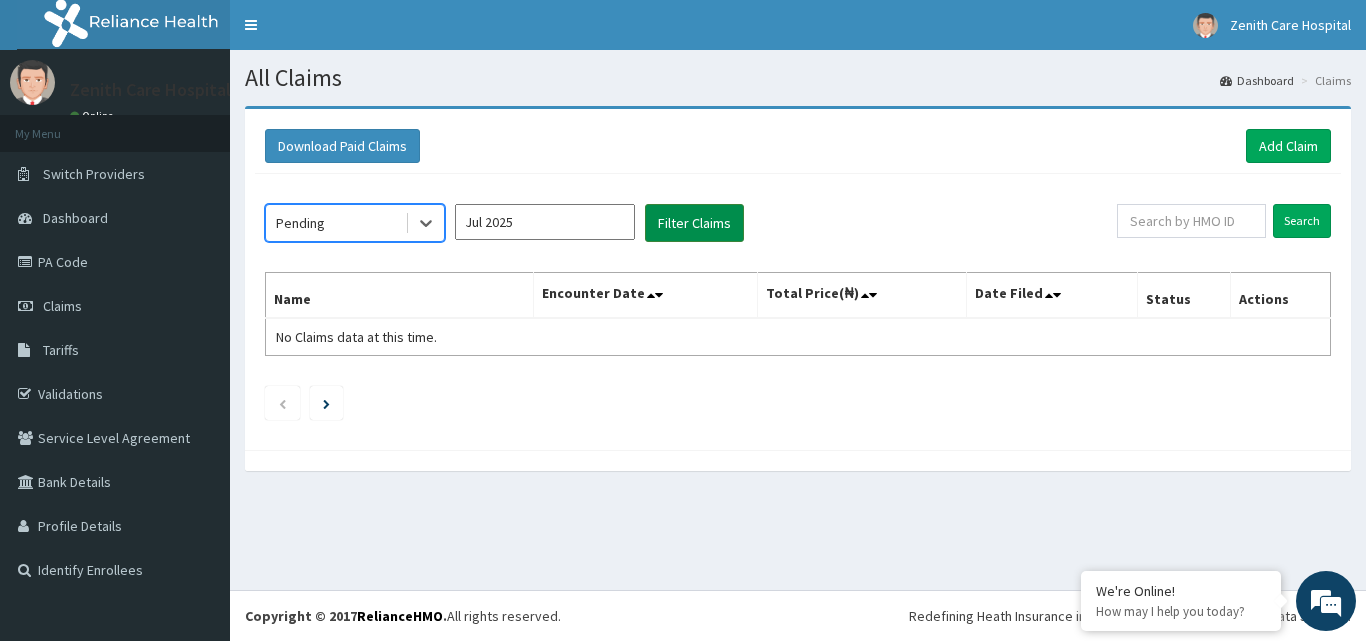 click on "Filter Claims" at bounding box center [694, 223] 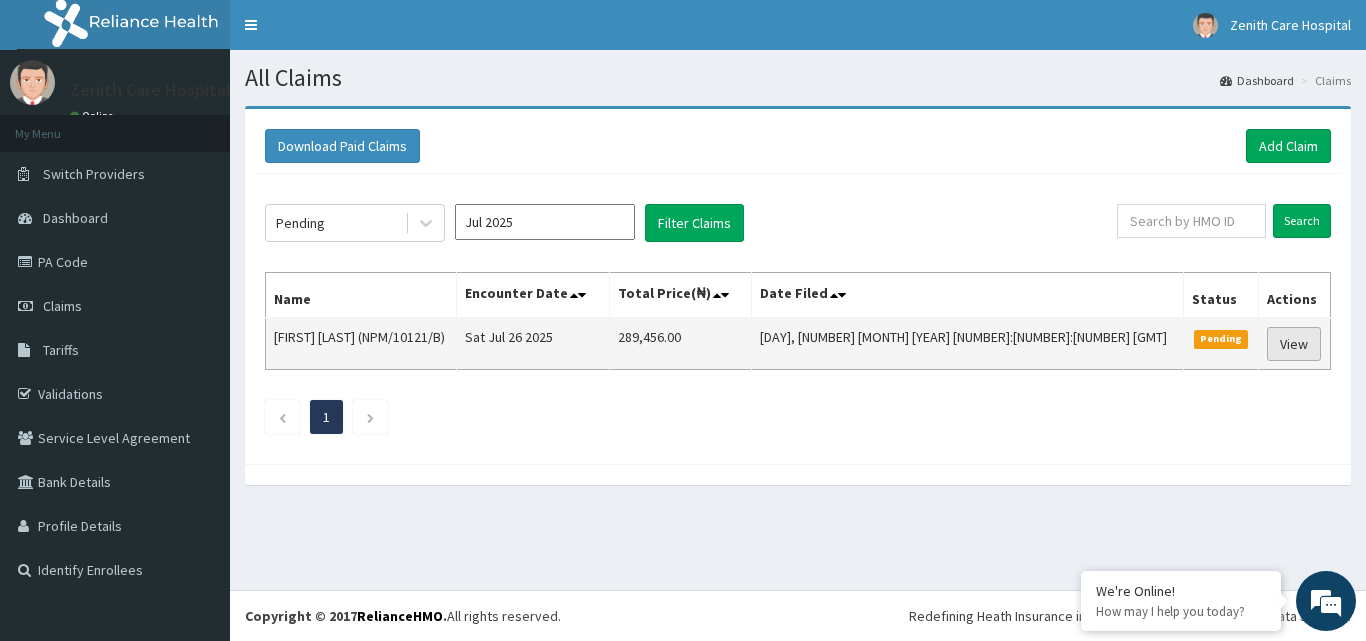 click on "View" at bounding box center [1294, 344] 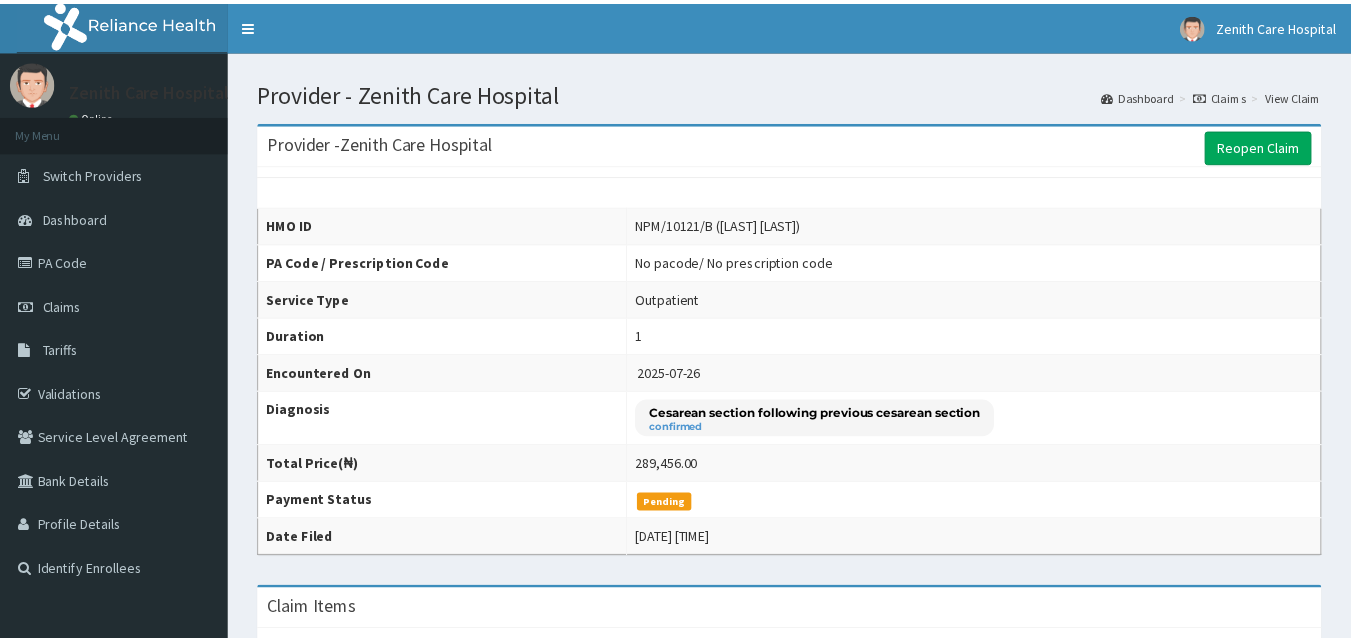 scroll, scrollTop: 0, scrollLeft: 0, axis: both 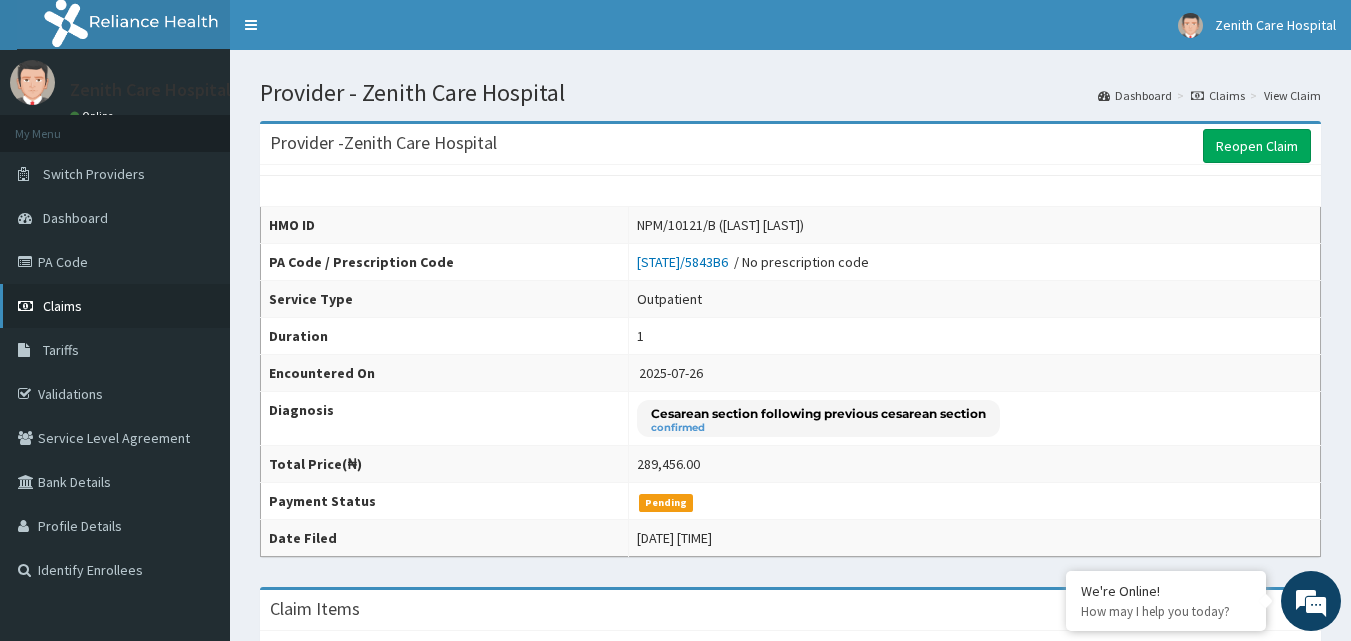 click on "Claims" at bounding box center (115, 306) 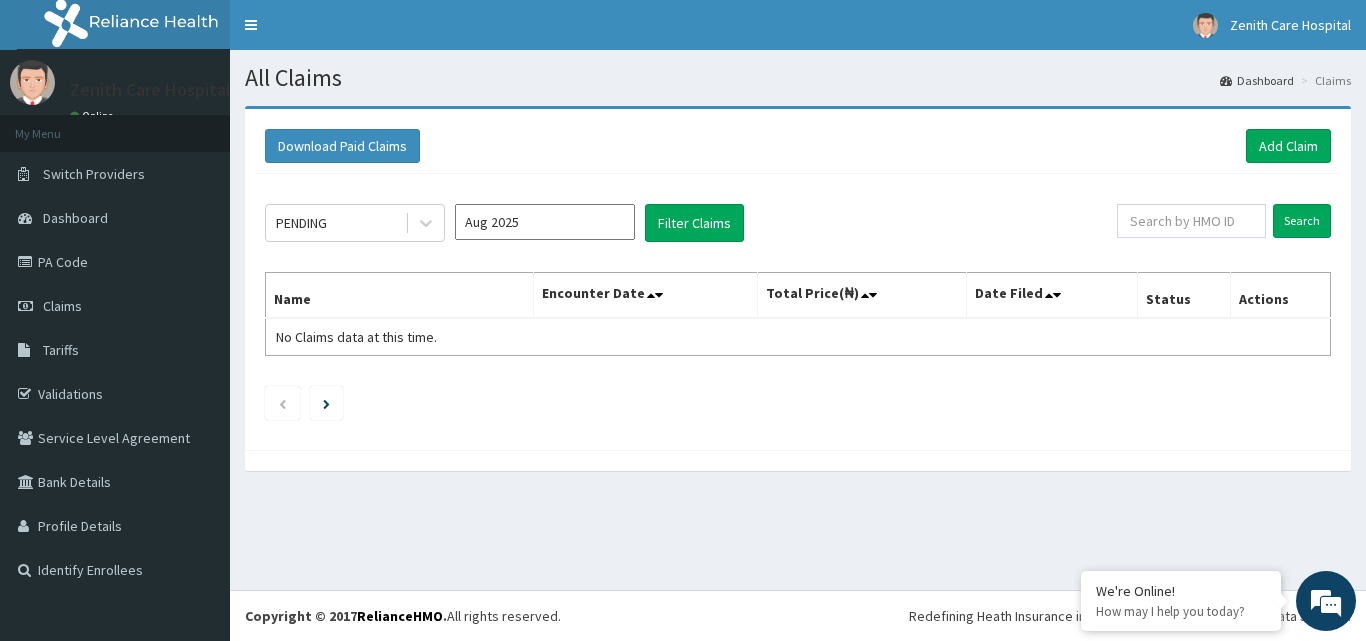 scroll, scrollTop: 0, scrollLeft: 0, axis: both 